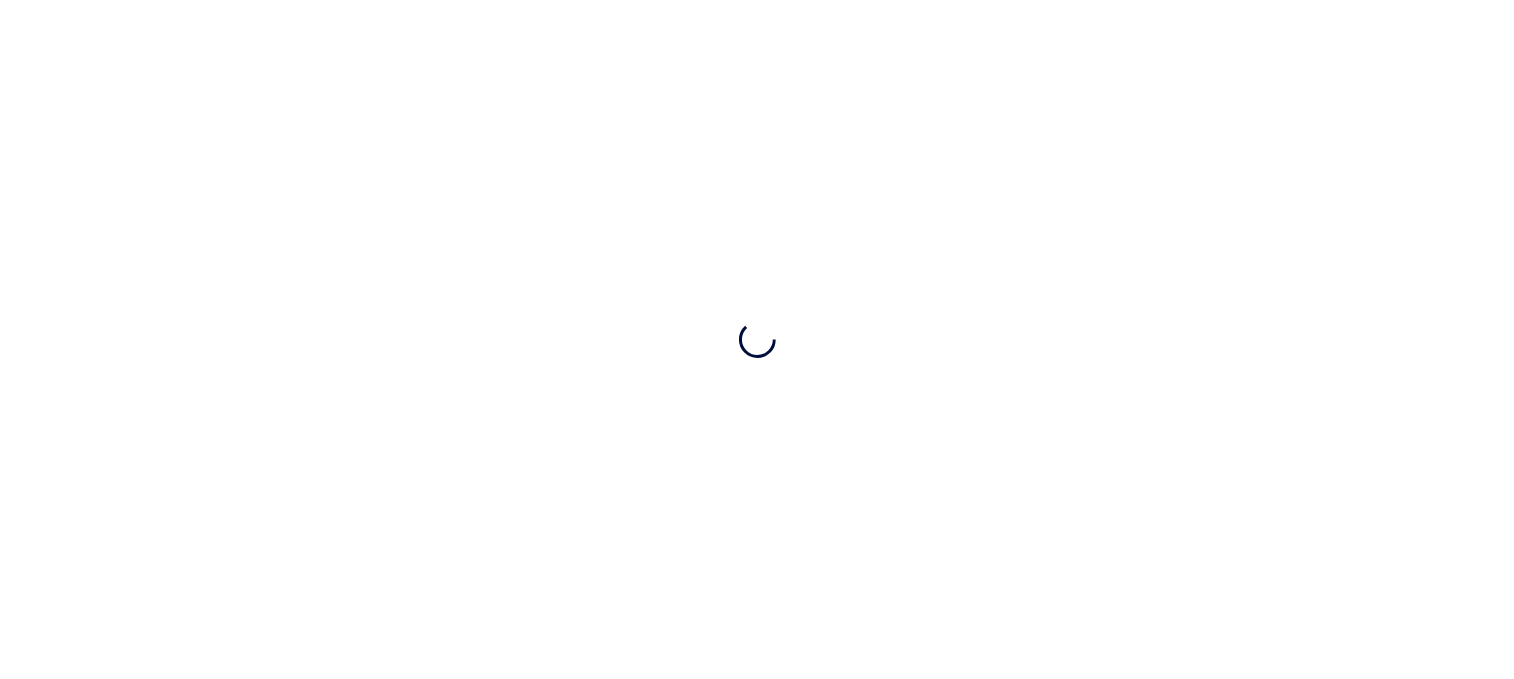 scroll, scrollTop: 0, scrollLeft: 0, axis: both 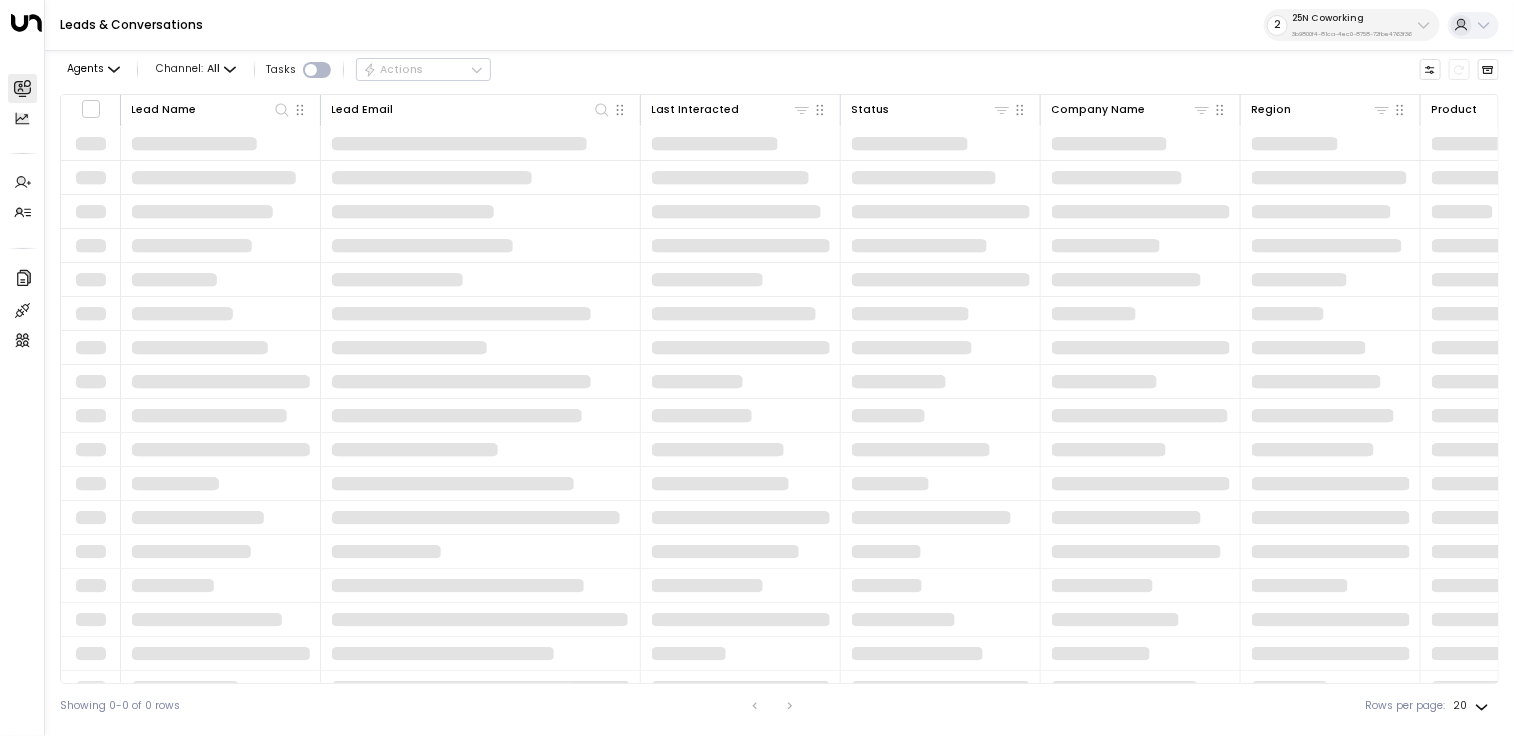 click on "2 25N Coworking 3b9800f4-81ca-4ec0-8758-72fbe4763f36" at bounding box center (1352, 25) 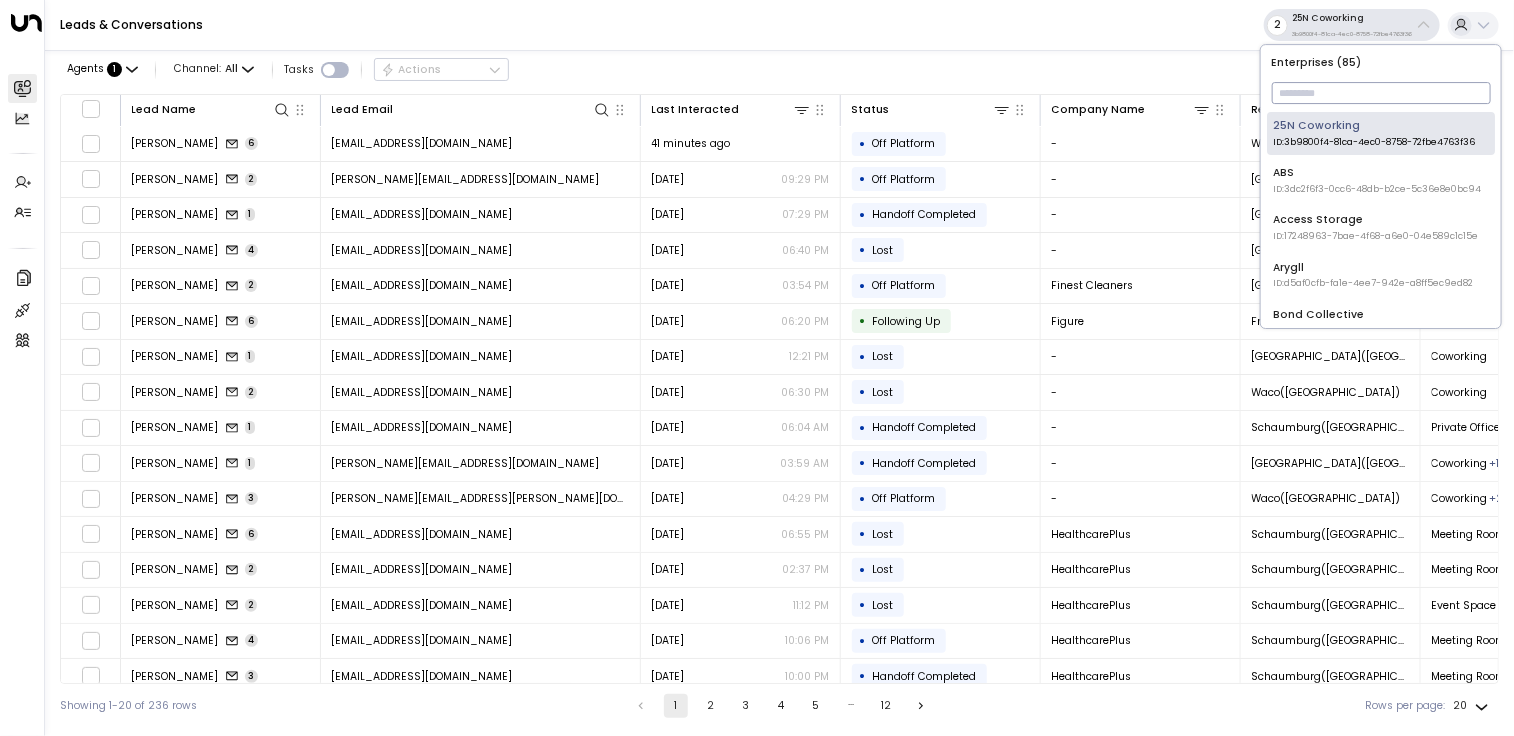click at bounding box center [1381, 93] 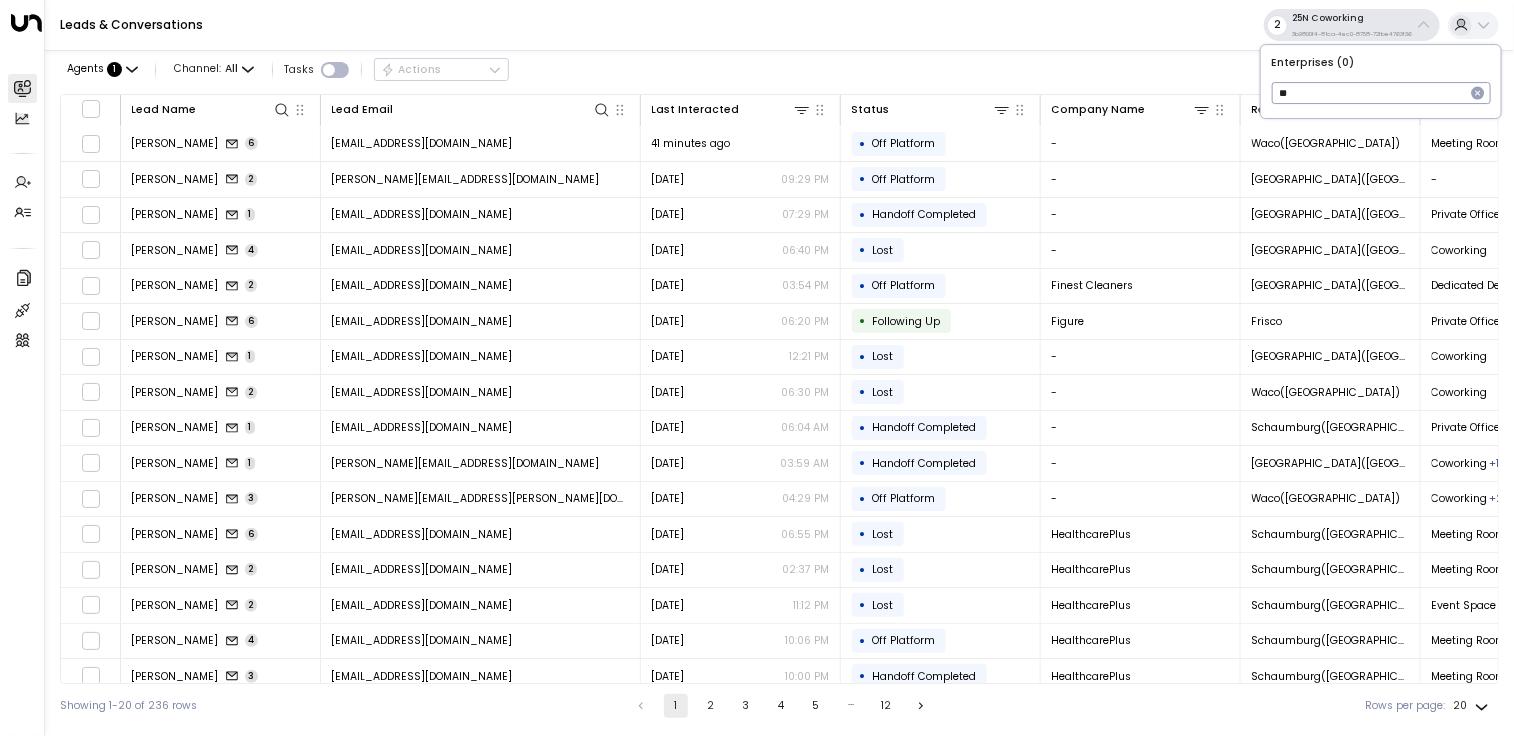 type on "*" 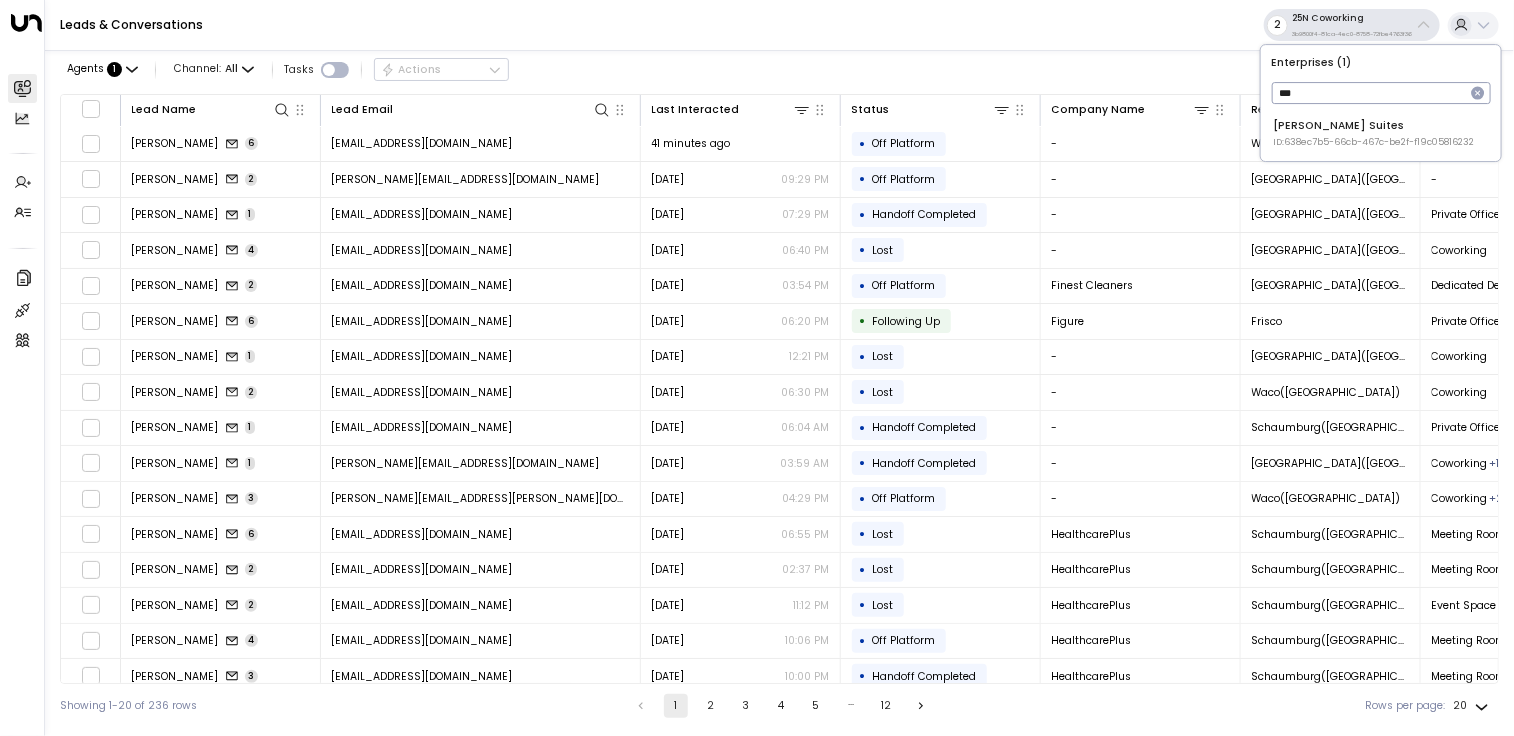 type on "***" 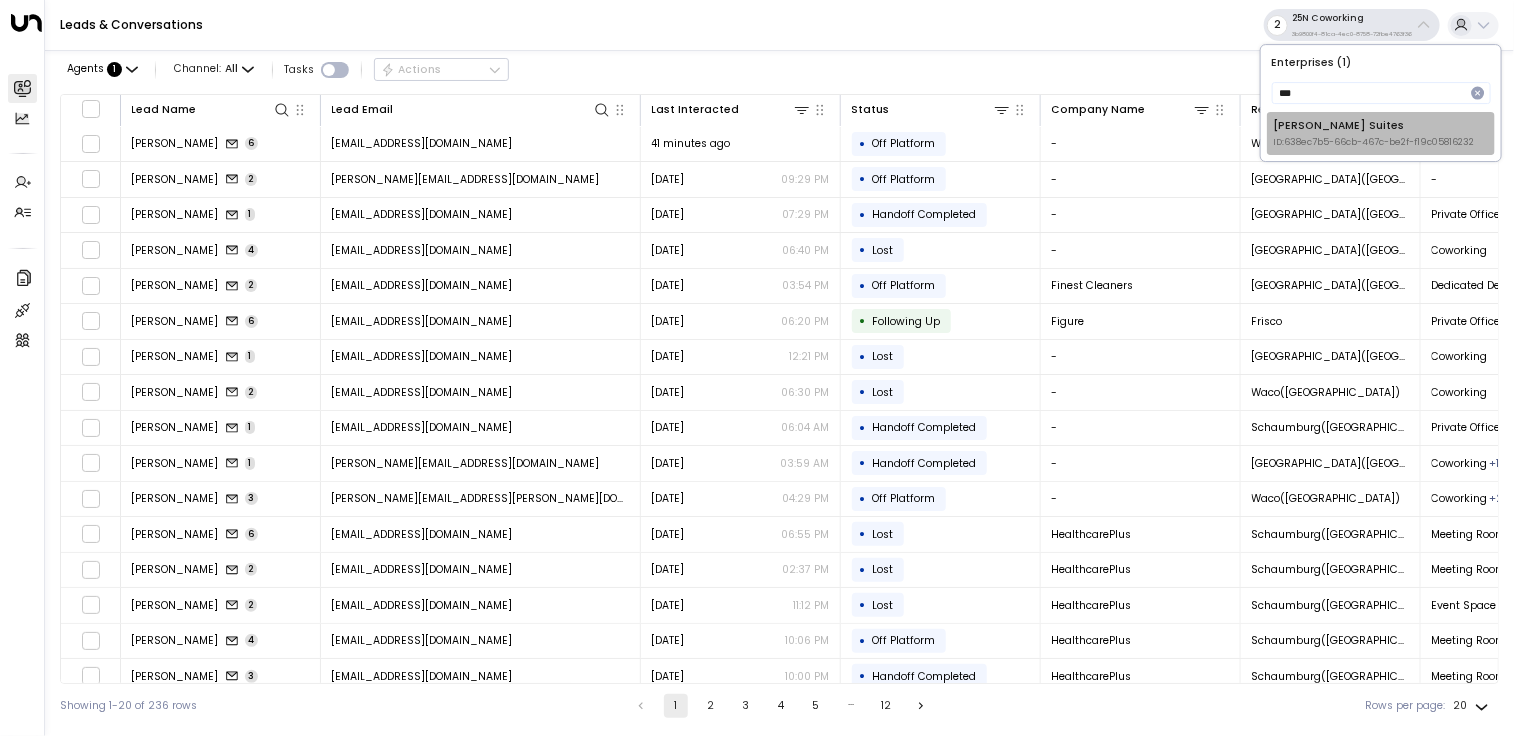 click on "Jay Suites ID:  638ec7b5-66cb-467c-be2f-f19c05816232" at bounding box center (1373, 133) 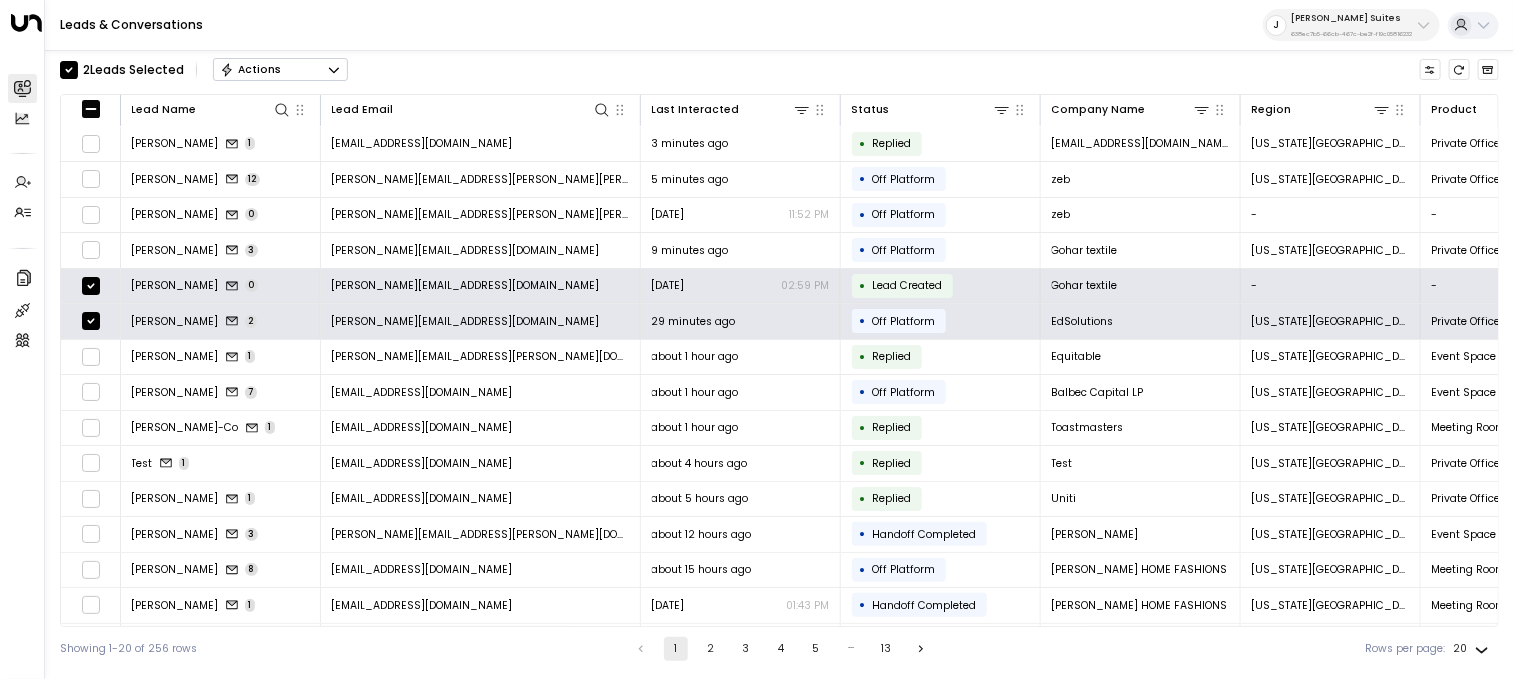 click on "Actions" at bounding box center (250, 70) 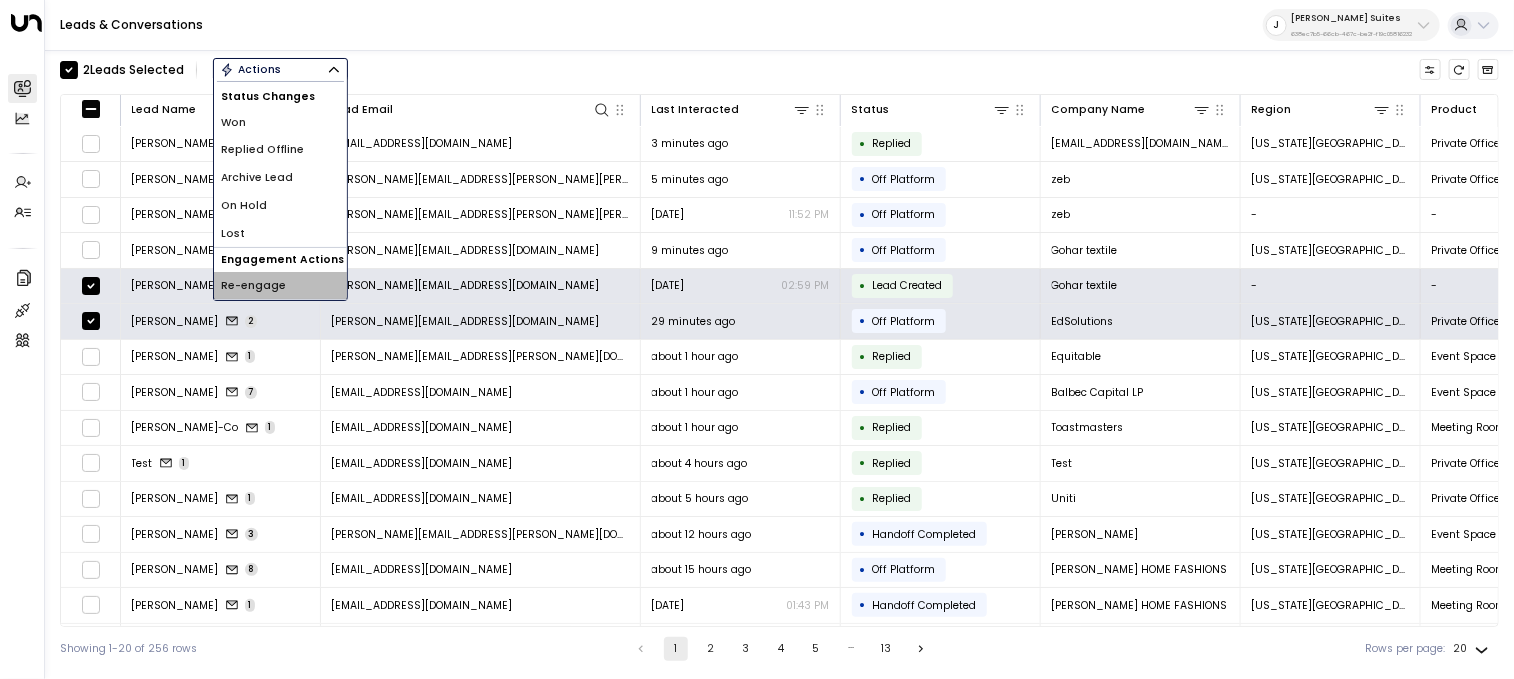 click on "Re-engage" at bounding box center [254, 286] 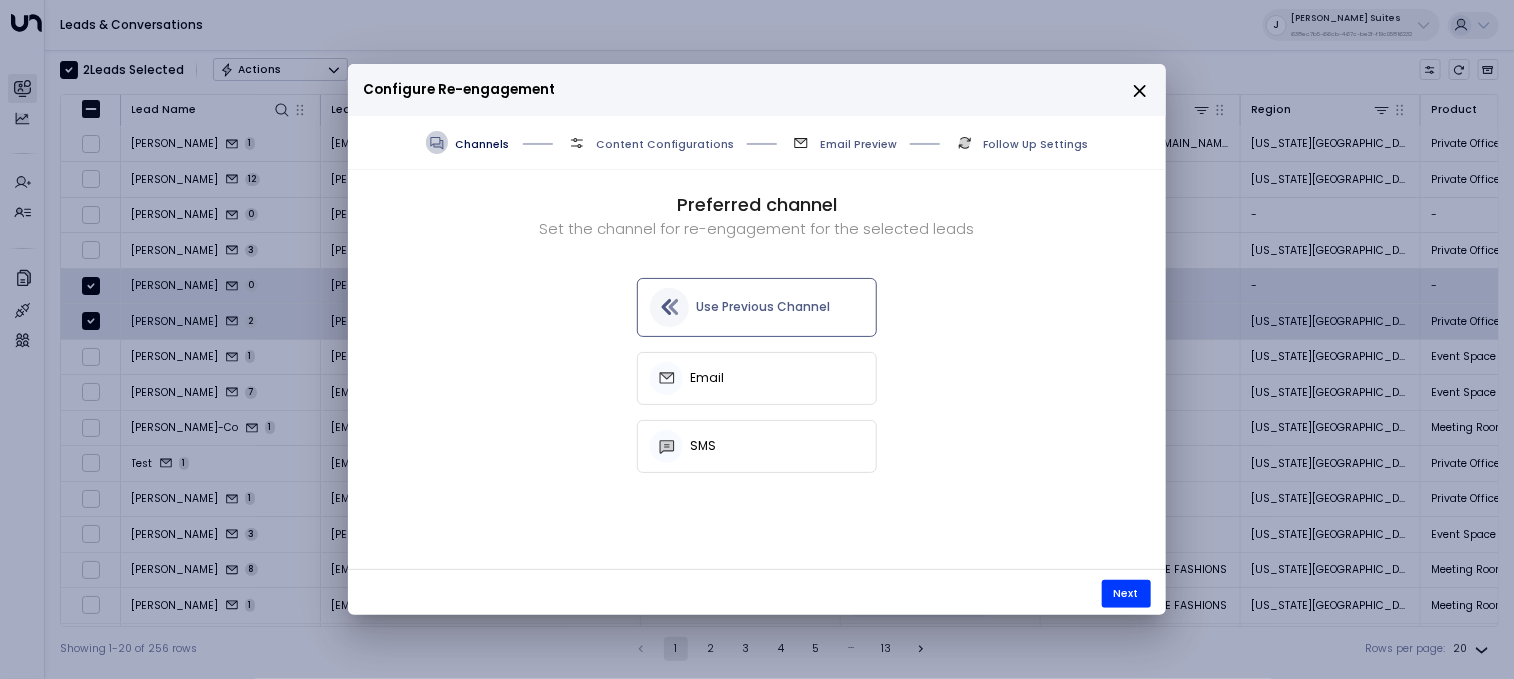 click on "Email" at bounding box center [757, 378] 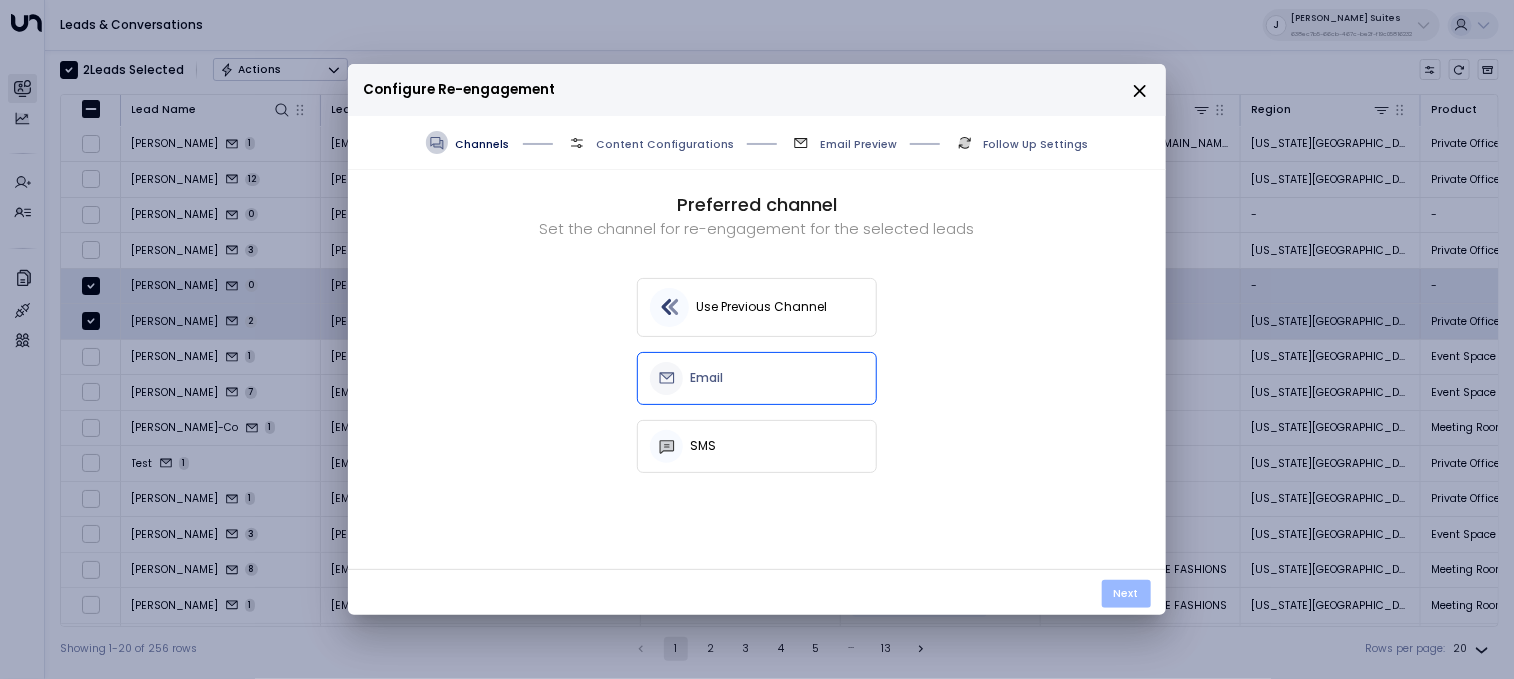 click on "Next" at bounding box center [1126, 594] 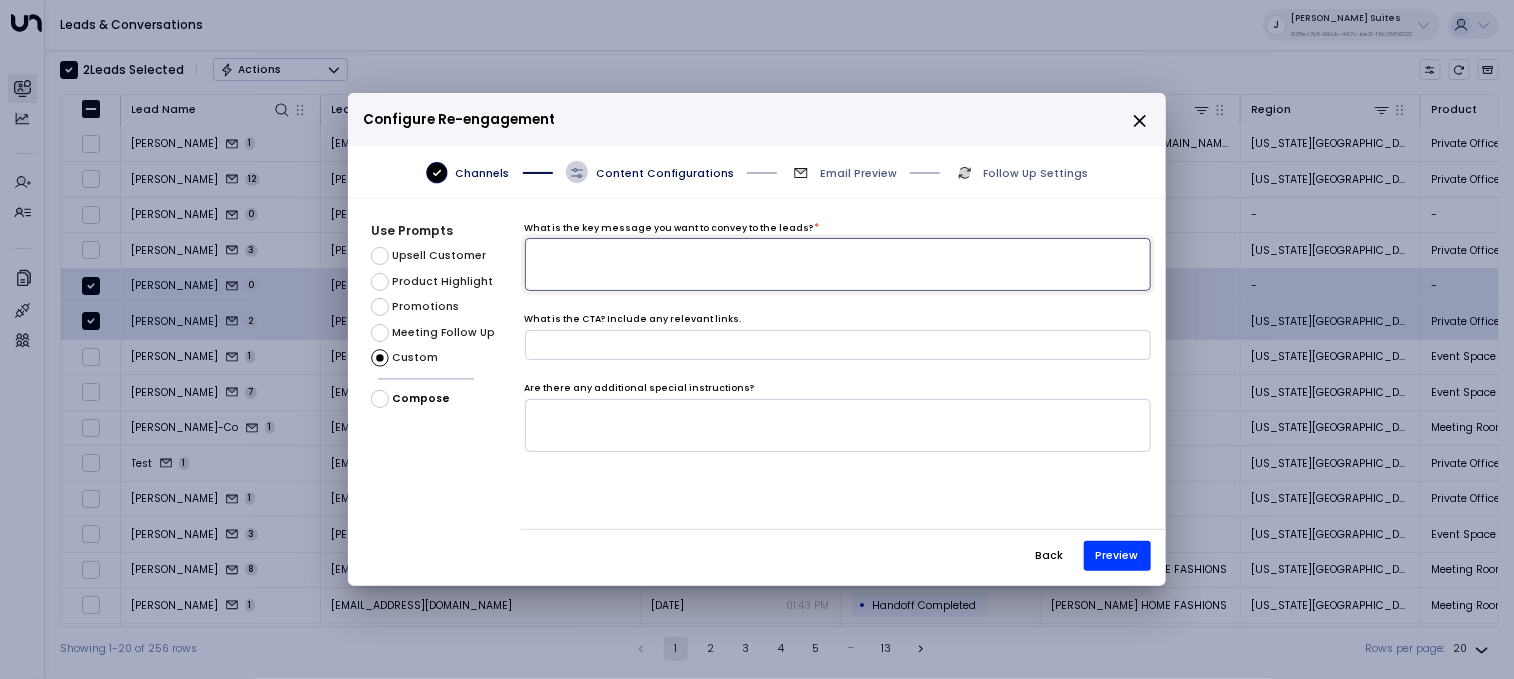 click at bounding box center (838, 264) 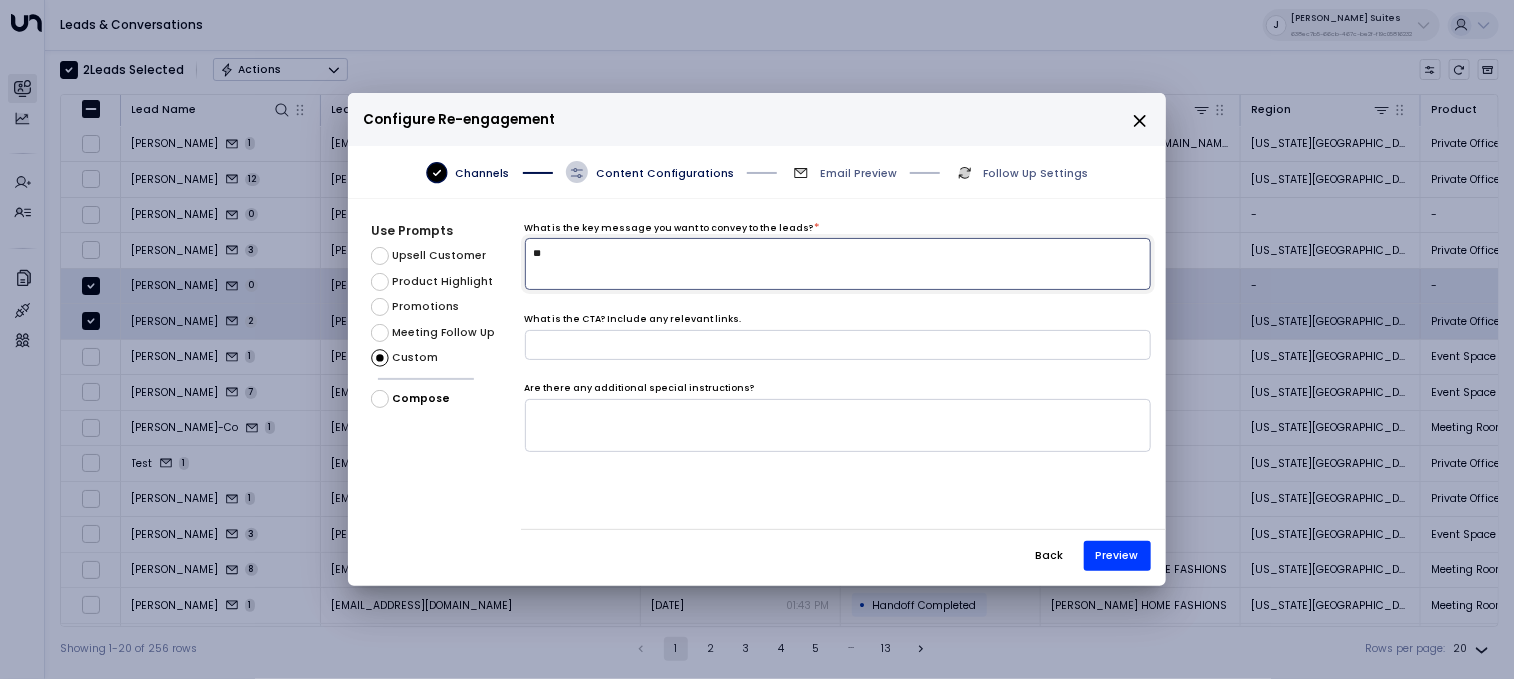 type on "*" 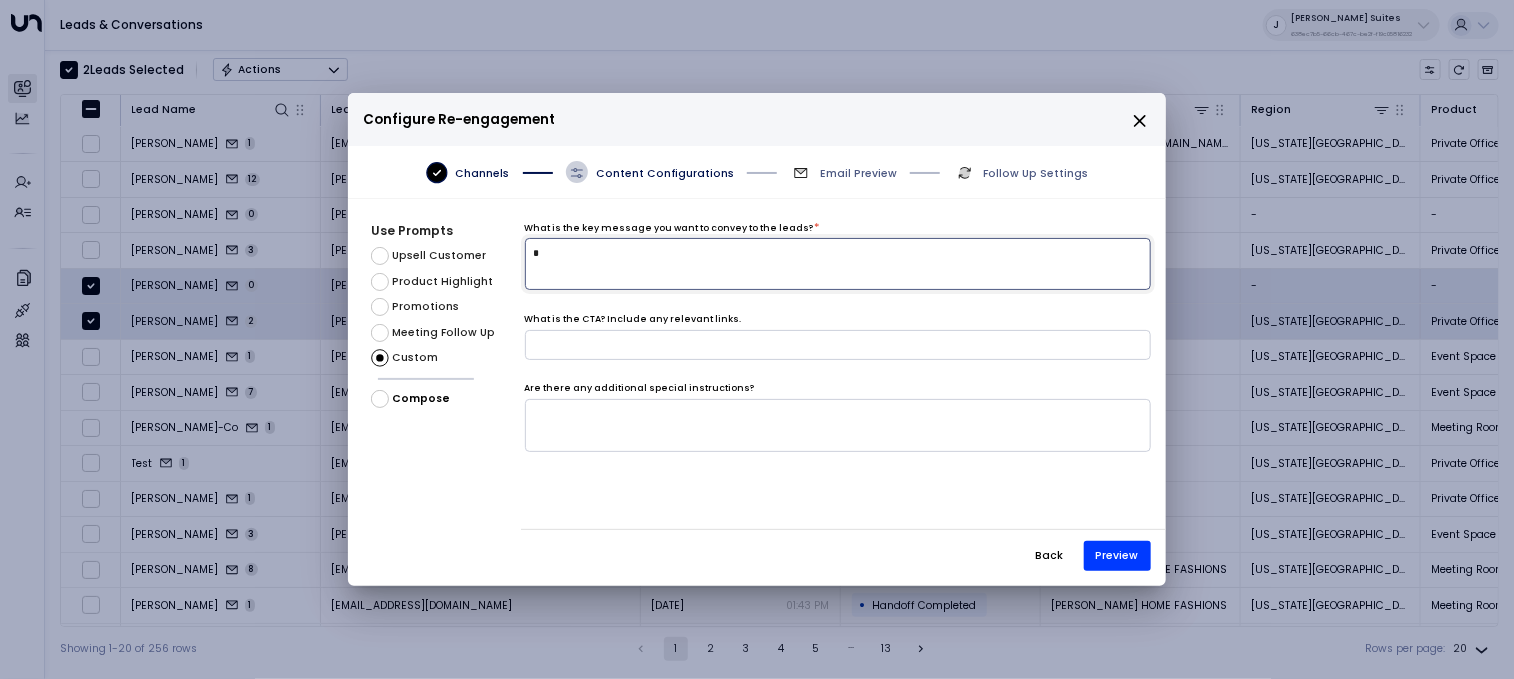 type 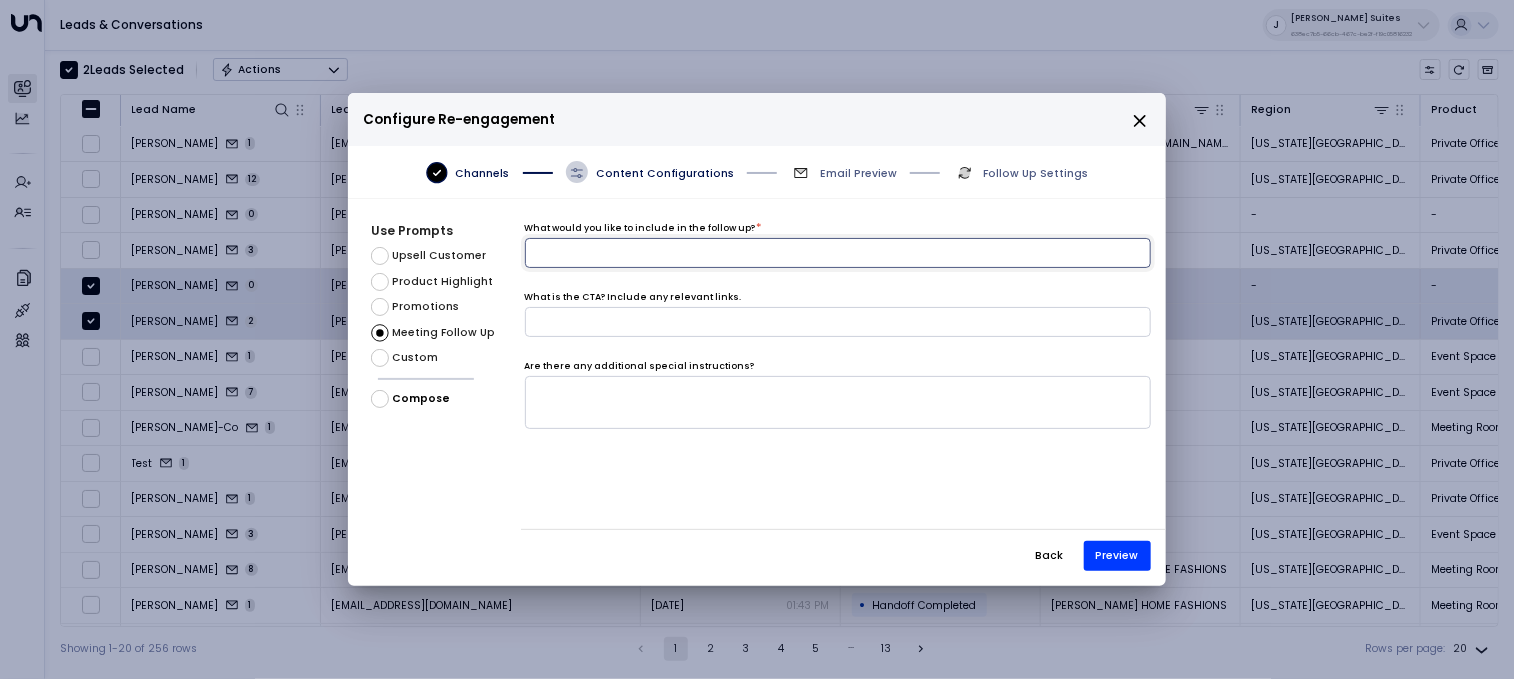 click at bounding box center [838, 253] 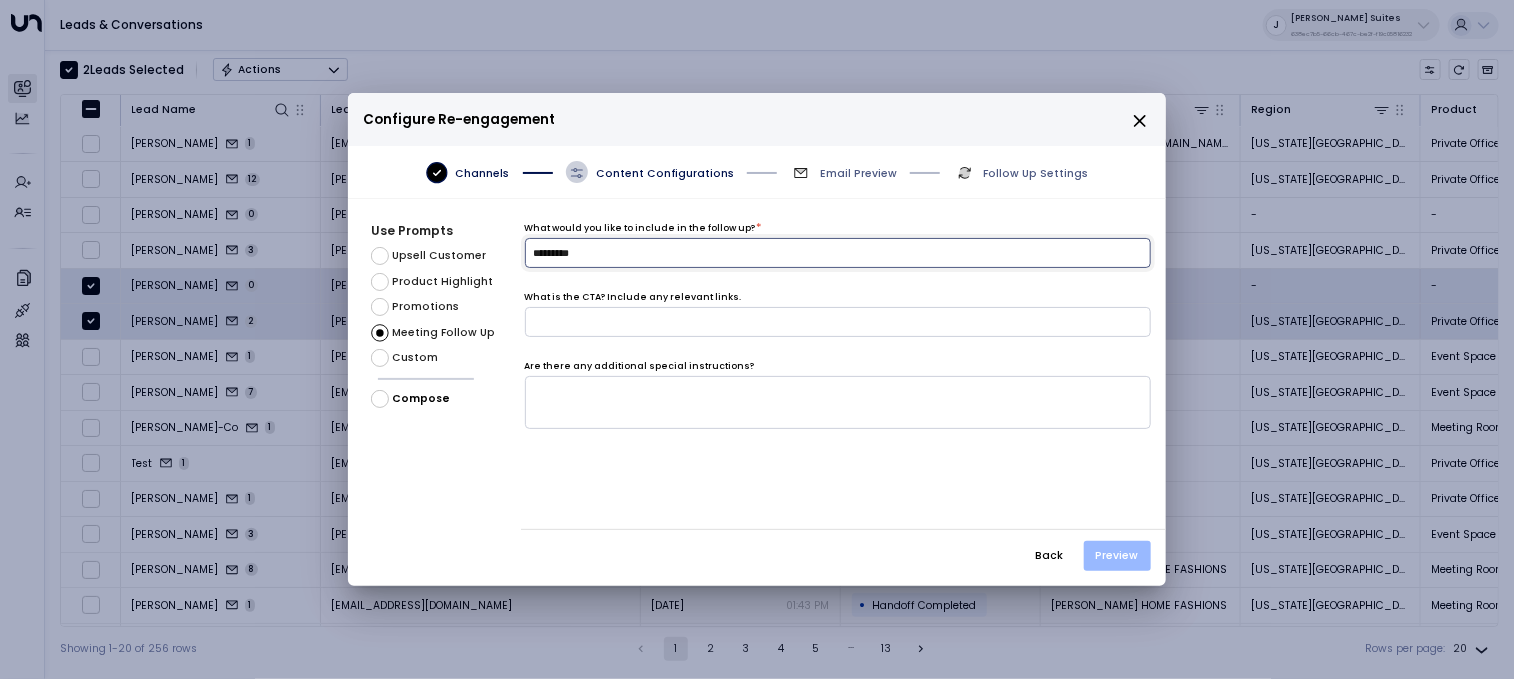 type on "*********" 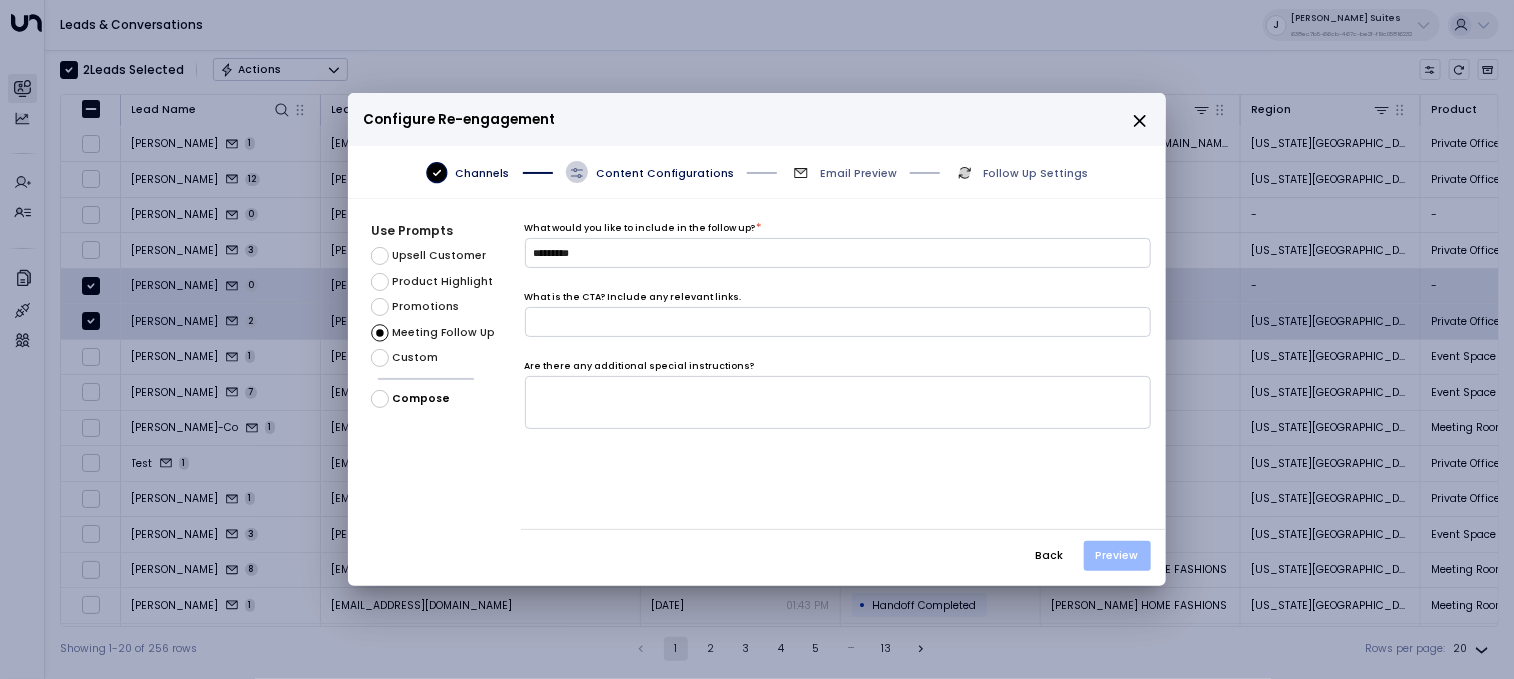 click on "Preview" at bounding box center (1117, 556) 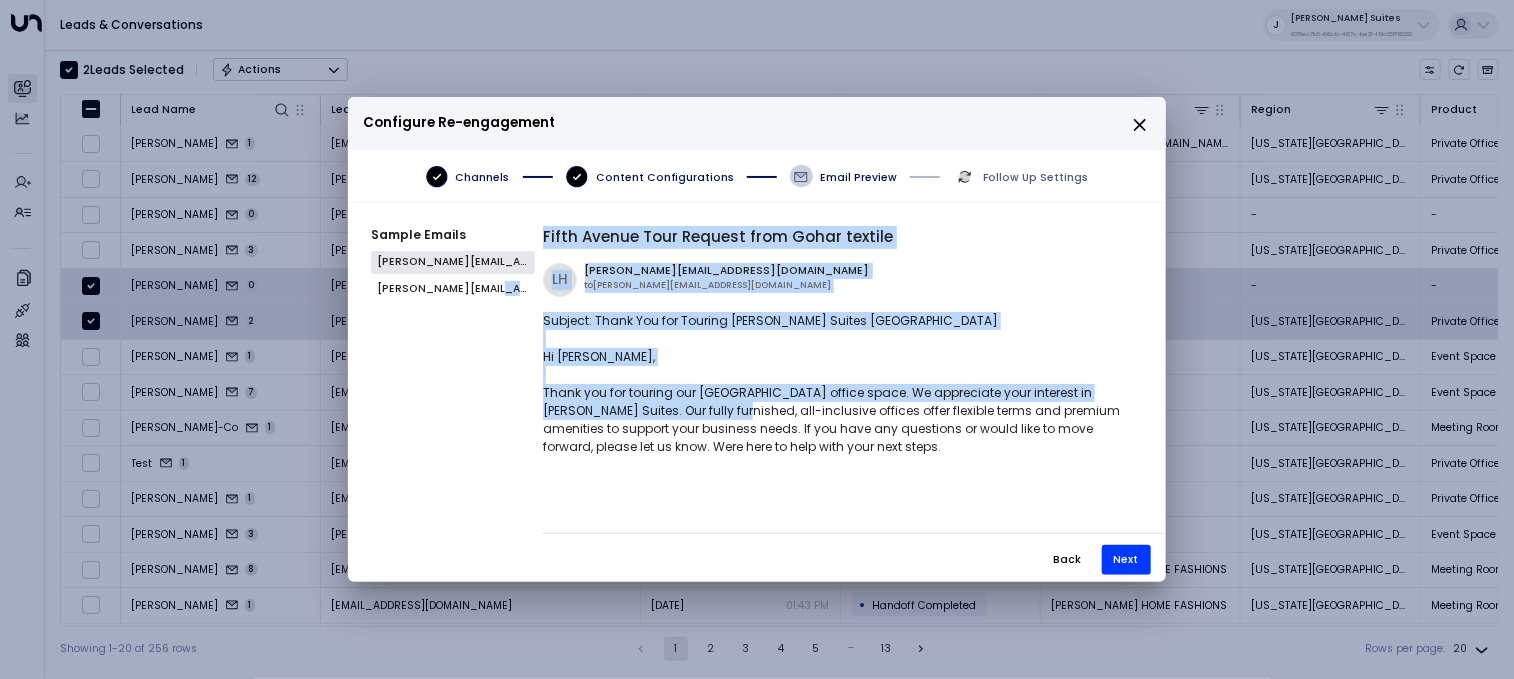 drag, startPoint x: 532, startPoint y: 389, endPoint x: 670, endPoint y: 405, distance: 138.92444 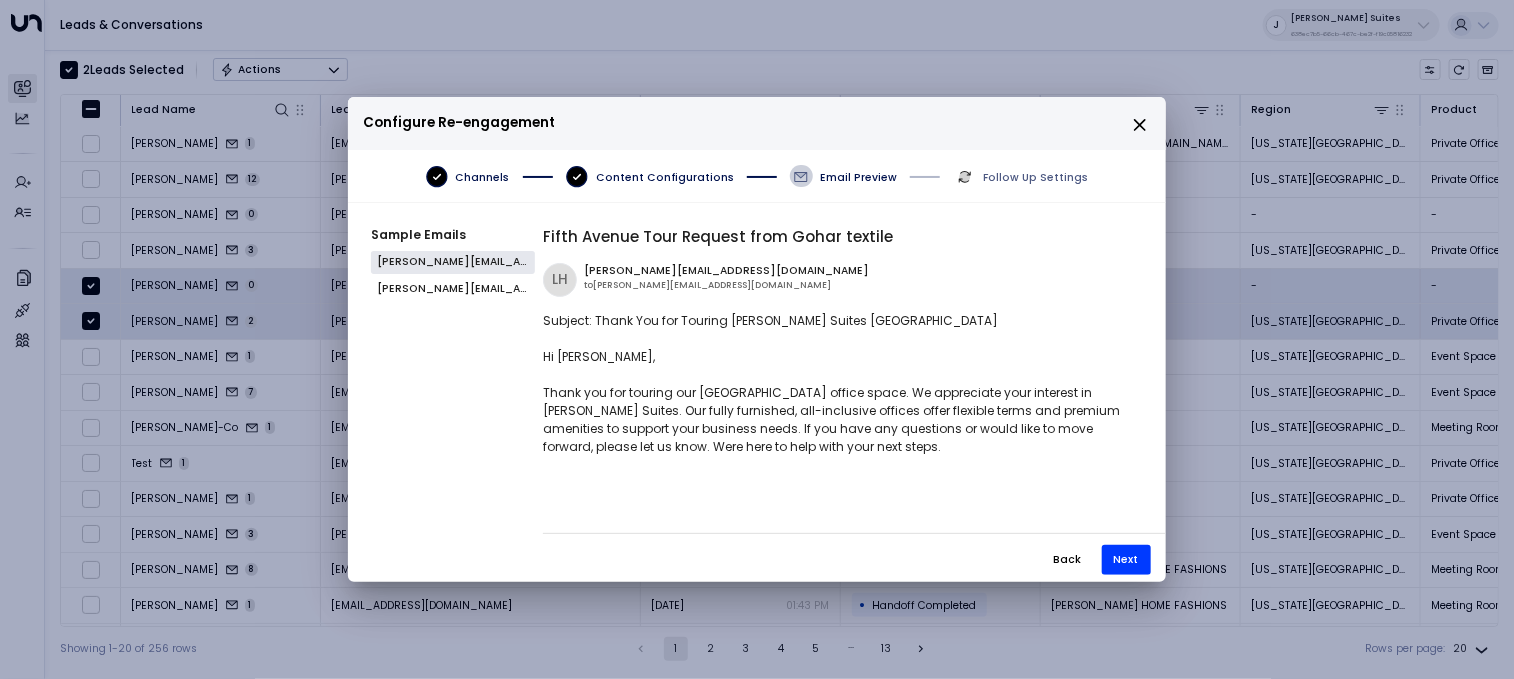 click on "Subject: Thank You for Touring Jay Suites Fifth Avenue Hi Aftab, Thank you for touring our Fifth Avenue office space. We appreciate your interest in Jay Suites. Our fully furnished, all-inclusive offices offer flexible terms and premium amenities to support your business needs. If you have any questions or would like to move forward, please let us know. Were here to help with your next steps." at bounding box center [839, 384] 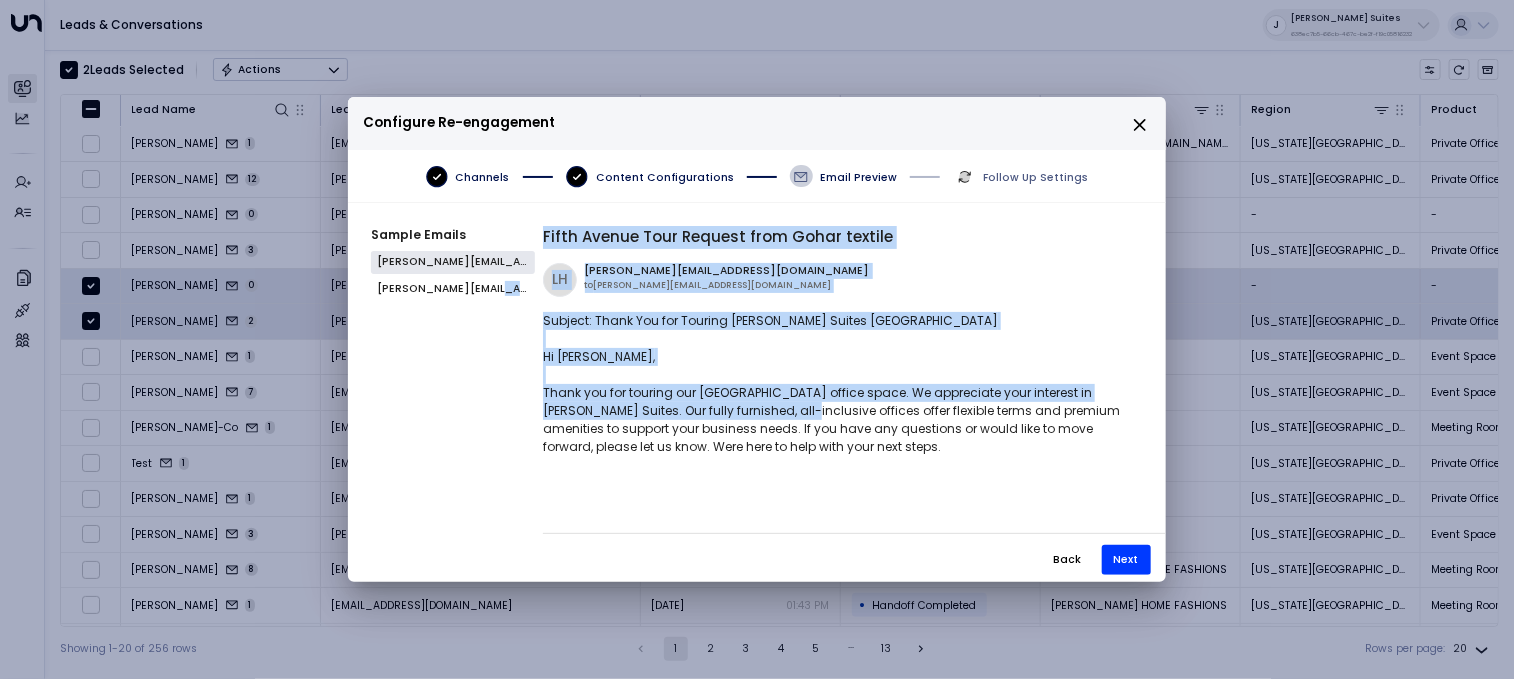 drag, startPoint x: 539, startPoint y: 390, endPoint x: 731, endPoint y: 404, distance: 192.50974 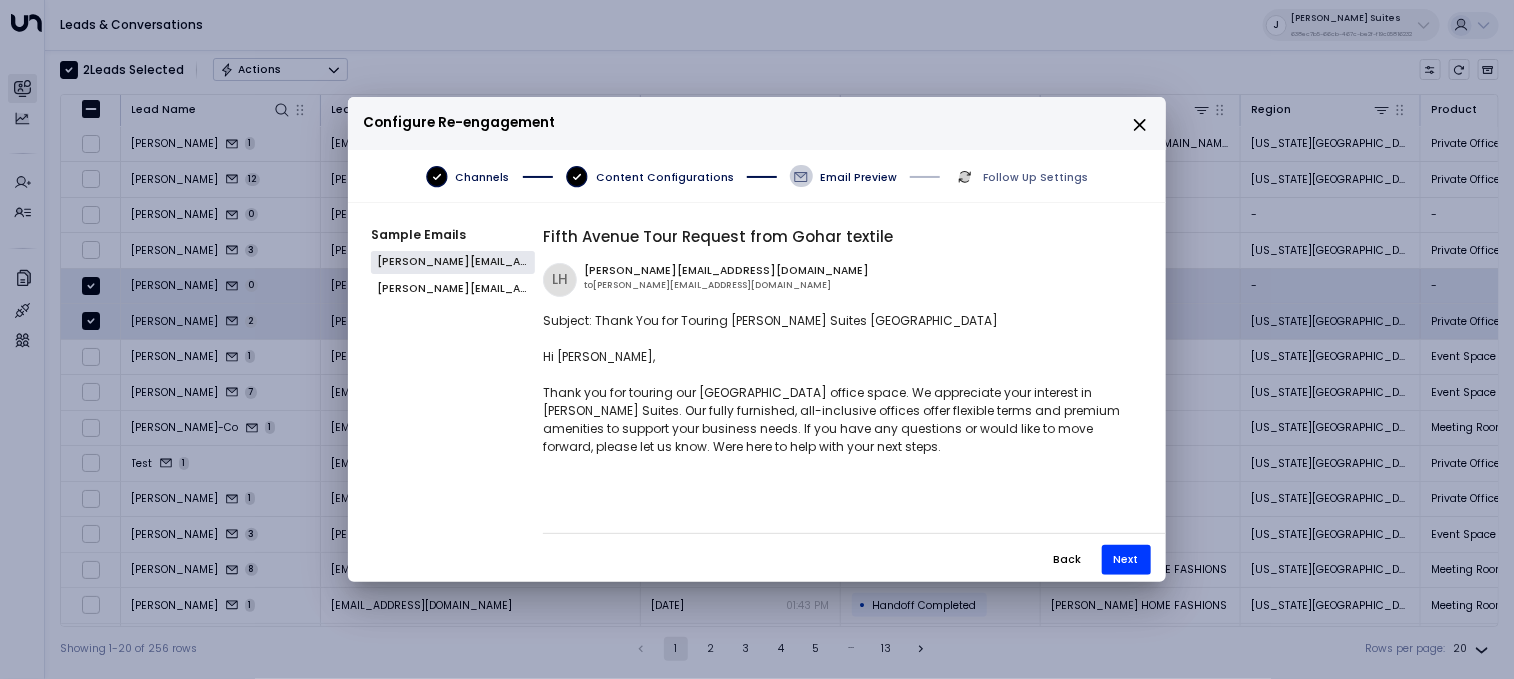 click on "Subject: Thank You for Touring Jay Suites Fifth Avenue Hi Aftab, Thank you for touring our Fifth Avenue office space. We appreciate your interest in Jay Suites. Our fully furnished, all-inclusive offices offer flexible terms and premium amenities to support your business needs. If you have any questions or would like to move forward, please let us know. Were here to help with your next steps." at bounding box center (839, 384) 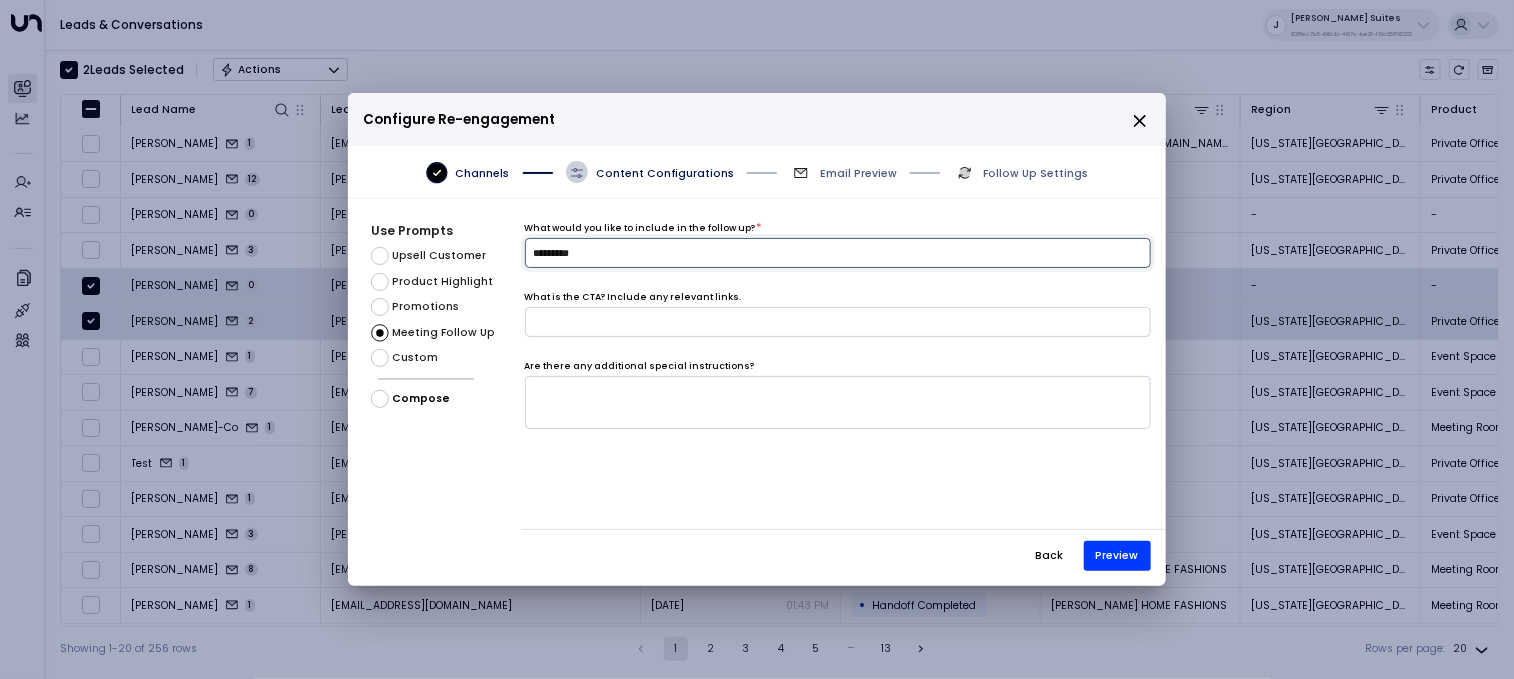 click on "*********" at bounding box center (838, 253) 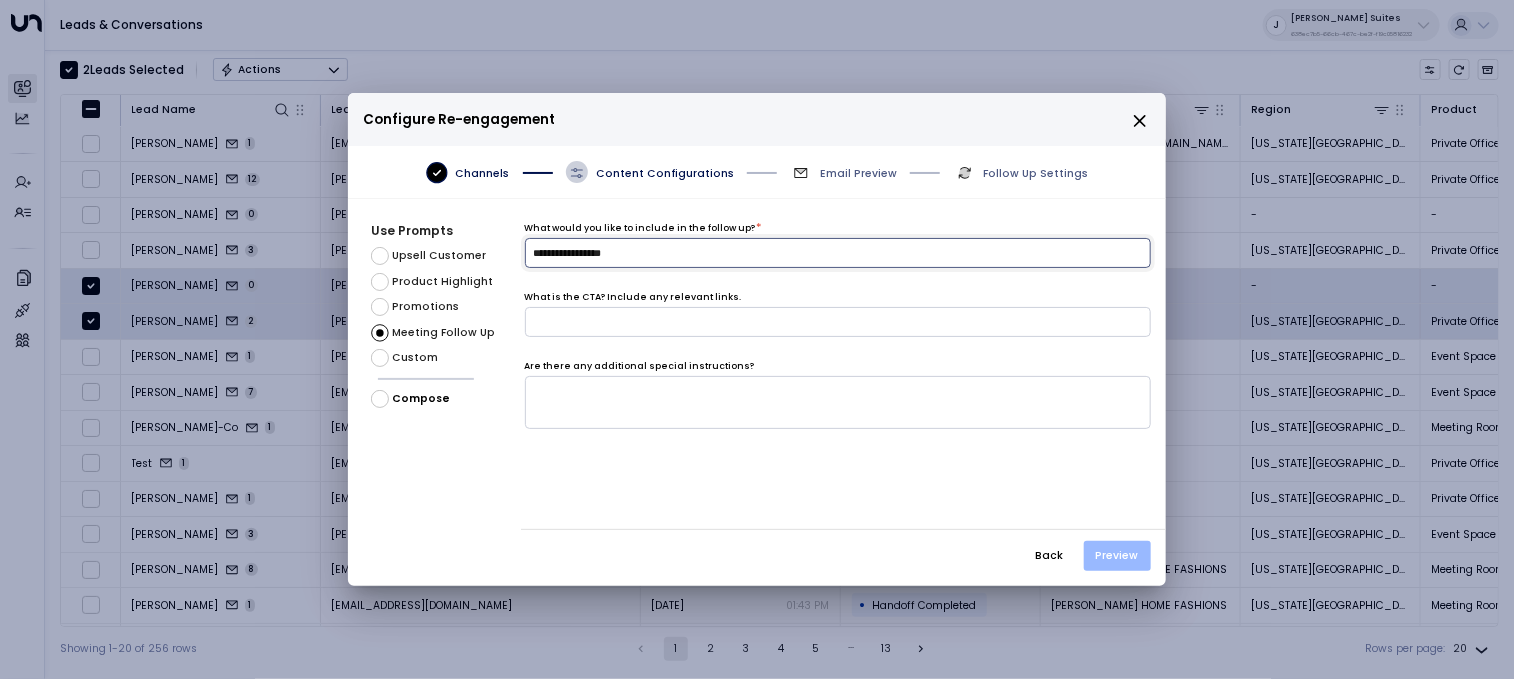 type on "**********" 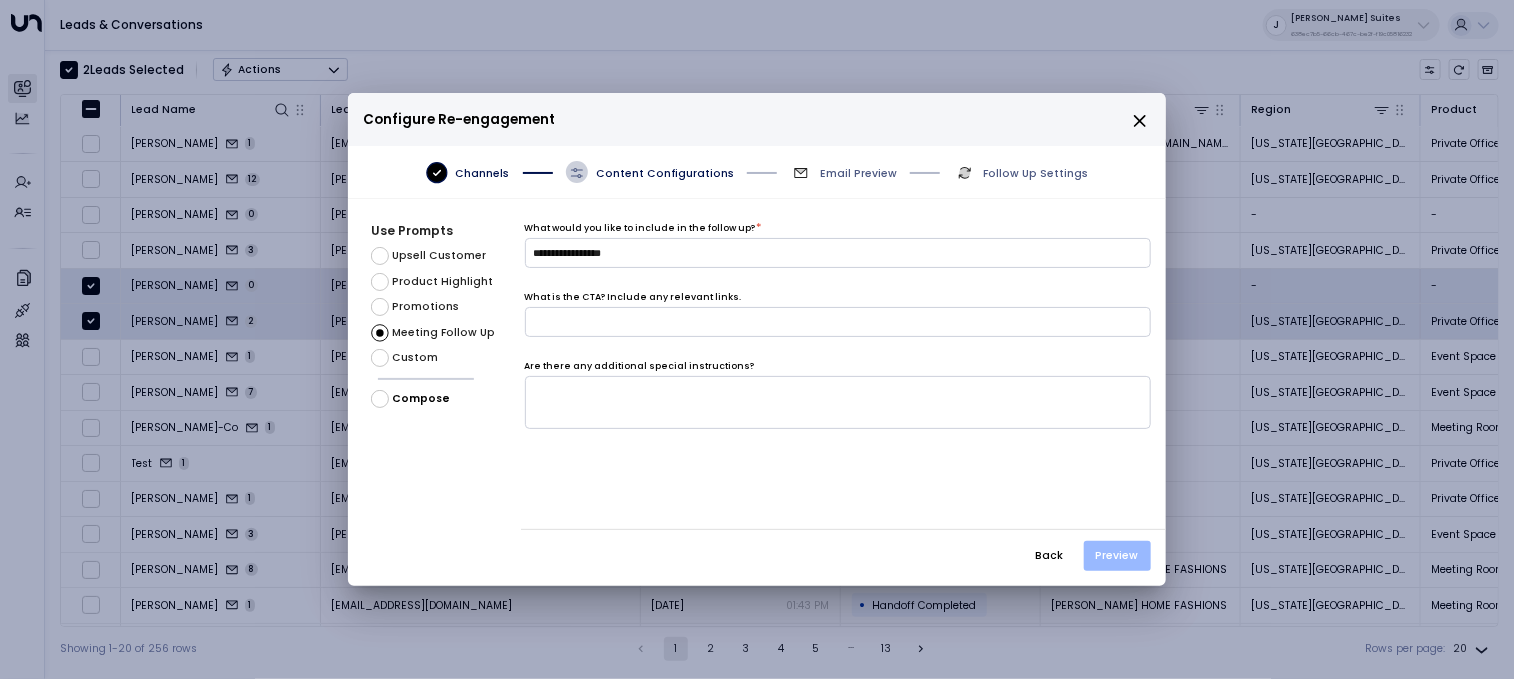 click on "Preview" at bounding box center (1117, 556) 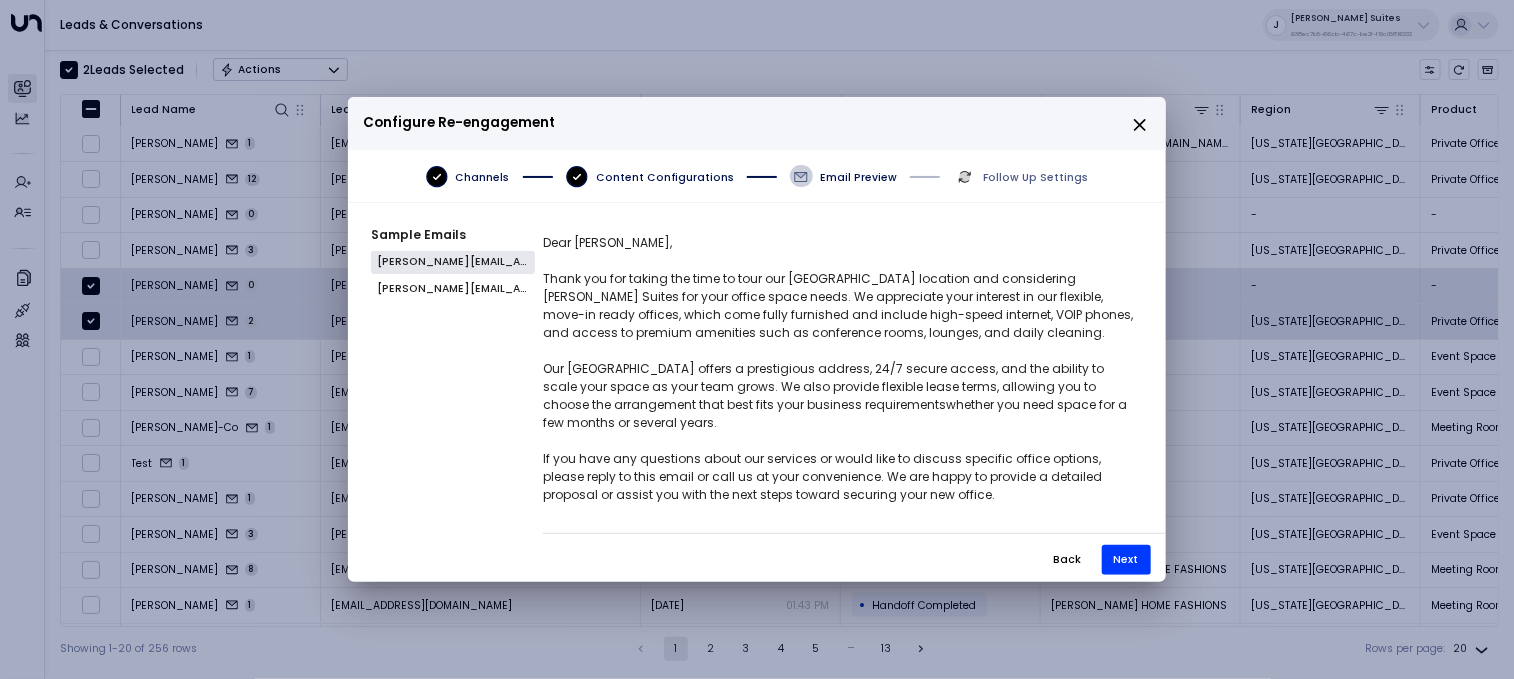 scroll, scrollTop: 146, scrollLeft: 0, axis: vertical 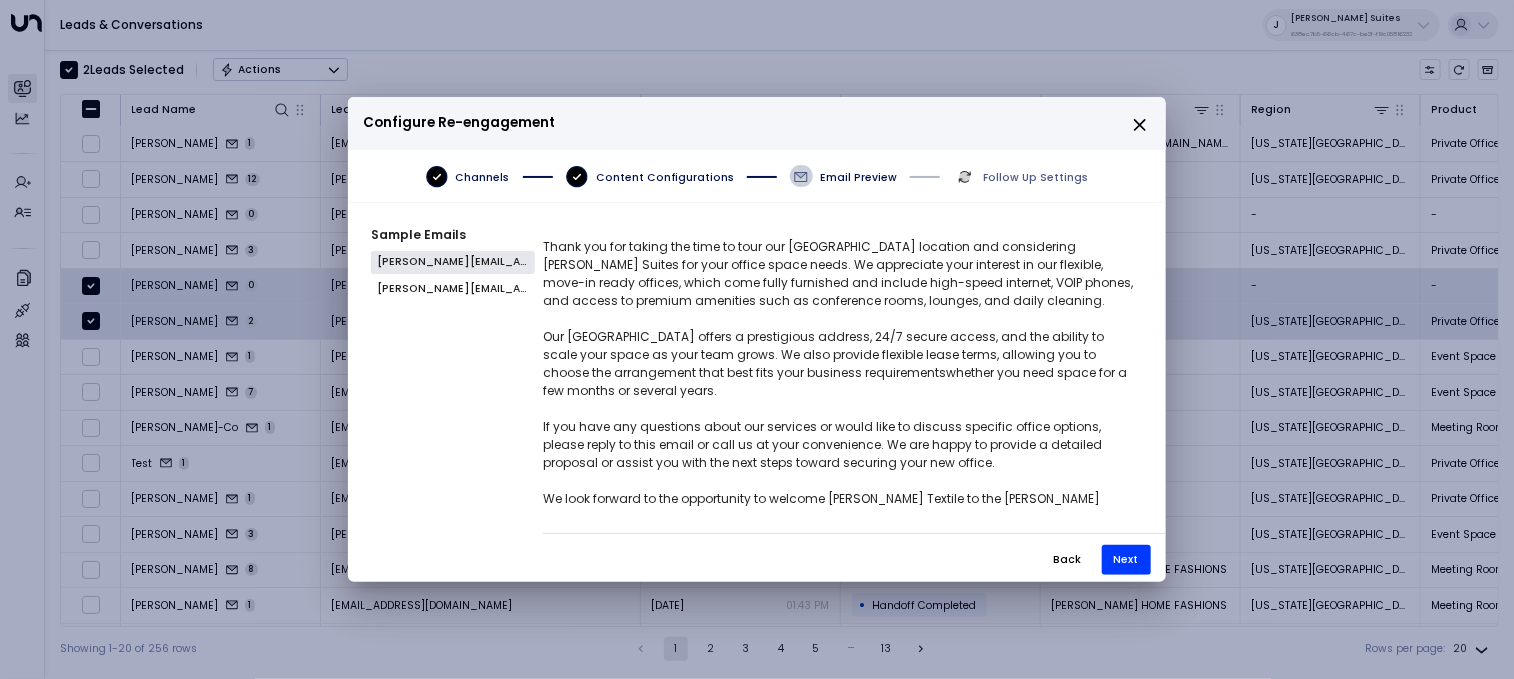 click on "Back" at bounding box center (1067, 560) 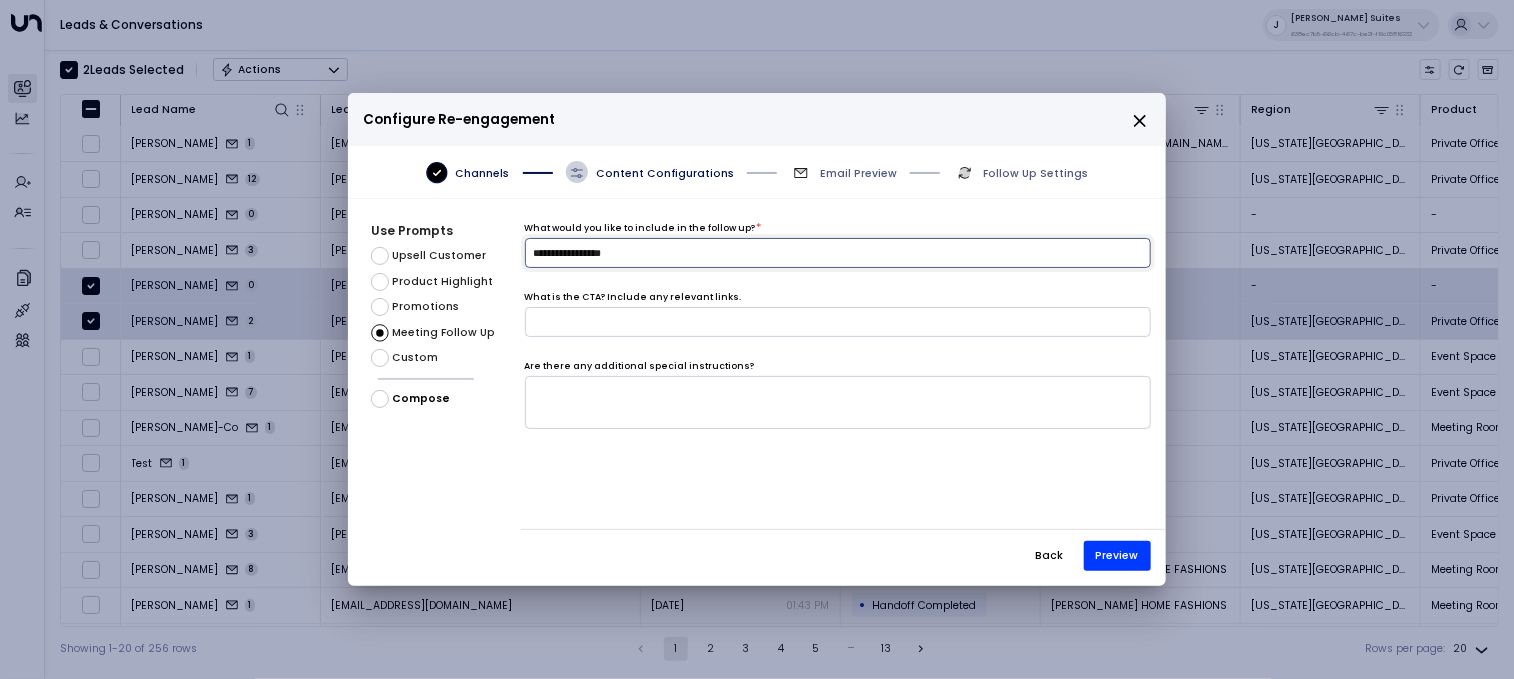 click on "**********" at bounding box center (838, 253) 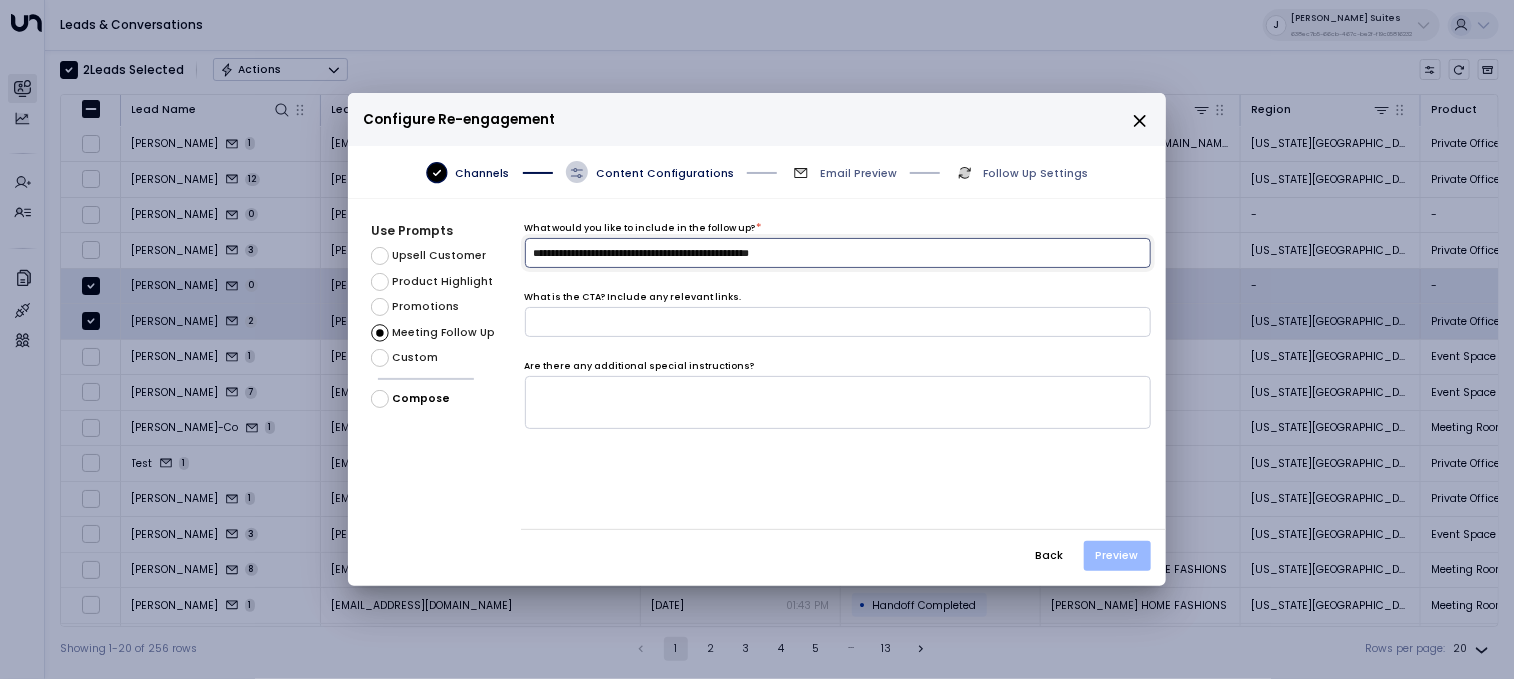 type on "**********" 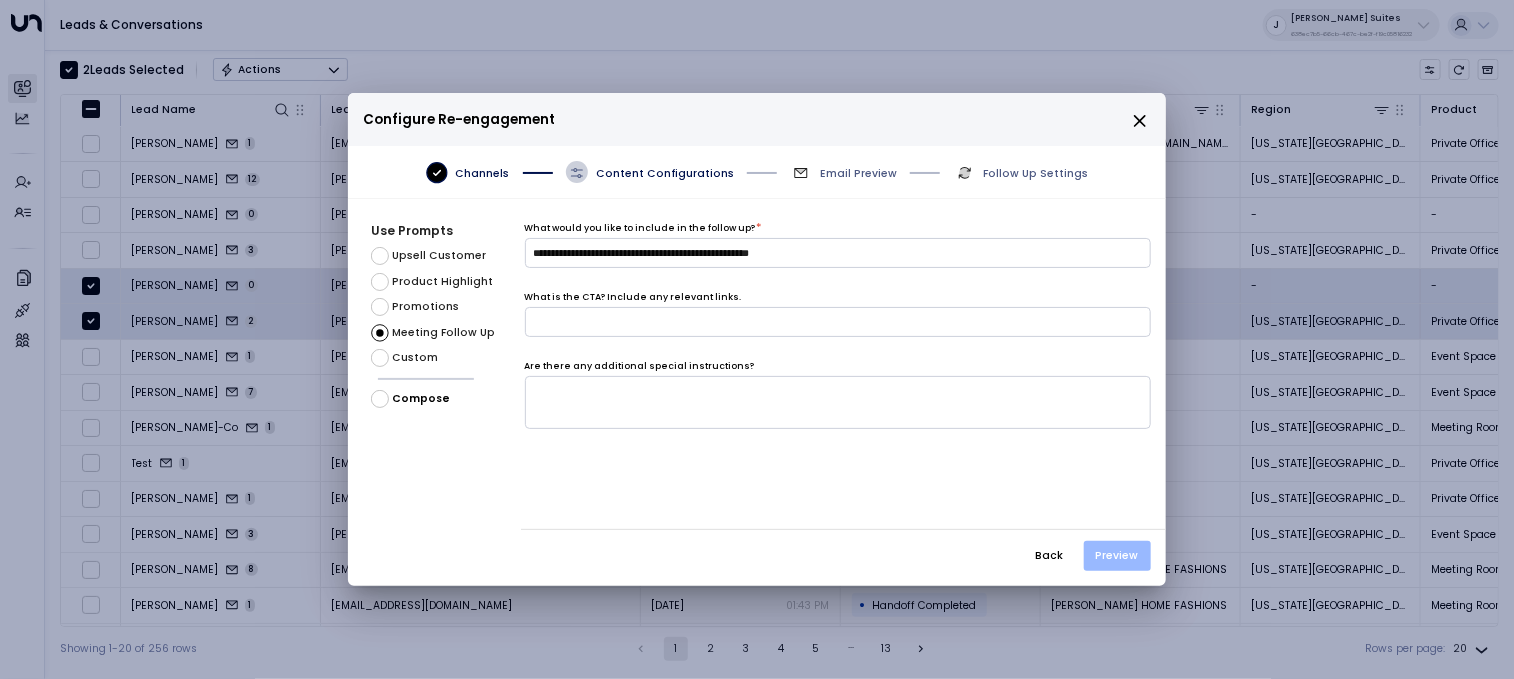 click on "Preview" at bounding box center [1117, 556] 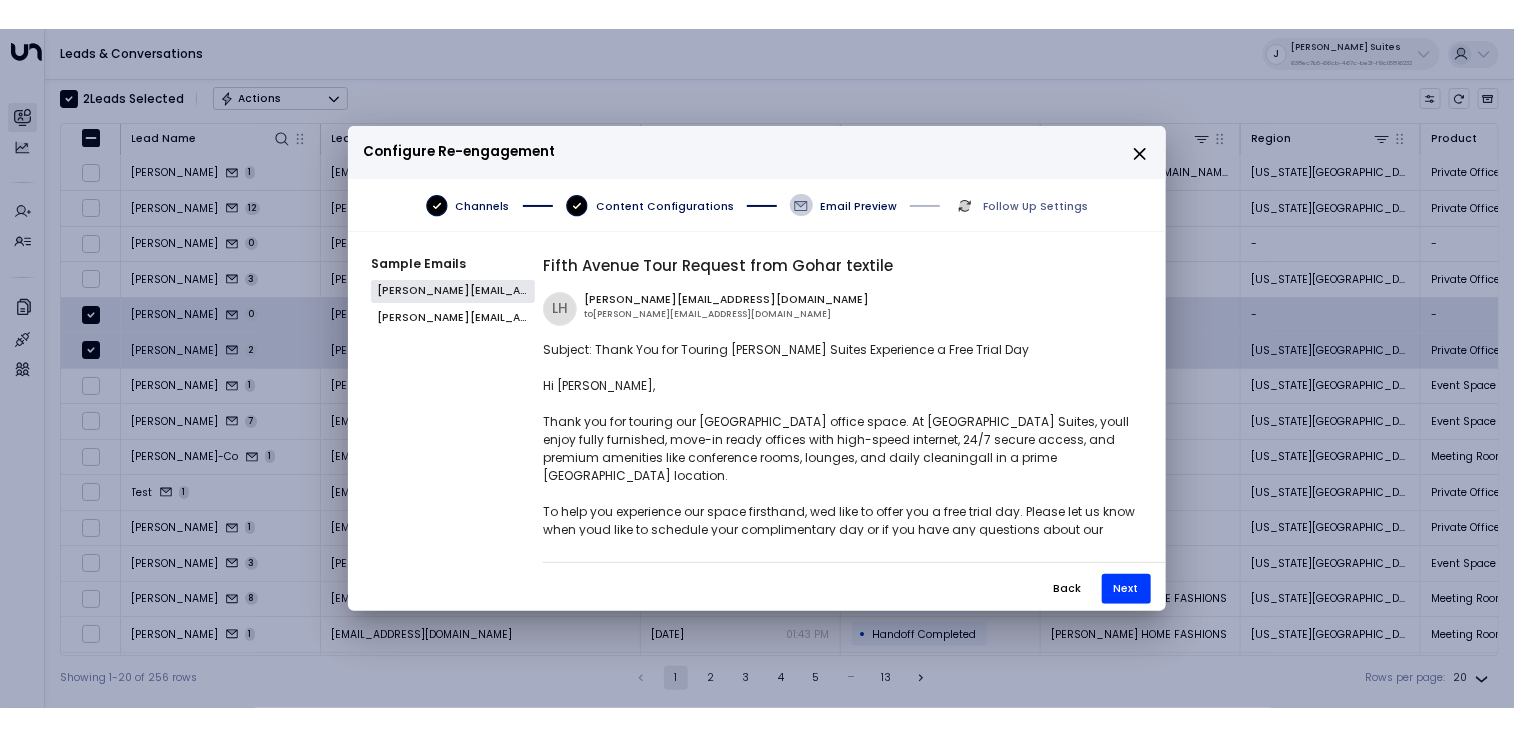 scroll, scrollTop: 38, scrollLeft: 0, axis: vertical 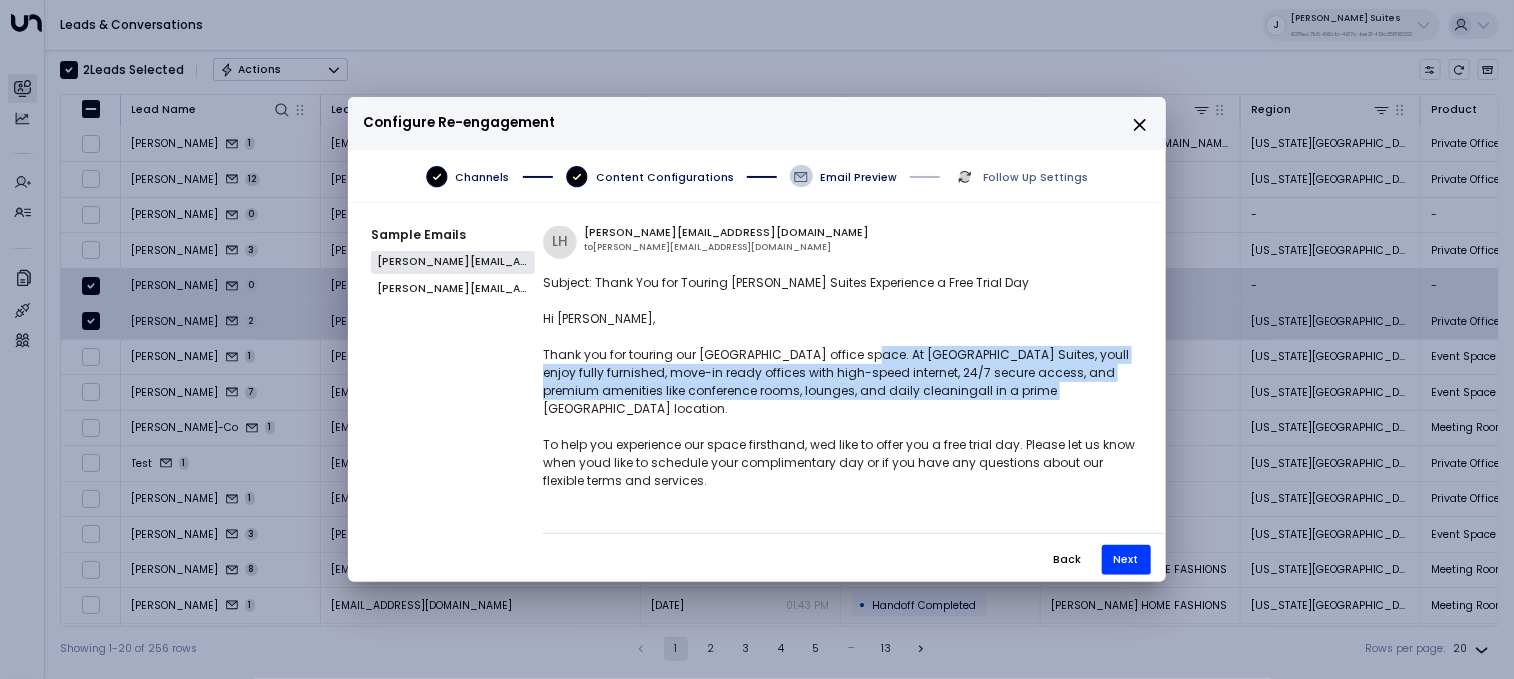 drag, startPoint x: 855, startPoint y: 358, endPoint x: 1034, endPoint y: 384, distance: 180.87842 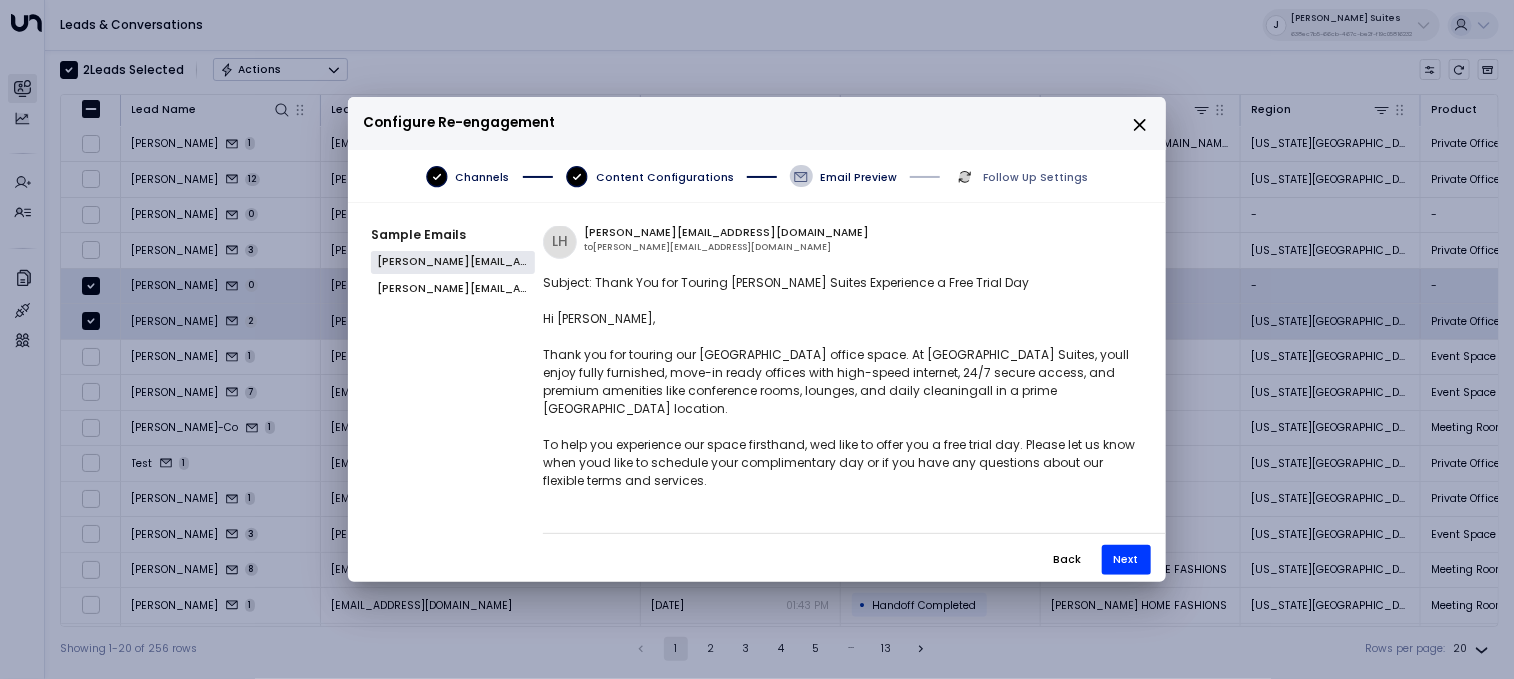 click on "Subject: Thank You for Touring Jay Suites  Experience a Free Trial Day Hi Aftab, Thank you for touring our Fifth Avenue office space. At Jay Suites, youll enjoy fully furnished, move-in ready offices with high-speed internet, 24/7 secure access, and premium amenities like conference rooms, lounges, and daily cleaningall in a prime Manhattan location. To help you experience our space firsthand, wed like to offer you a free trial day. Please let us know when youd like to schedule your complimentary day or if you have any questions about our flexible terms and services. We look forward to welcoming you again." at bounding box center (839, 400) 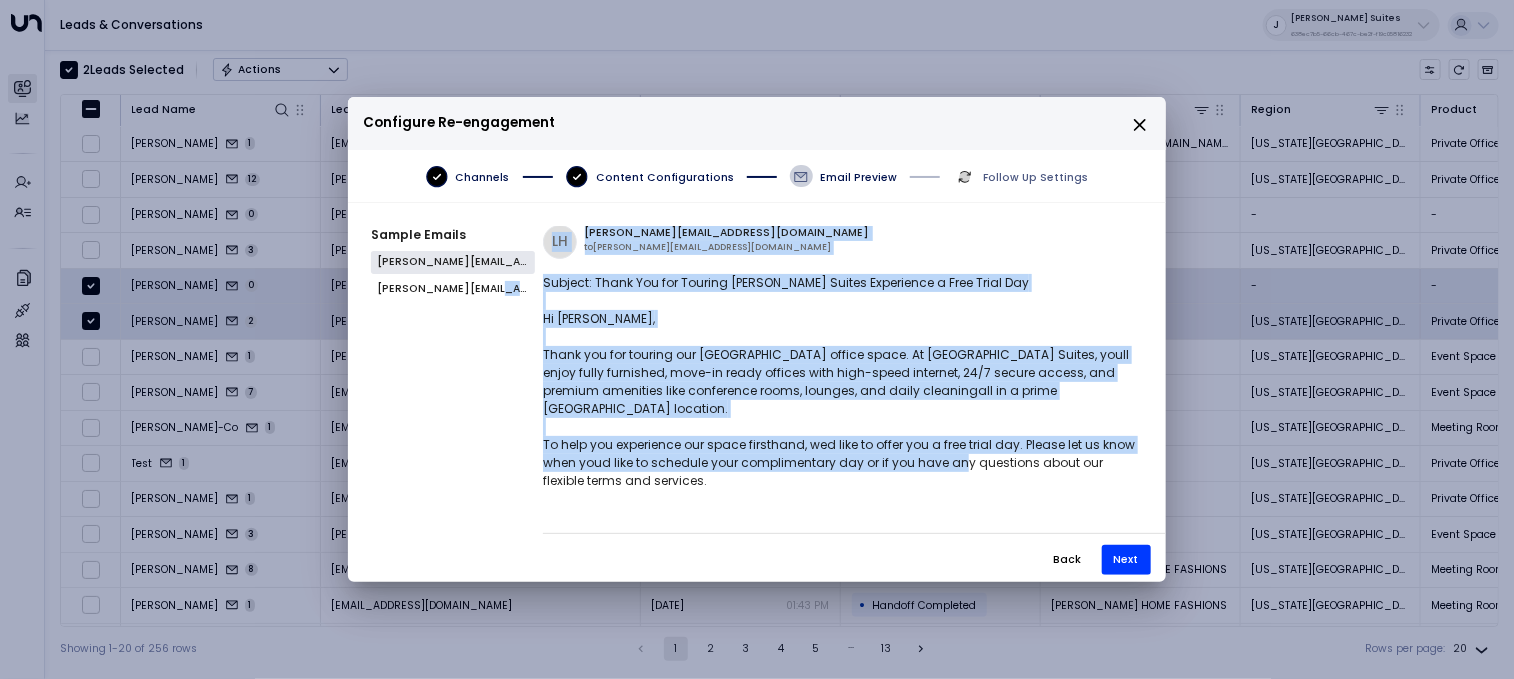 drag, startPoint x: 535, startPoint y: 433, endPoint x: 962, endPoint y: 440, distance: 427.05737 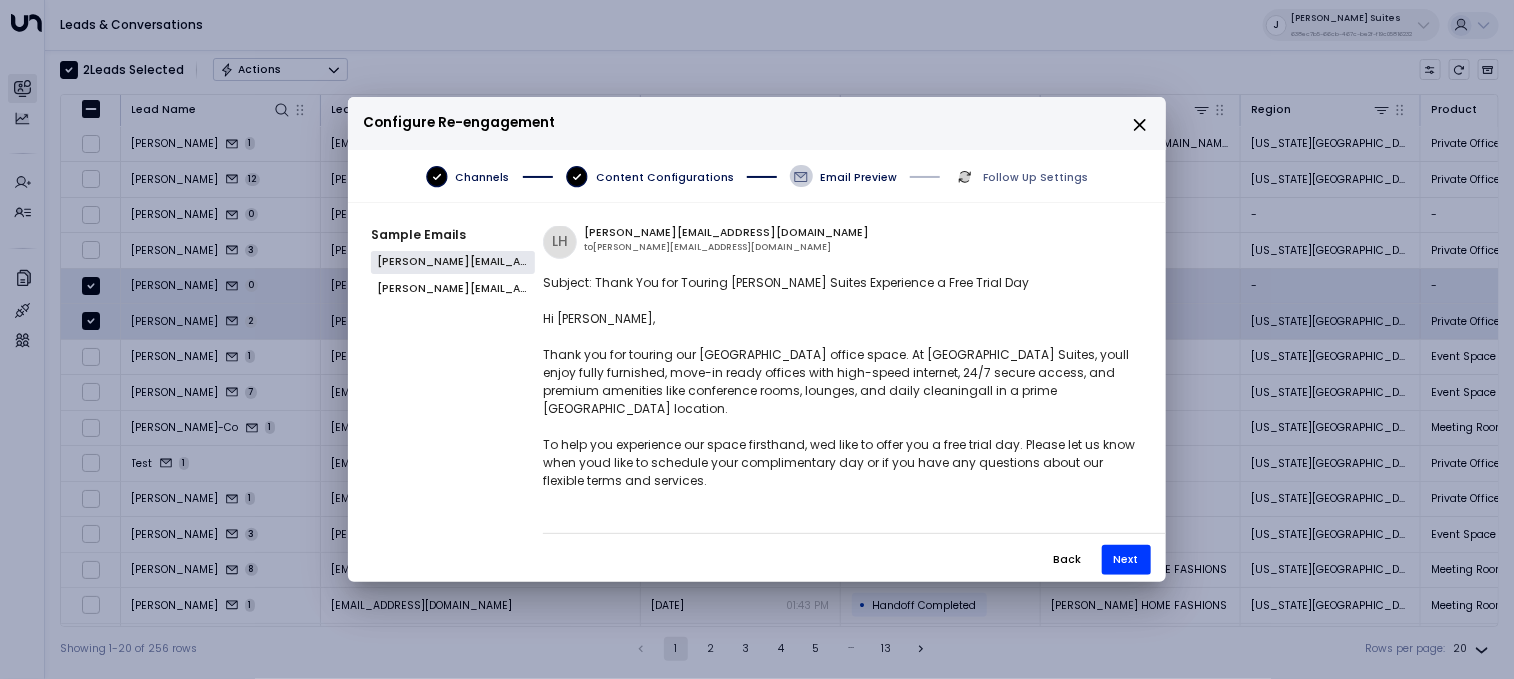click on "Subject: Thank You for Touring Jay Suites  Experience a Free Trial Day Hi Aftab, Thank you for touring our Fifth Avenue office space. At Jay Suites, youll enjoy fully furnished, move-in ready offices with high-speed internet, 24/7 secure access, and premium amenities like conference rooms, lounges, and daily cleaningall in a prime Manhattan location. To help you experience our space firsthand, wed like to offer you a free trial day. Please let us know when youd like to schedule your complimentary day or if you have any questions about our flexible terms and services. We look forward to welcoming you again." at bounding box center [839, 400] 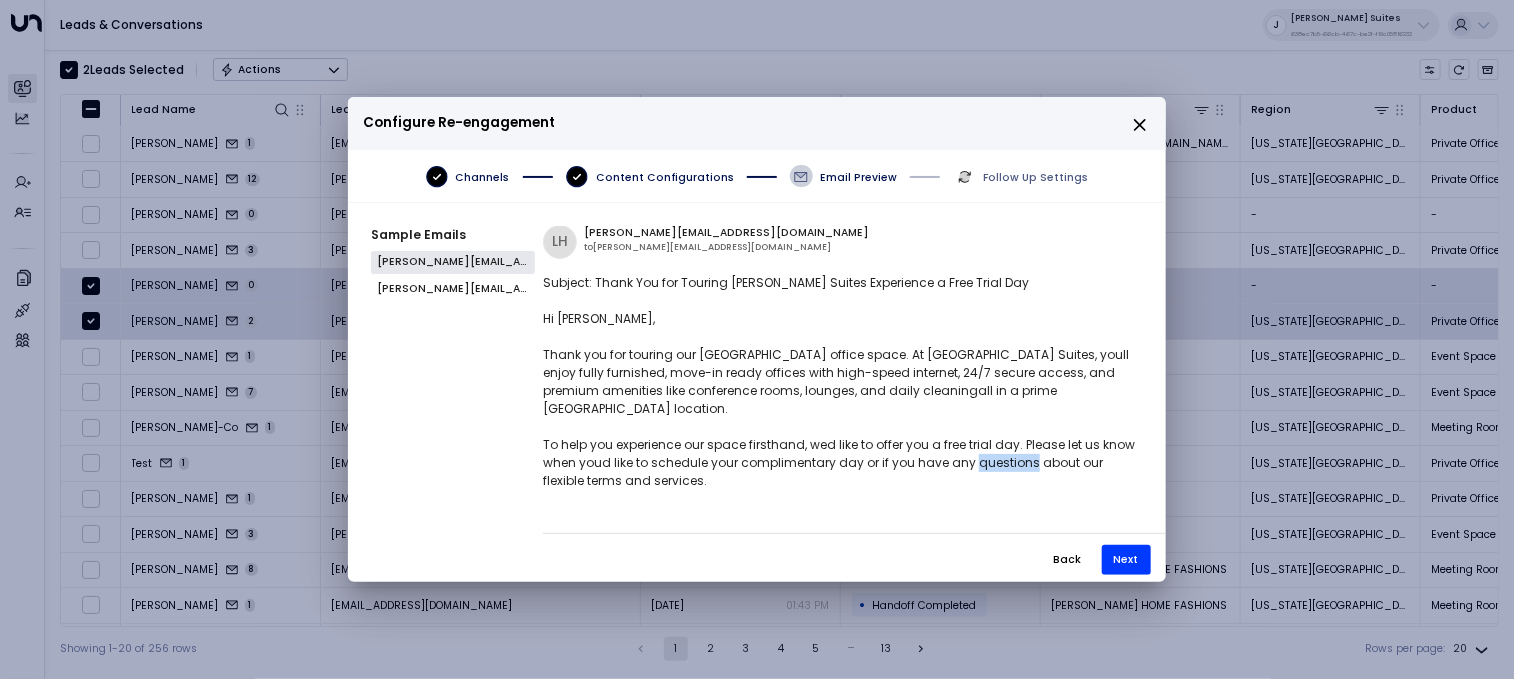 click on "Subject: Thank You for Touring Jay Suites  Experience a Free Trial Day Hi Aftab, Thank you for touring our Fifth Avenue office space. At Jay Suites, youll enjoy fully furnished, move-in ready offices with high-speed internet, 24/7 secure access, and premium amenities like conference rooms, lounges, and daily cleaningall in a prime Manhattan location. To help you experience our space firsthand, wed like to offer you a free trial day. Please let us know when youd like to schedule your complimentary day or if you have any questions about our flexible terms and services. We look forward to welcoming you again." at bounding box center (839, 400) 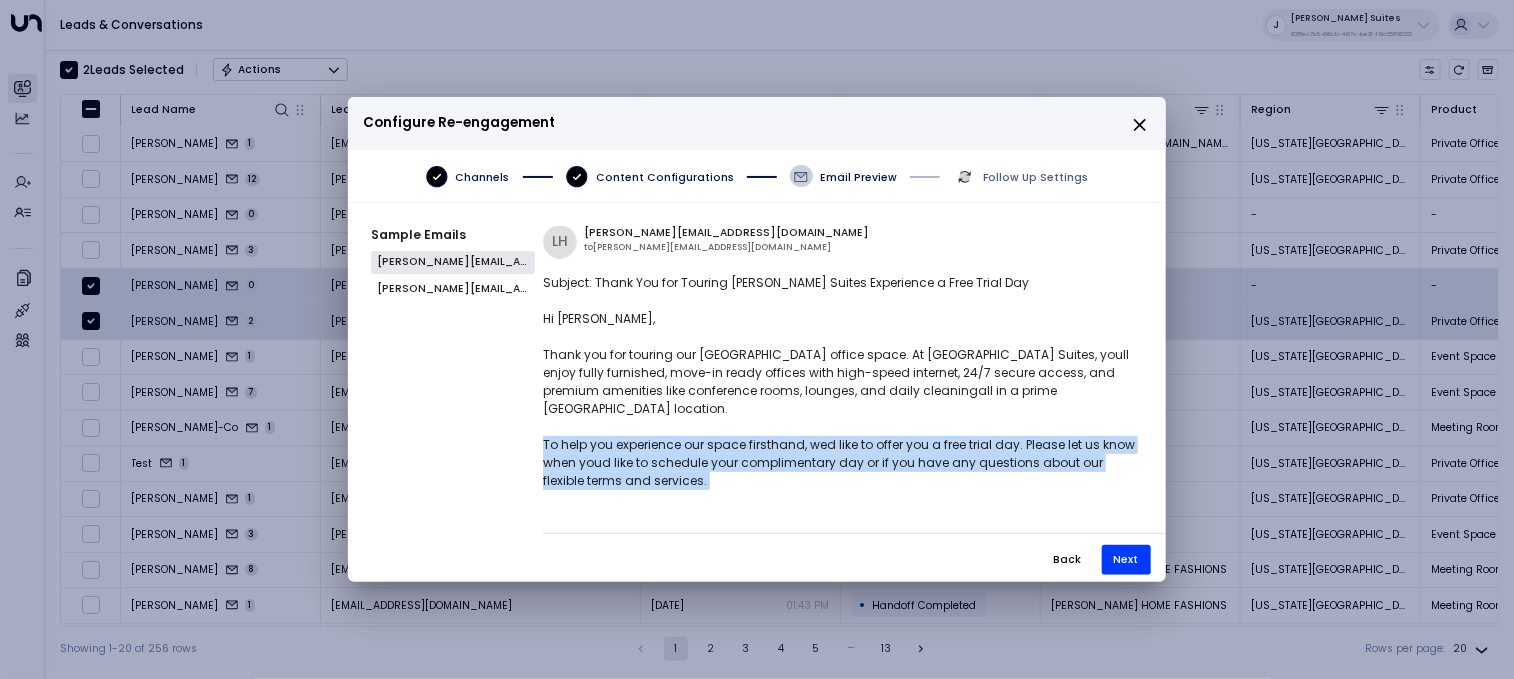 click on "Subject: Thank You for Touring Jay Suites  Experience a Free Trial Day Hi Aftab, Thank you for touring our Fifth Avenue office space. At Jay Suites, youll enjoy fully furnished, move-in ready offices with high-speed internet, 24/7 secure access, and premium amenities like conference rooms, lounges, and daily cleaningall in a prime Manhattan location. To help you experience our space firsthand, wed like to offer you a free trial day. Please let us know when youd like to schedule your complimentary day or if you have any questions about our flexible terms and services. We look forward to welcoming you again." at bounding box center [839, 400] 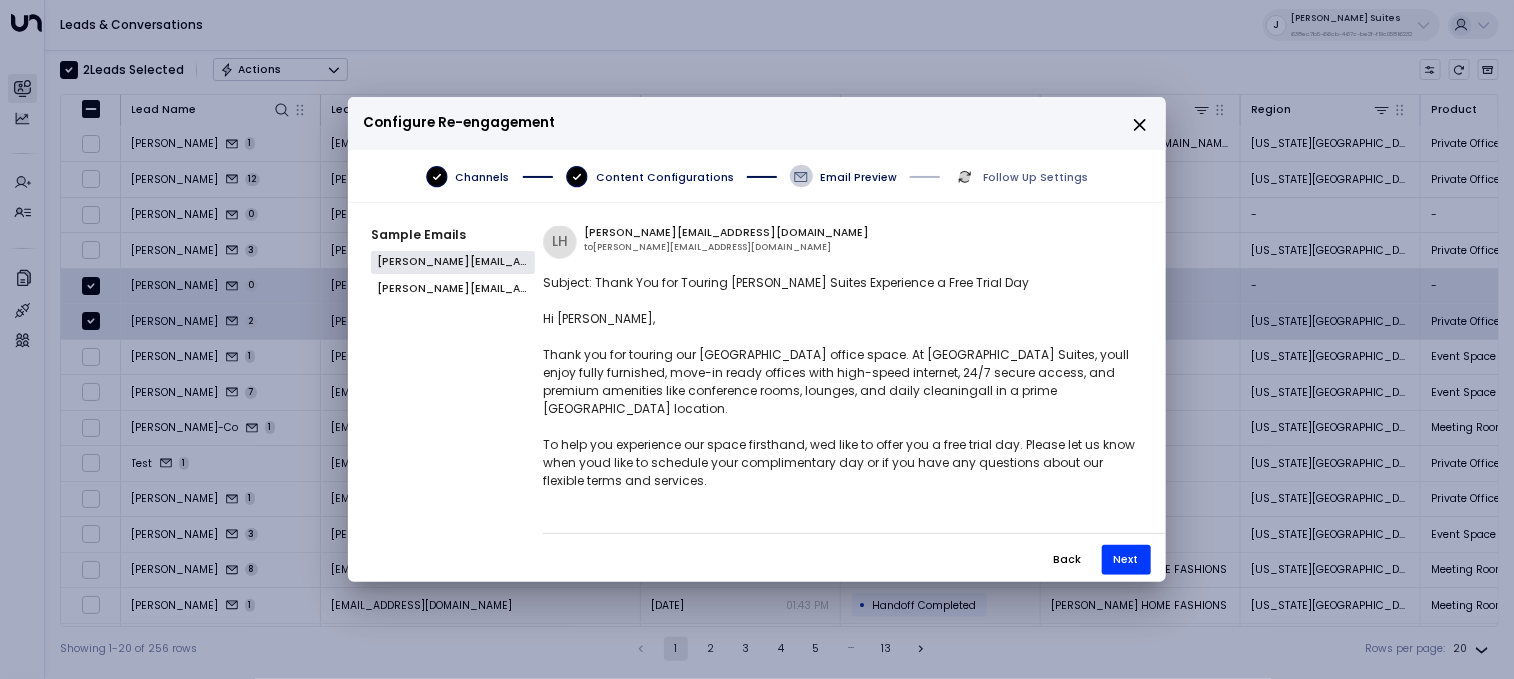 click on "Subject: Thank You for Touring Jay Suites  Experience a Free Trial Day Hi Aftab, Thank you for touring our Fifth Avenue office space. At Jay Suites, youll enjoy fully furnished, move-in ready offices with high-speed internet, 24/7 secure access, and premium amenities like conference rooms, lounges, and daily cleaningall in a prime Manhattan location. To help you experience our space firsthand, wed like to offer you a free trial day. Please let us know when youd like to schedule your complimentary day or if you have any questions about our flexible terms and services. We look forward to welcoming you again." at bounding box center (839, 400) 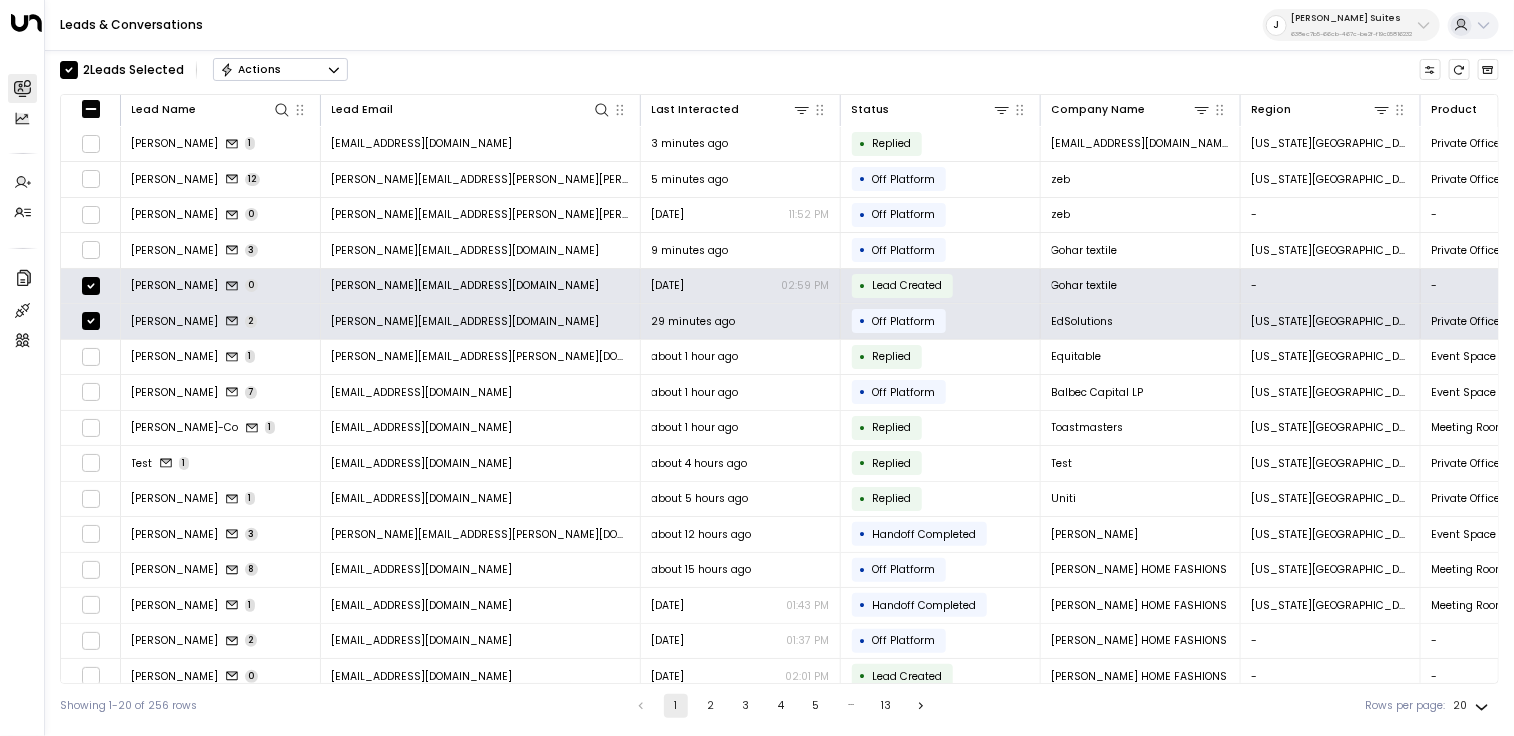 click on "Leads & Conversations J Jay Suites 638ec7b5-66cb-467c-be2f-f19c05816232" at bounding box center [779, 25] 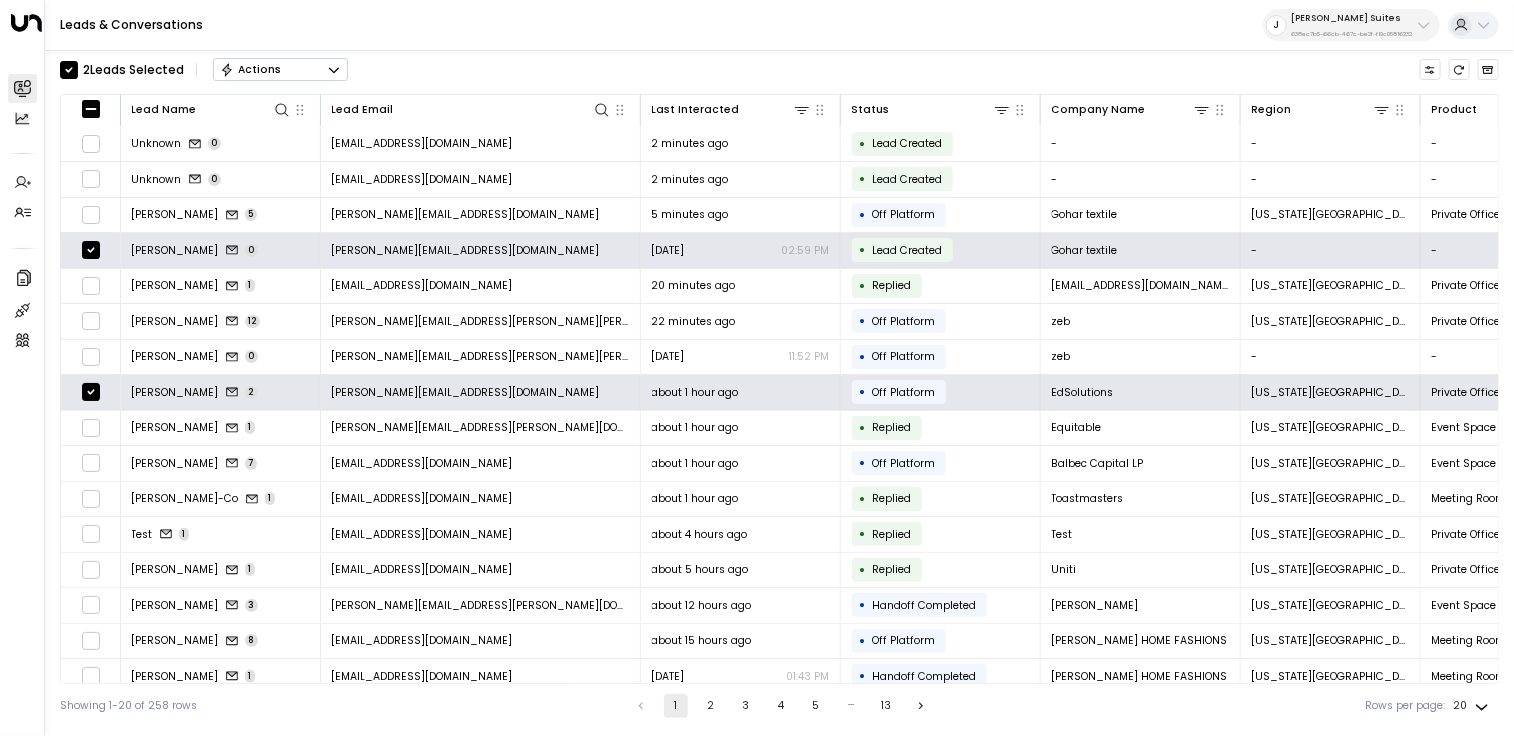 click on "Jay Suites 638ec7b5-66cb-467c-be2f-f19c05816232" at bounding box center [1351, 25] 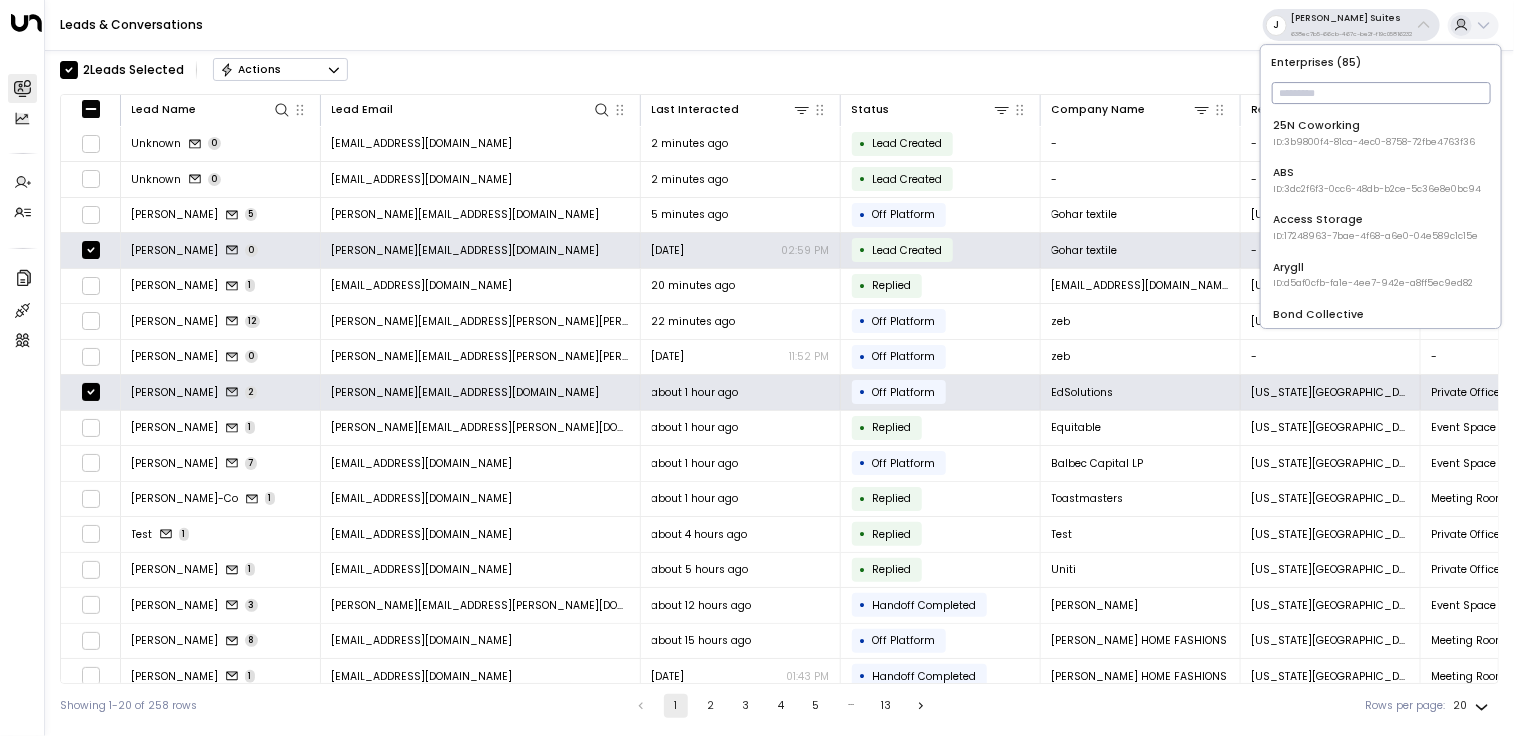 click at bounding box center [1381, 93] 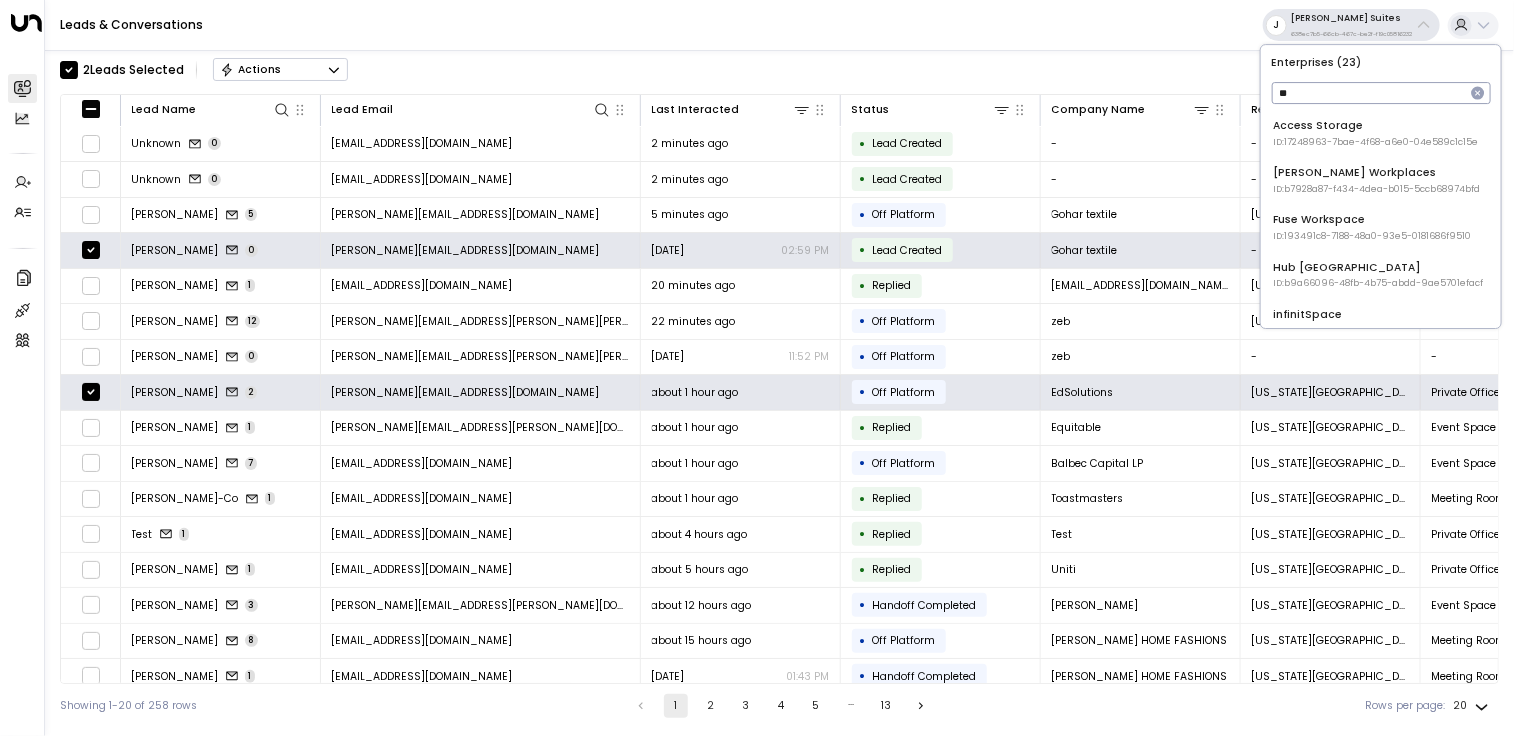 type on "*" 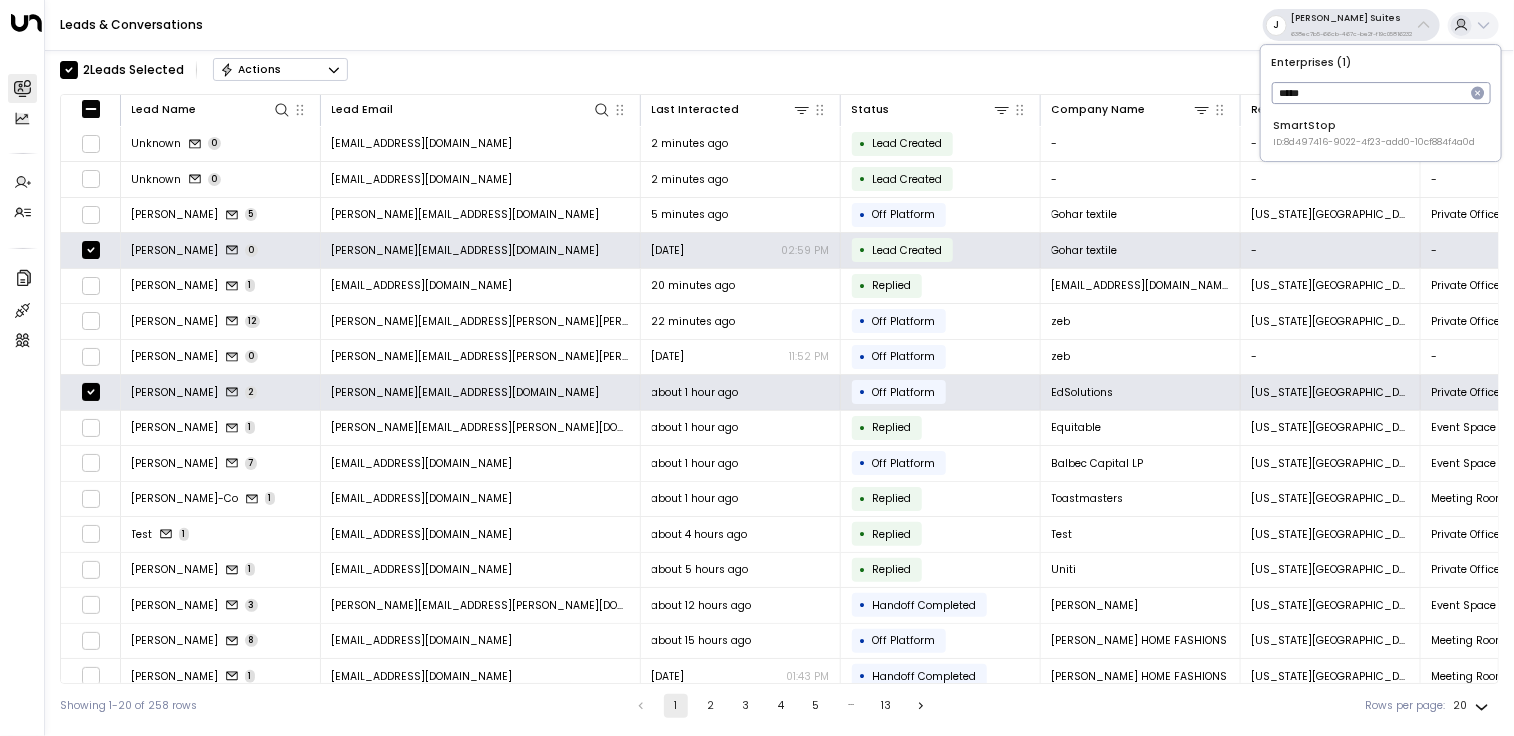 type on "*****" 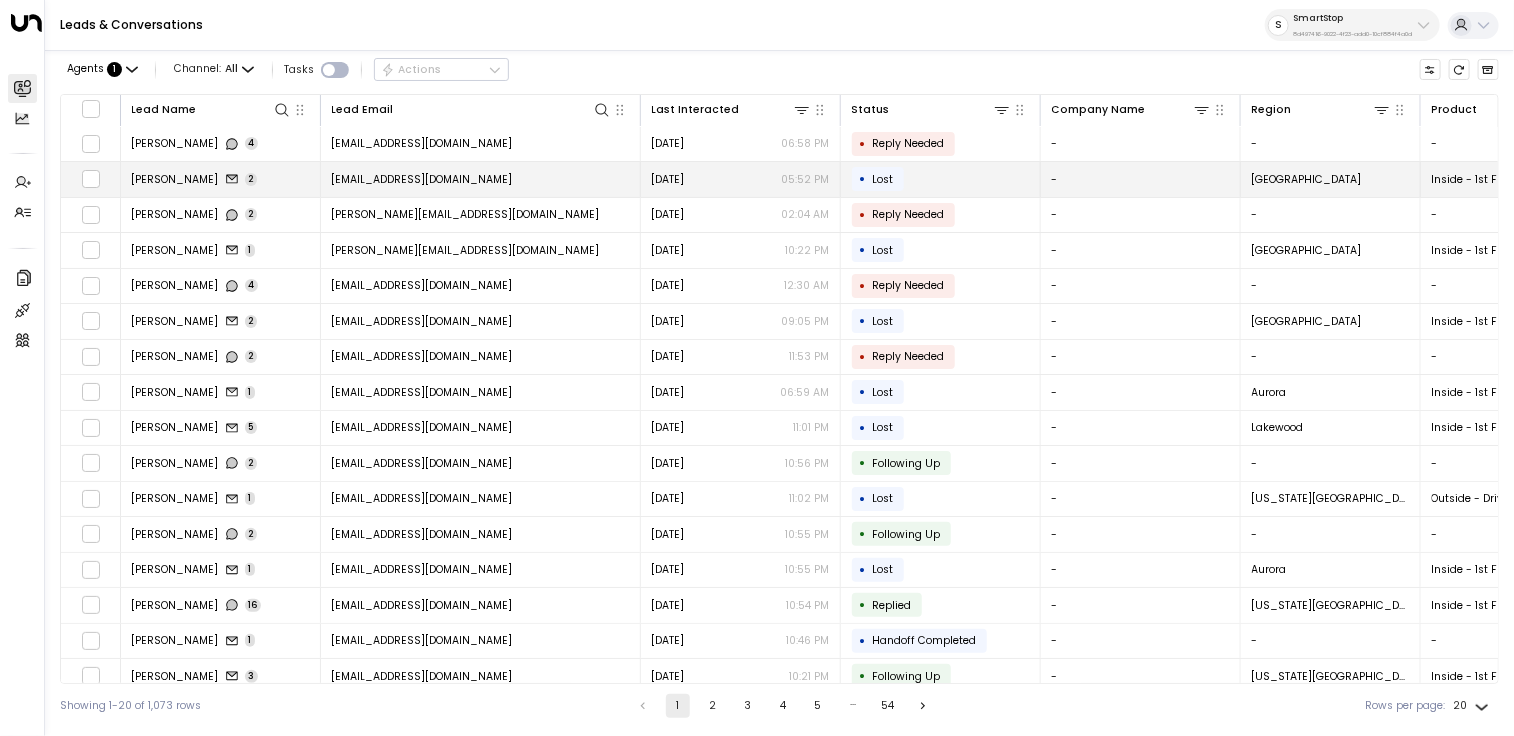 click on "Vturnbow@yahoo.com" at bounding box center (481, 179) 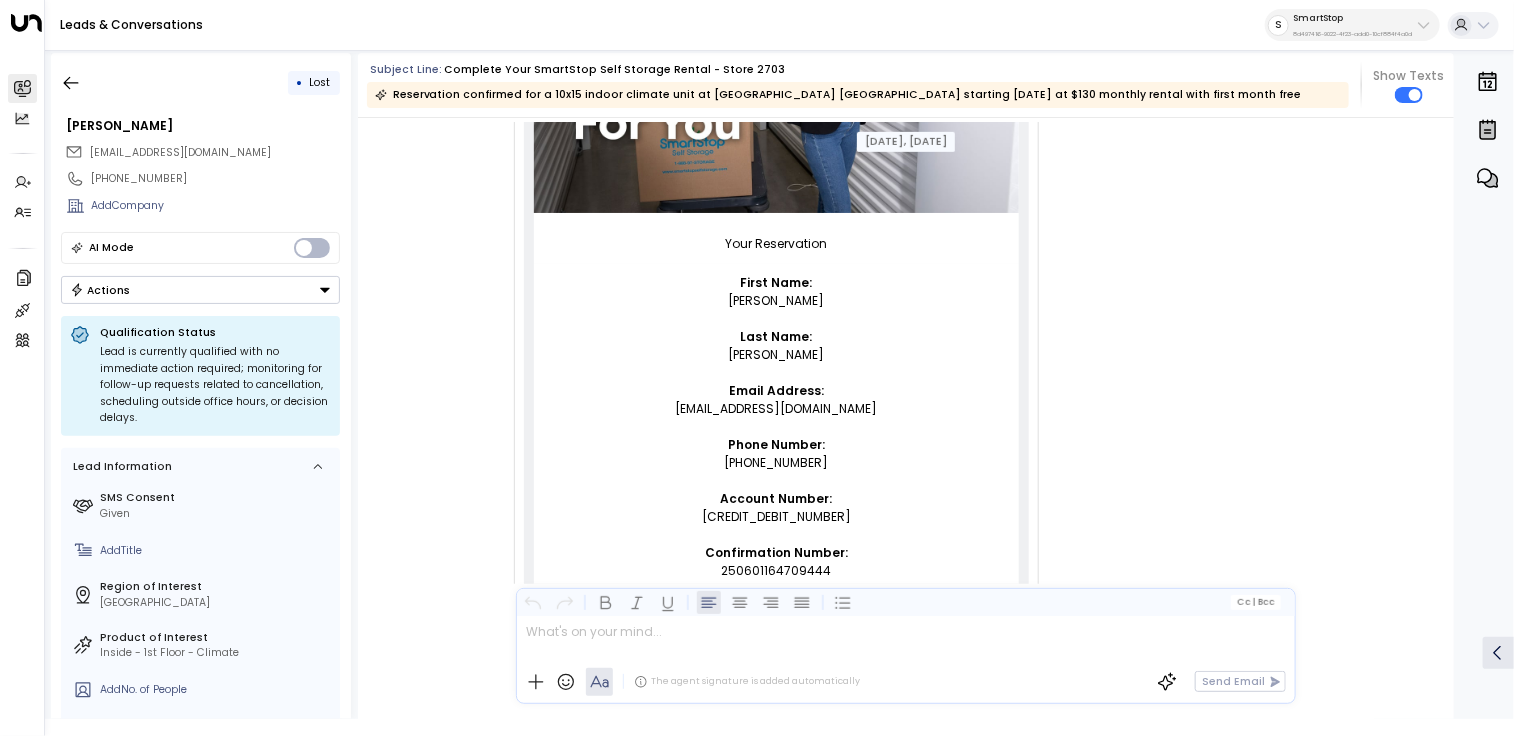 scroll, scrollTop: 445, scrollLeft: 0, axis: vertical 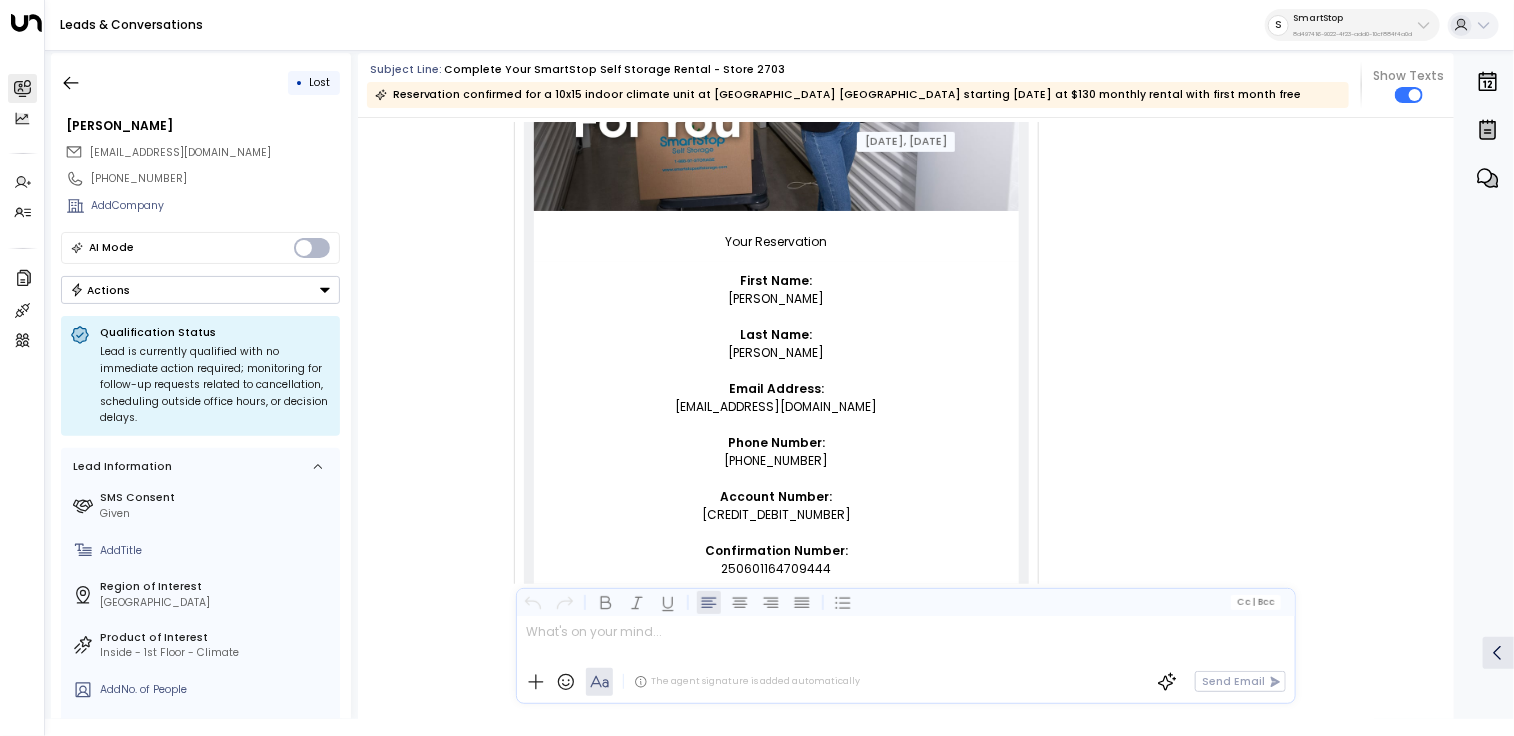 drag, startPoint x: 738, startPoint y: 277, endPoint x: 863, endPoint y: 544, distance: 294.8118 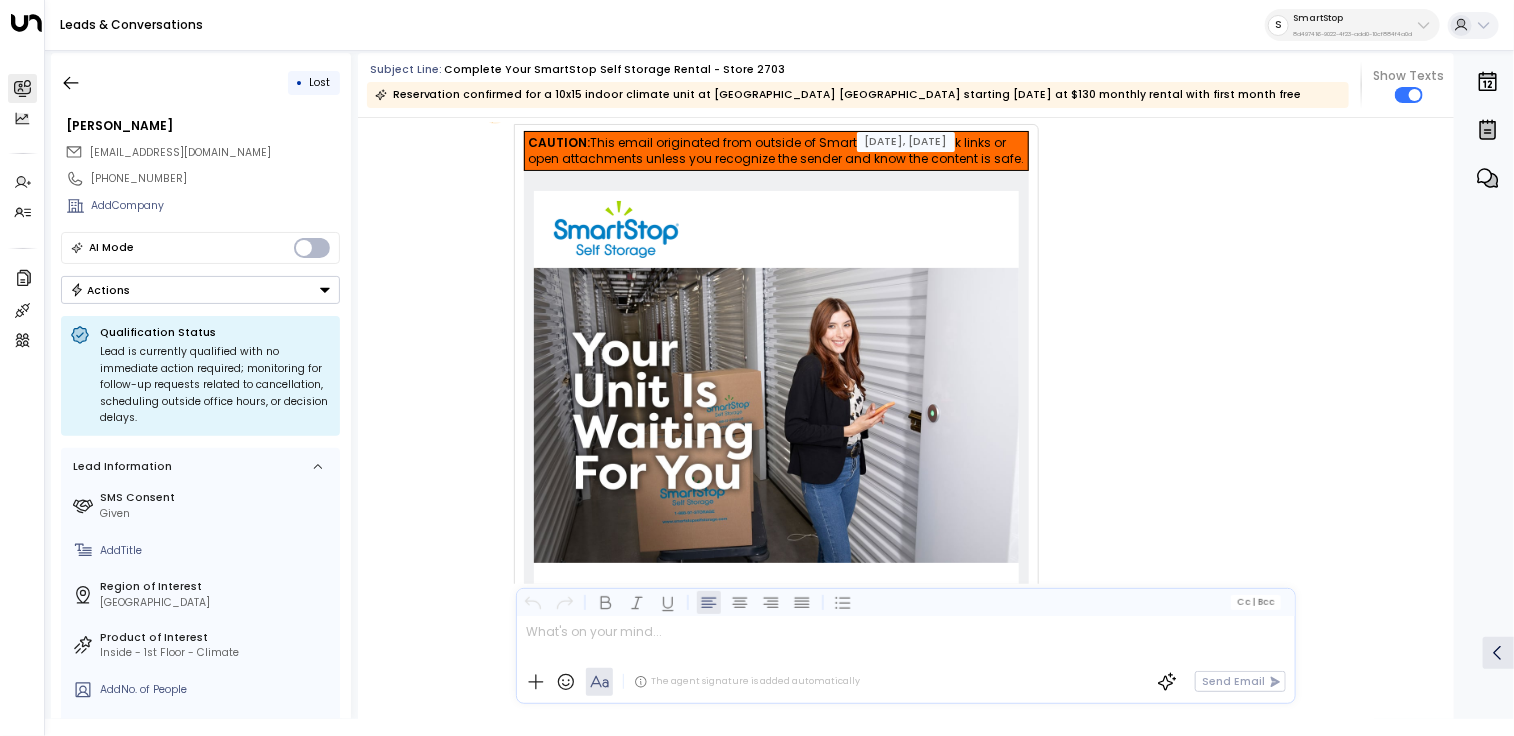 scroll, scrollTop: 0, scrollLeft: 0, axis: both 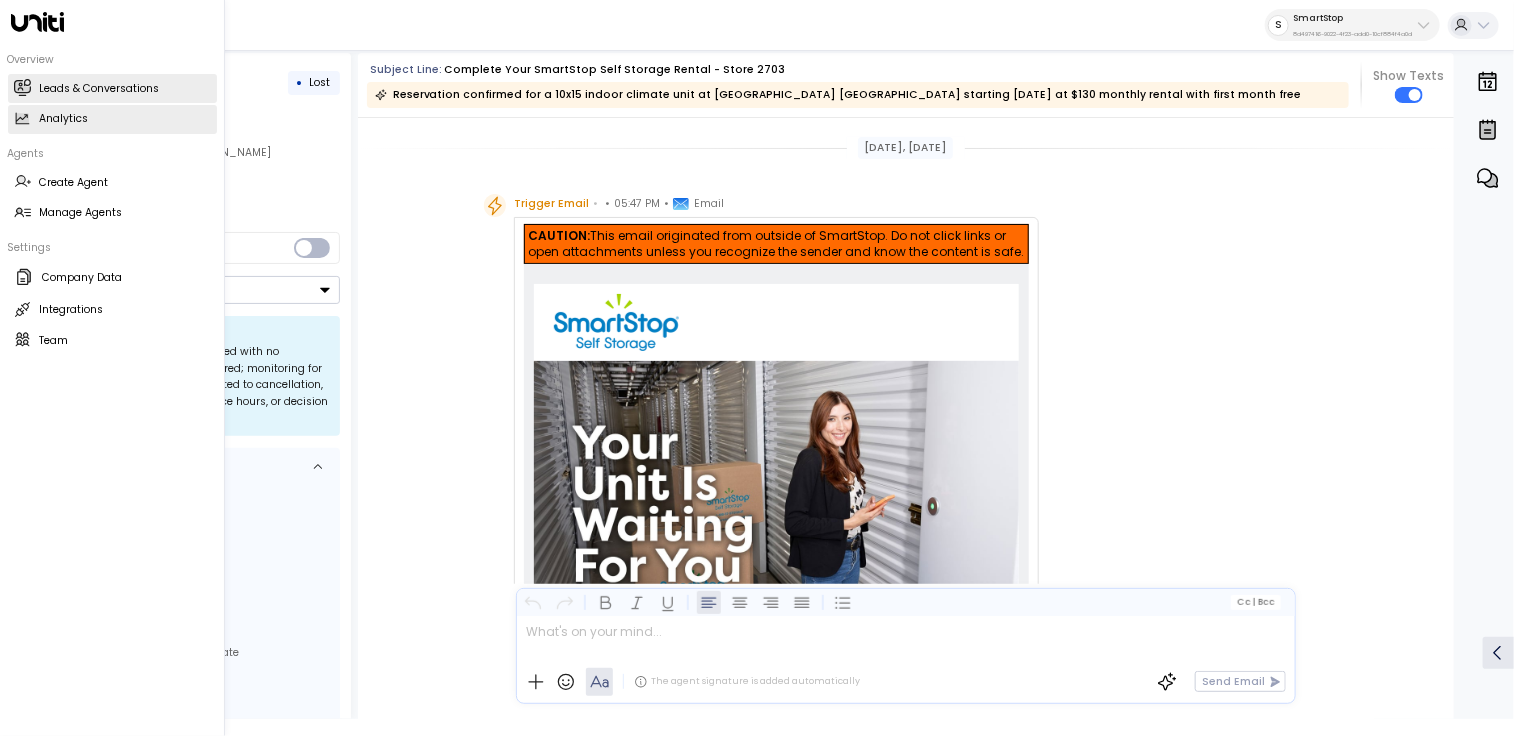 click on "Analytics" at bounding box center (64, 119) 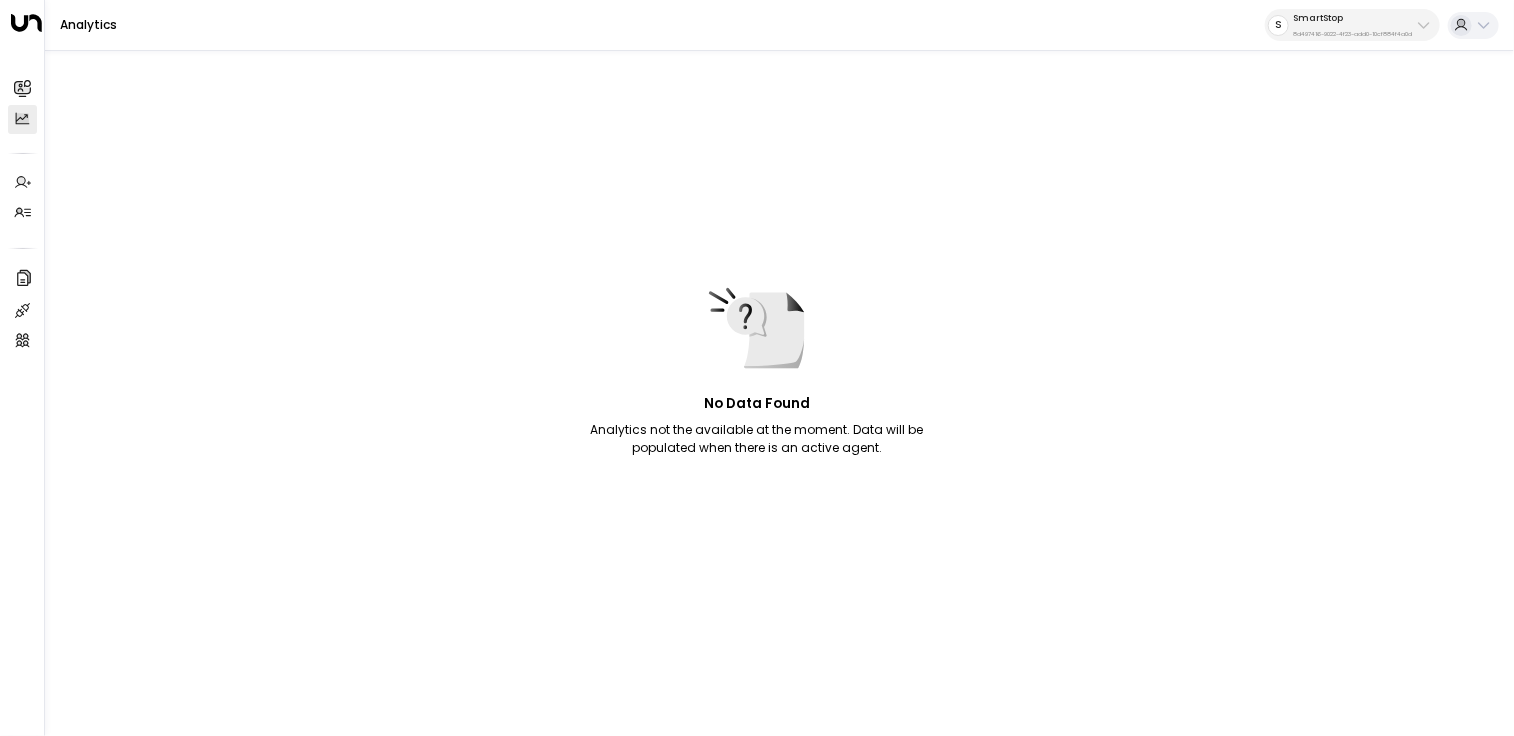 click on "SmartStop 8d497416-9022-4f23-add0-10cf884f4a0d" at bounding box center (1352, 25) 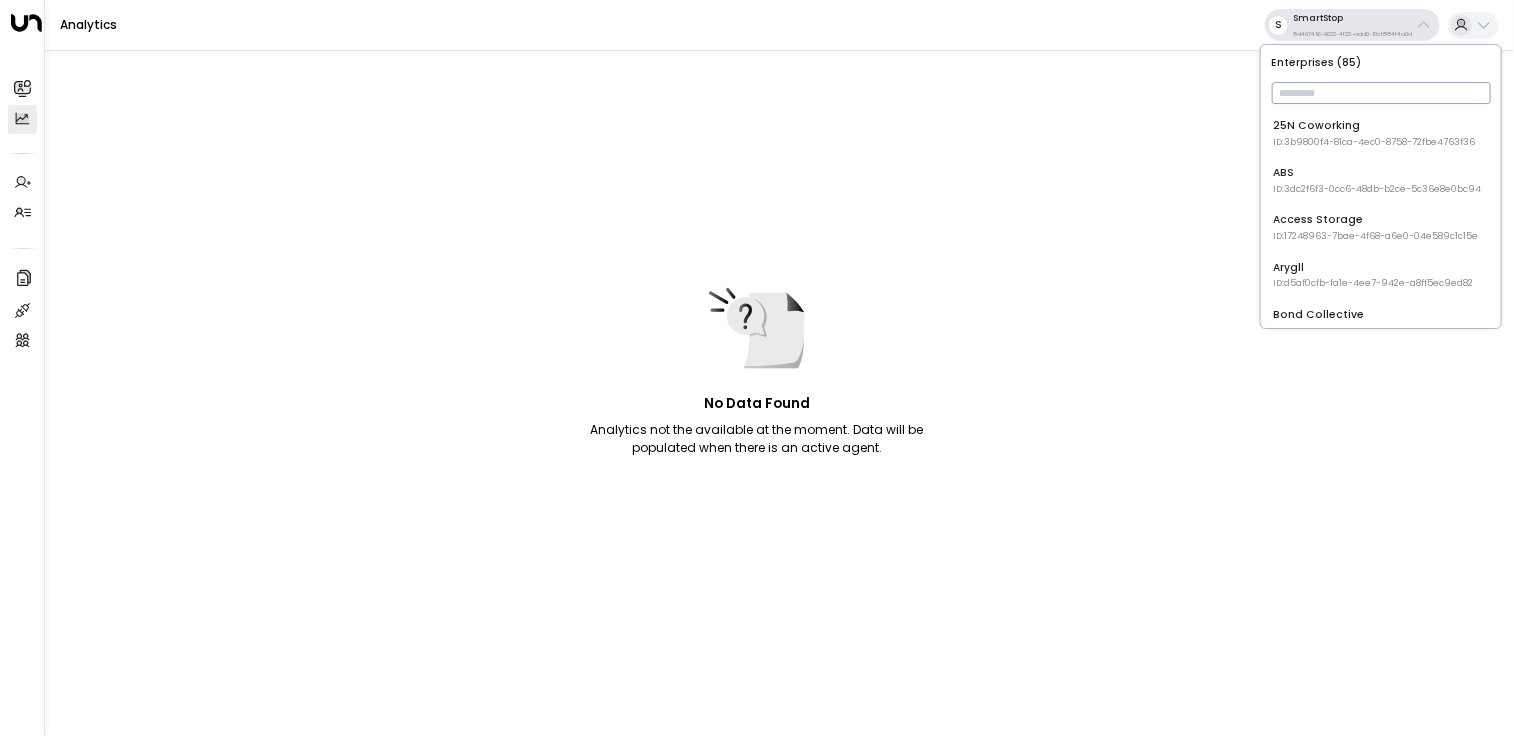 click at bounding box center (1381, 93) 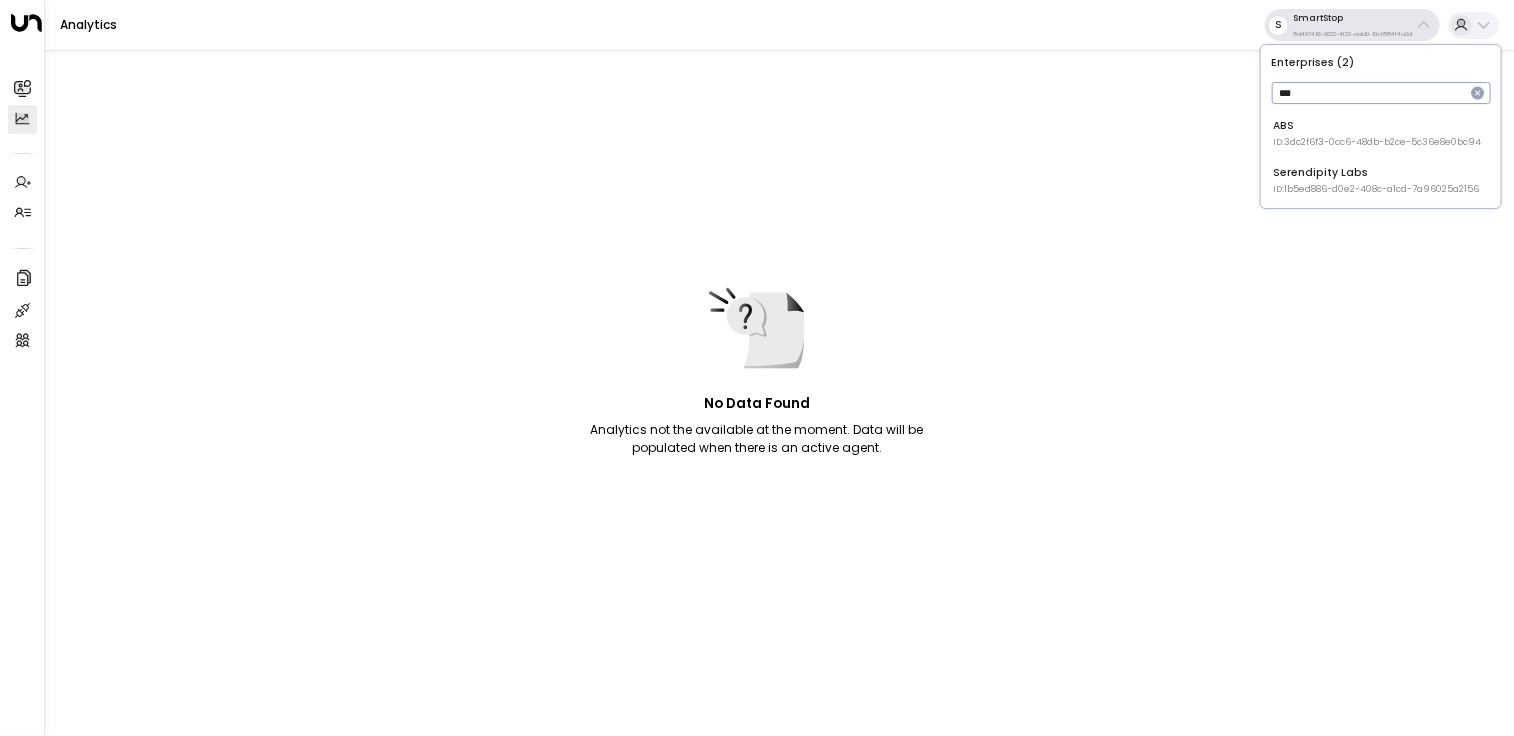 type on "***" 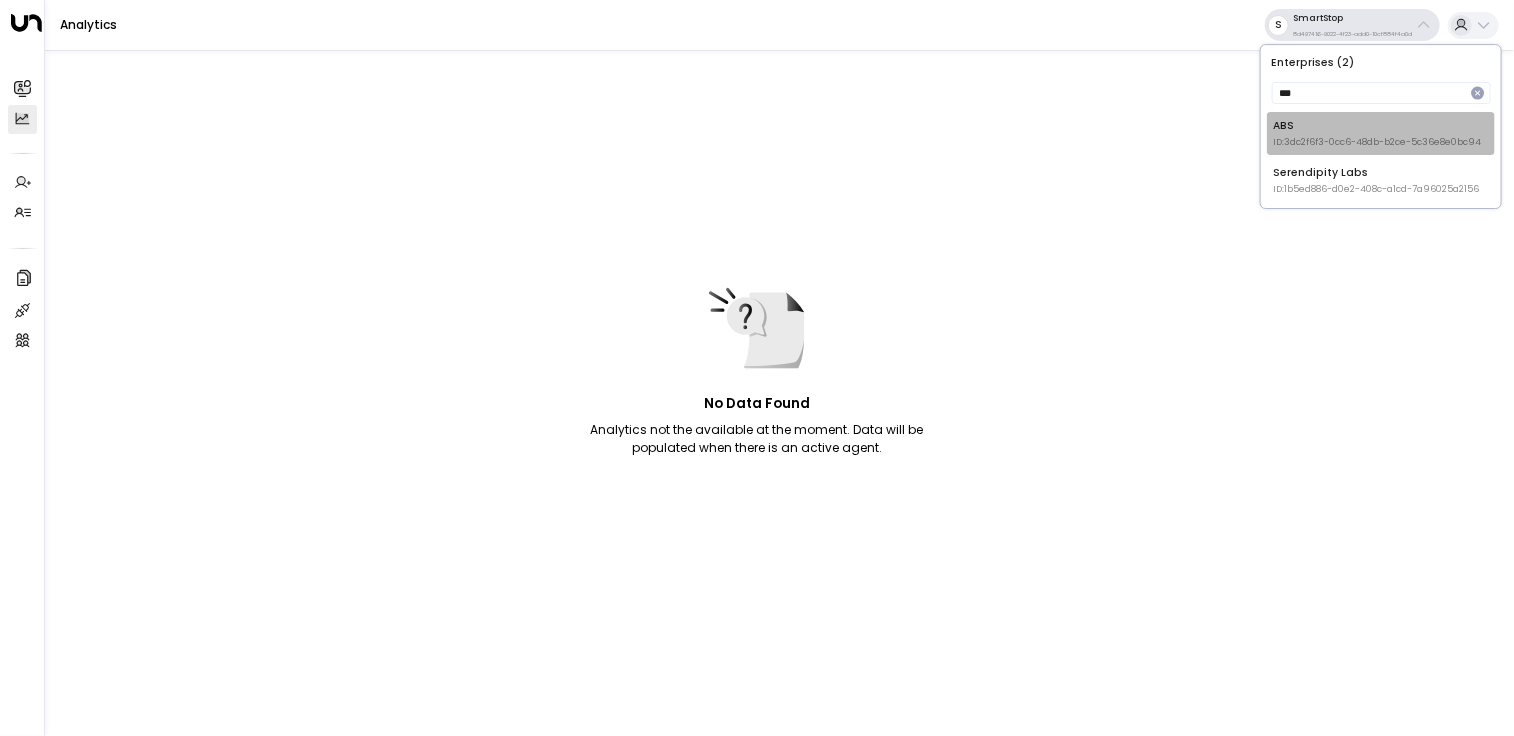 click on "ID:  3dc2f6f3-0cc6-48db-b2ce-5c36e8e0bc94" at bounding box center [1377, 143] 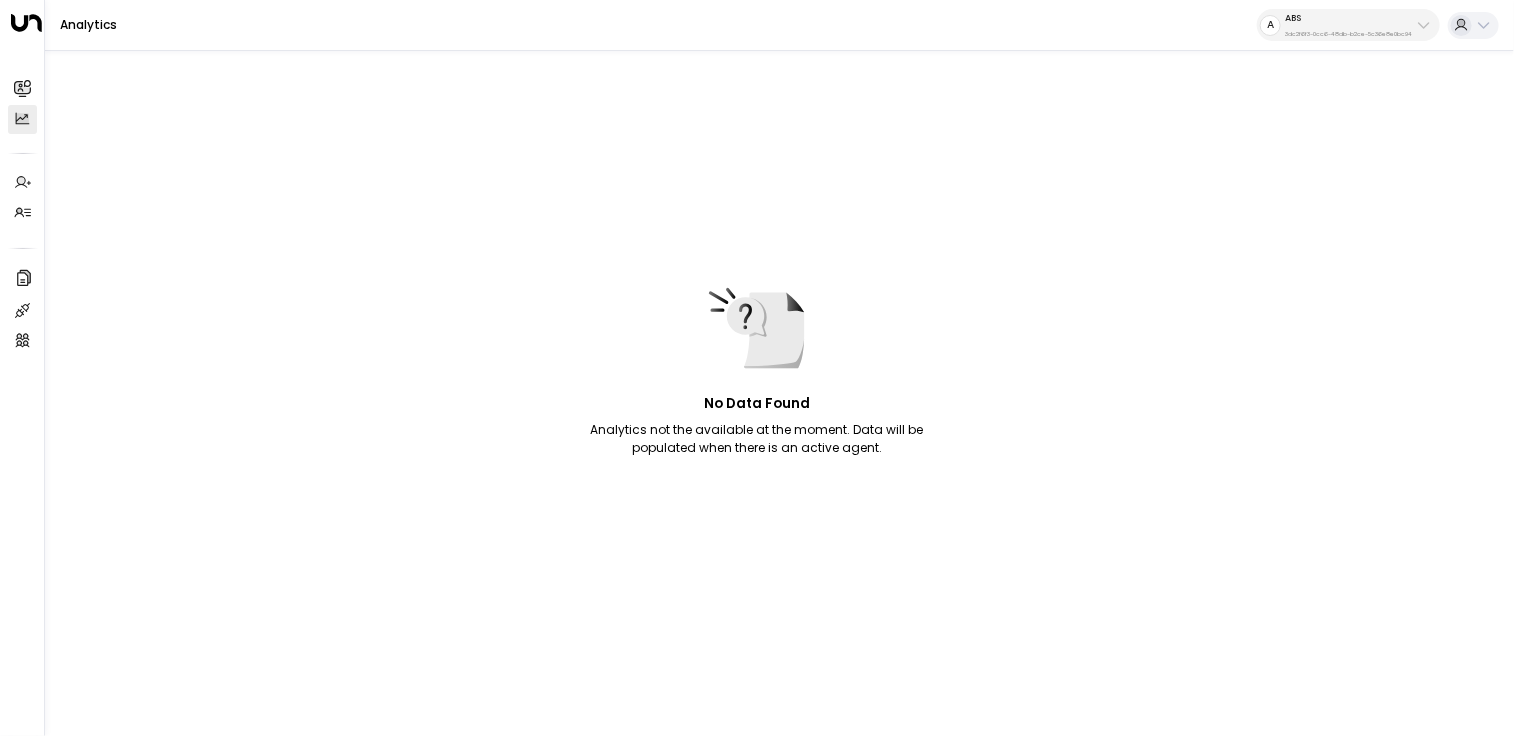 click on "3dc2f6f3-0cc6-48db-b2ce-5c36e8e0bc94" at bounding box center [1348, 34] 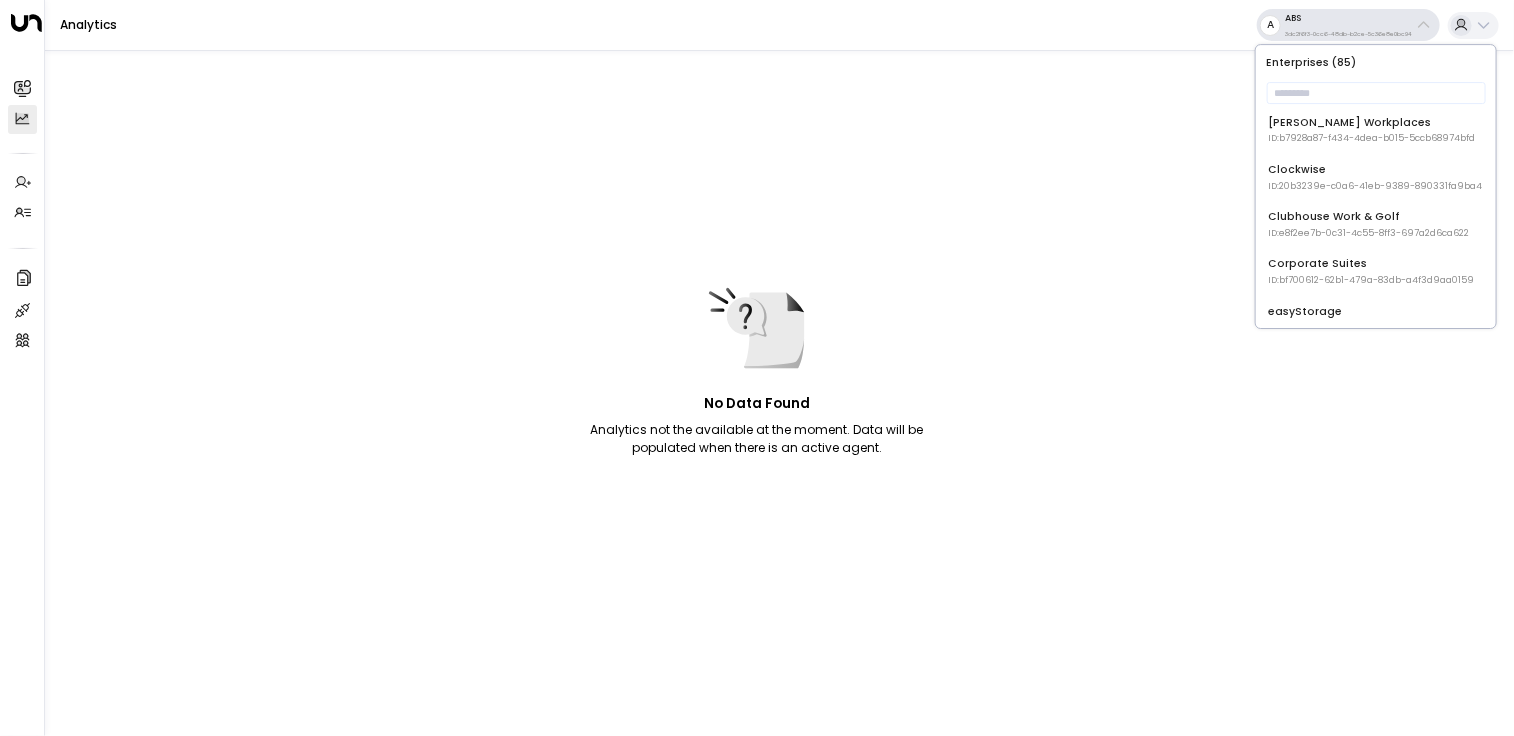 scroll, scrollTop: 383, scrollLeft: 0, axis: vertical 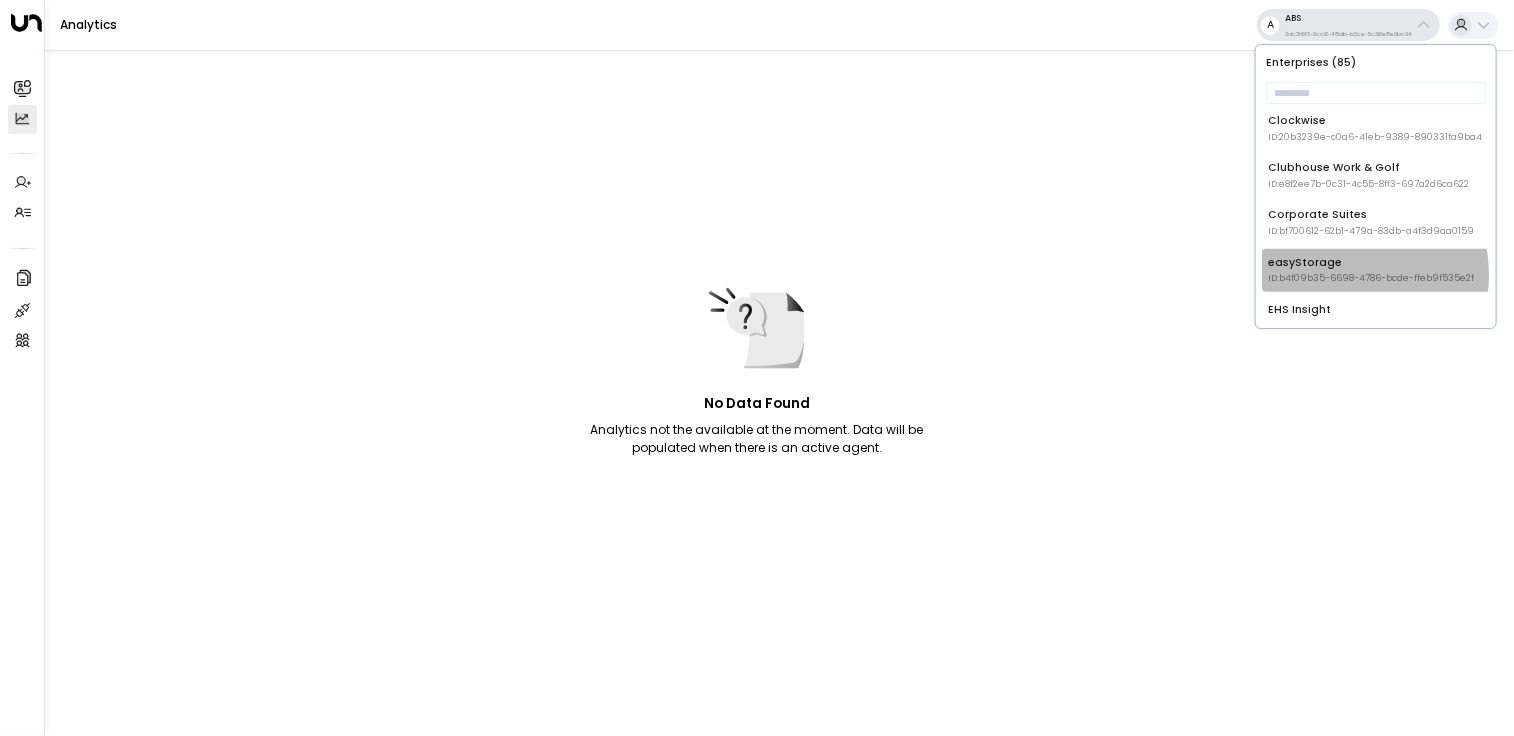 click on "ID:  b4f09b35-6698-4786-bcde-ffeb9f535e2f" at bounding box center (1371, 279) 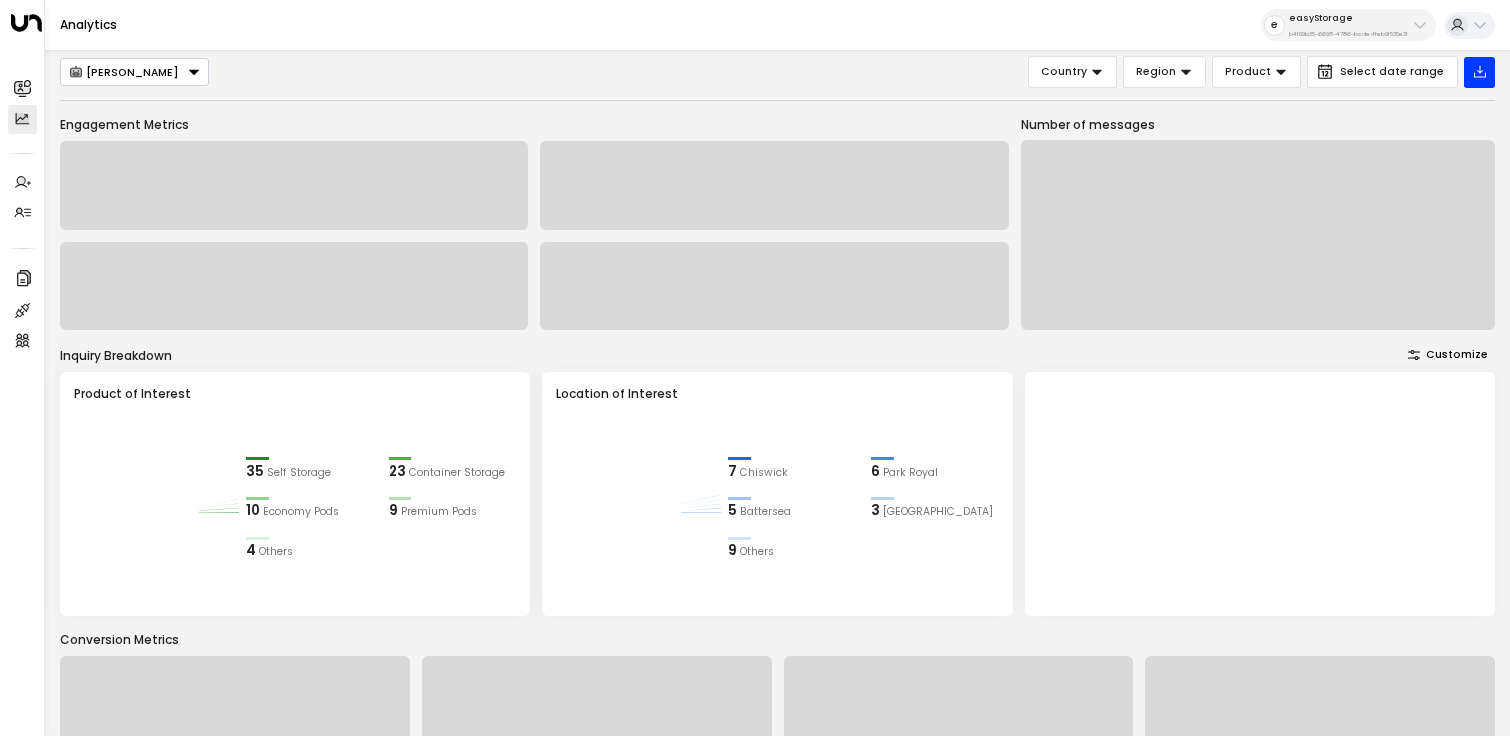 click on "easyStorage" at bounding box center (1348, 18) 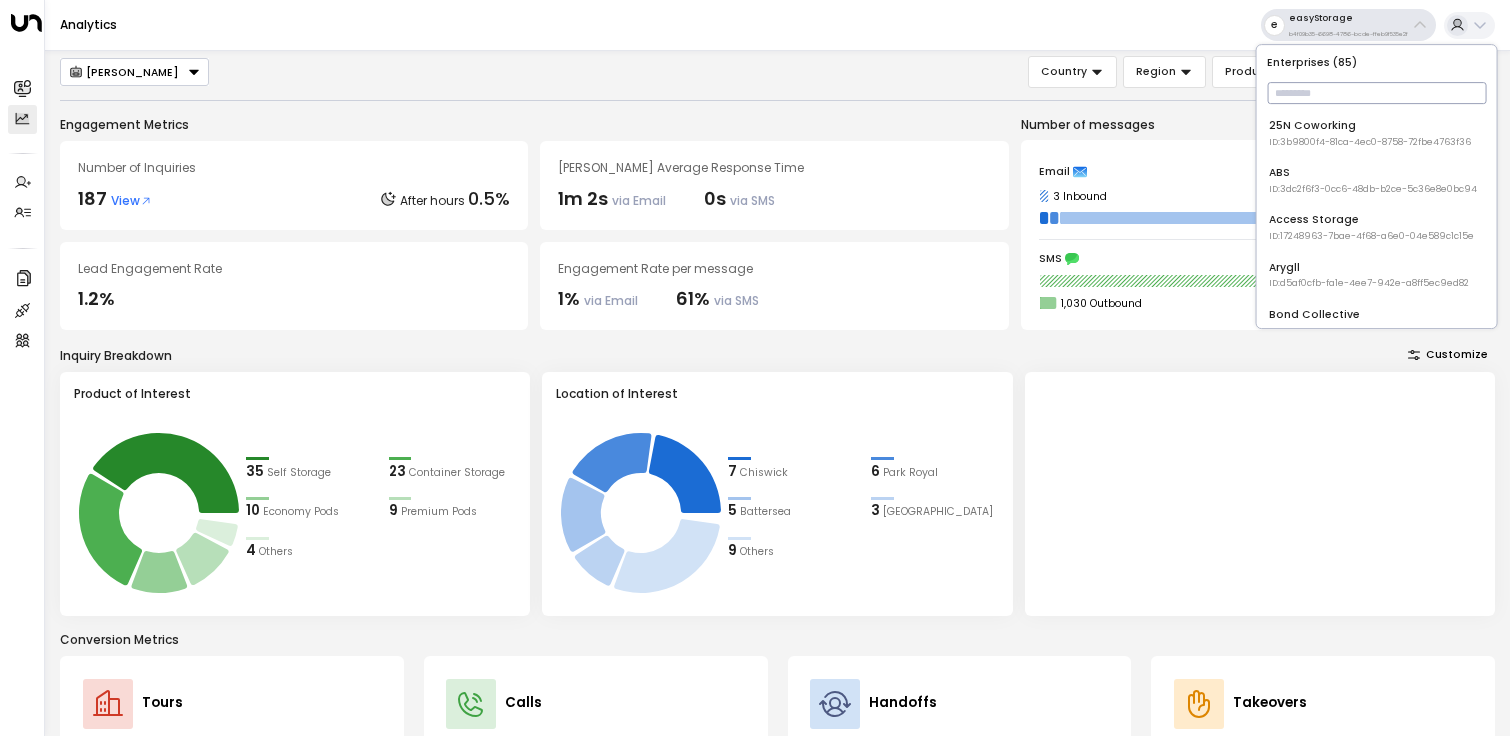 click at bounding box center (1376, 93) 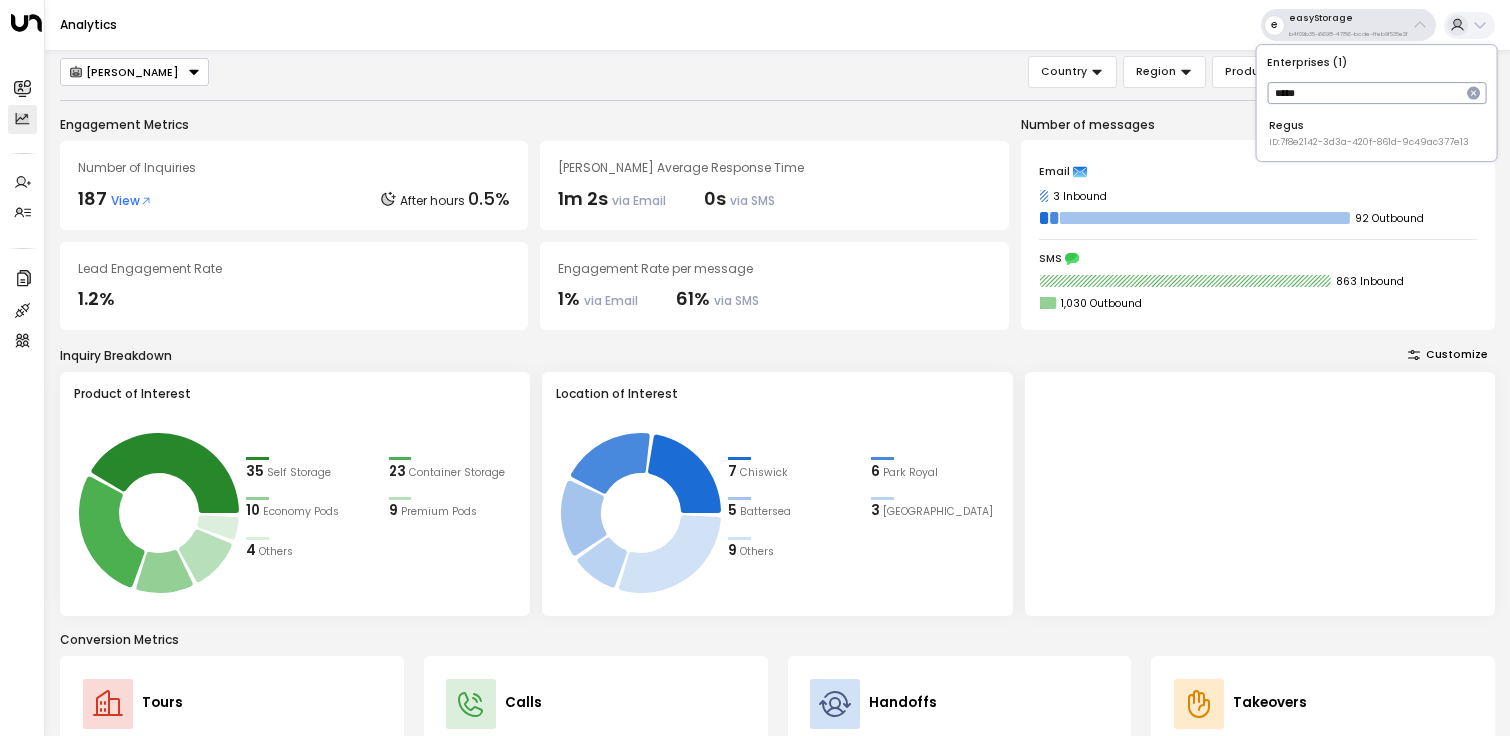 type on "*****" 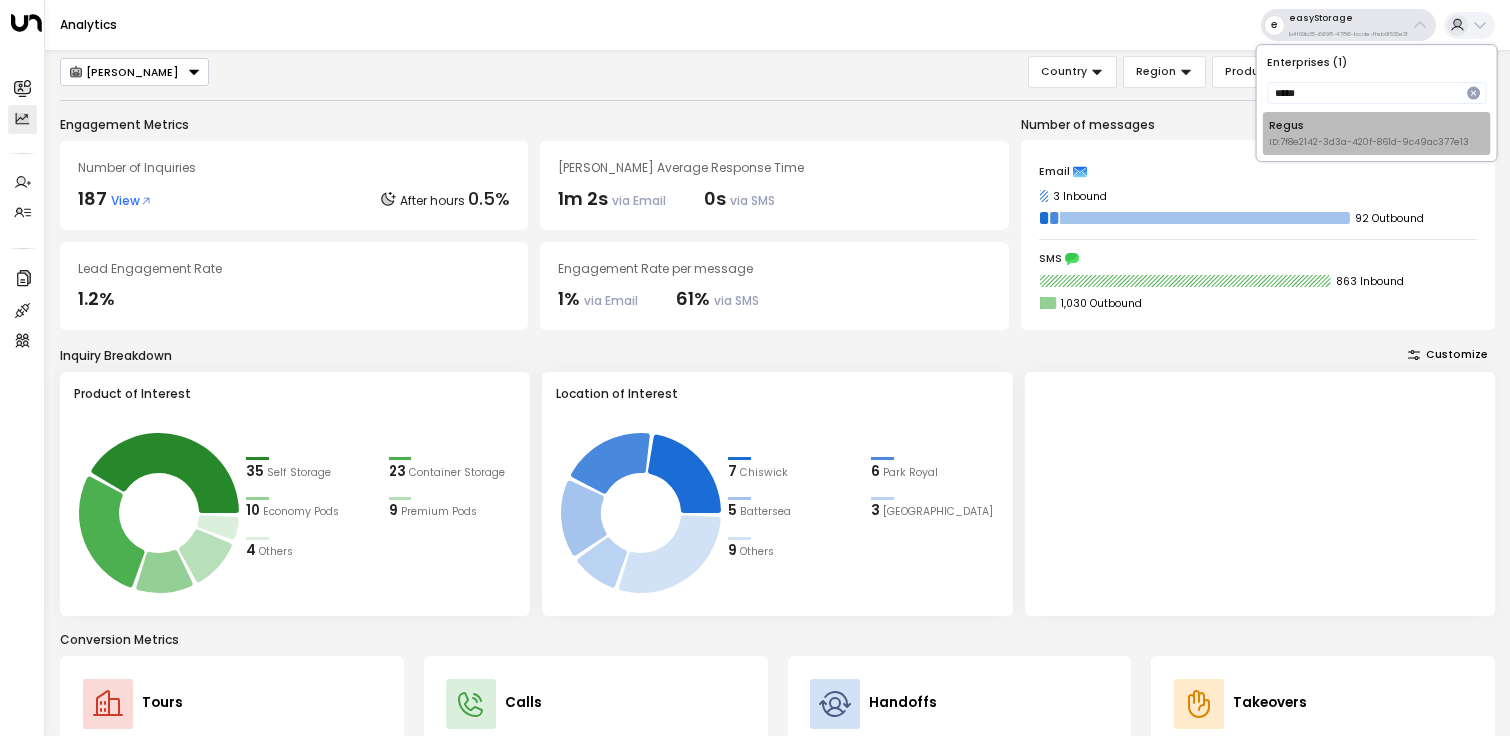 click on "ID:  7f8e2142-3d3a-420f-861d-9c49ac377e13" at bounding box center (1369, 143) 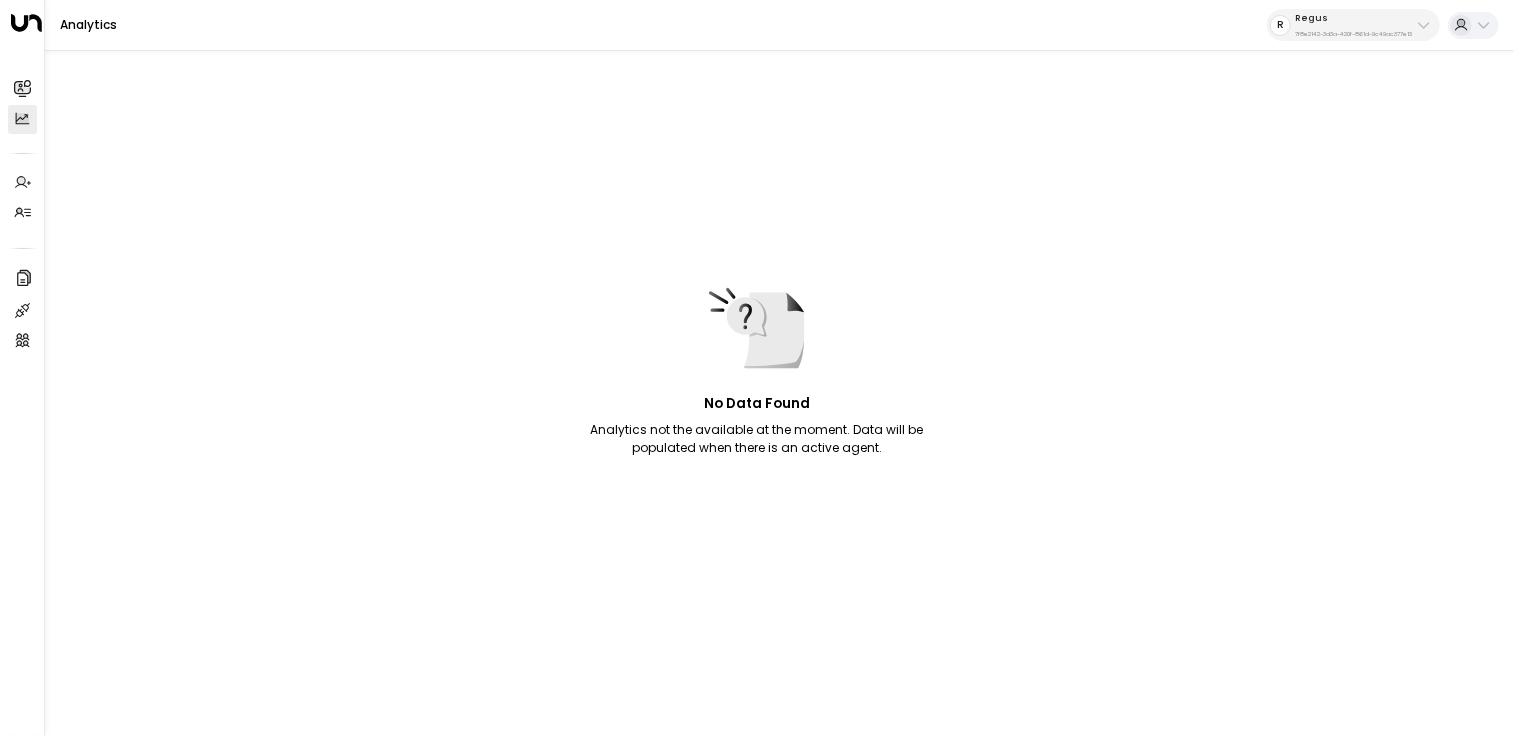 click on "Regus 7f8e2142-3d3a-420f-861d-9c49ac377e13" at bounding box center [1353, 25] 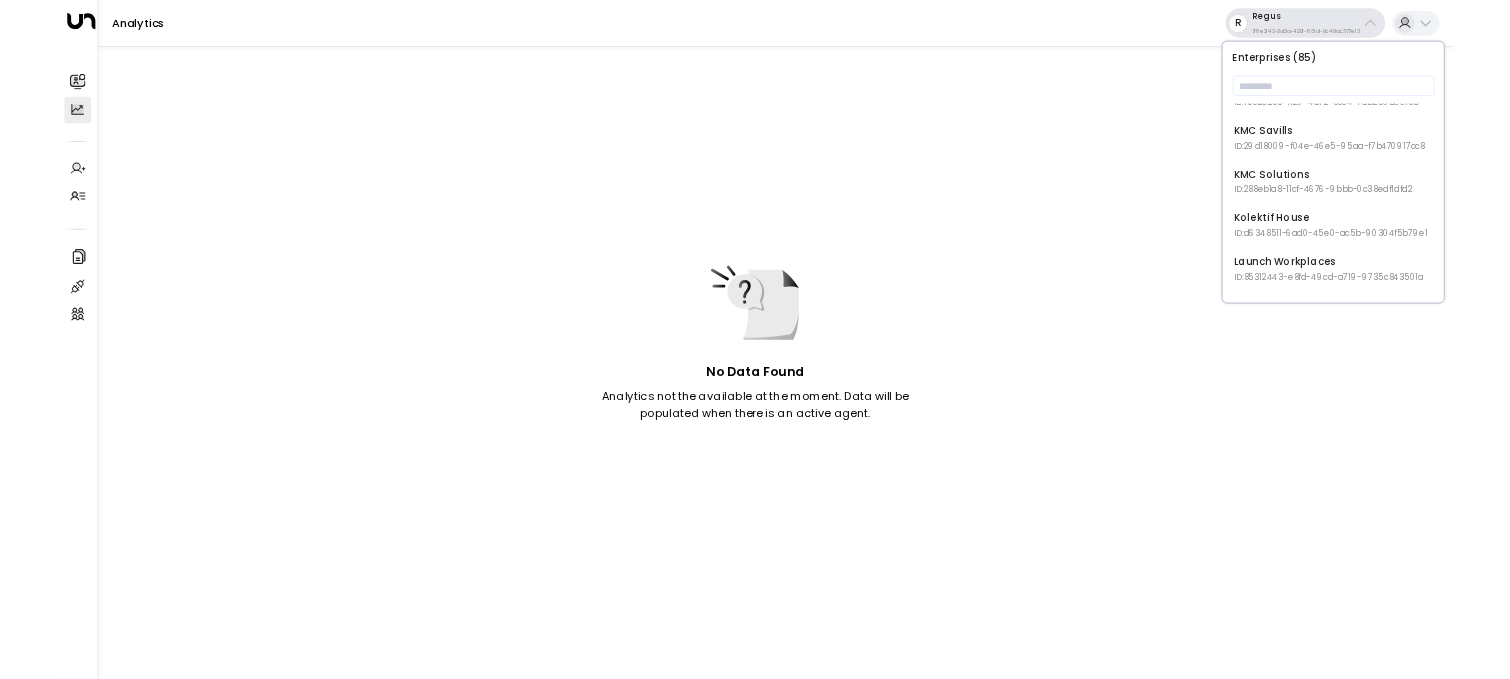 scroll, scrollTop: 1405, scrollLeft: 0, axis: vertical 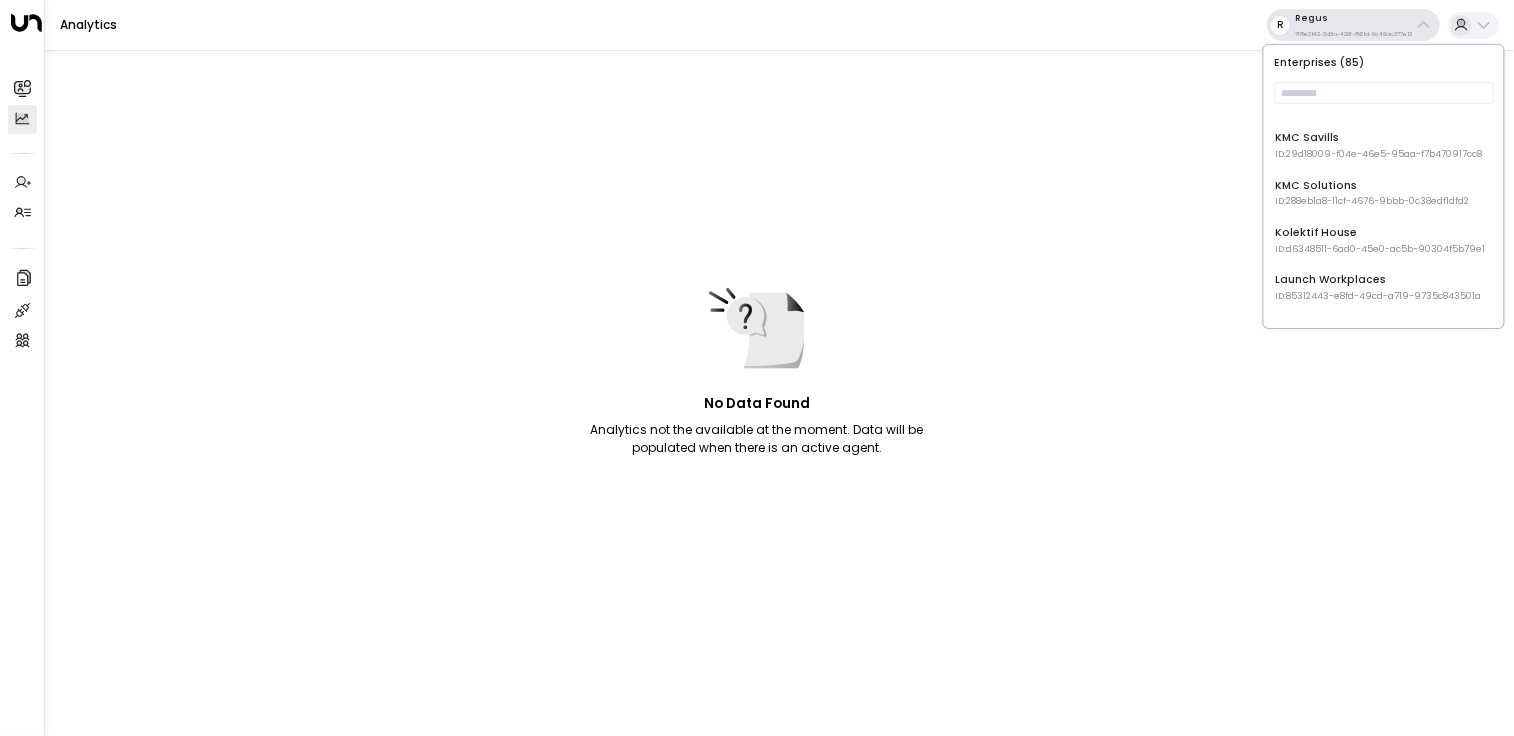click on "ID:  288eb1a8-11cf-4676-9bbb-0c38edf1dfd2" at bounding box center (1373, 202) 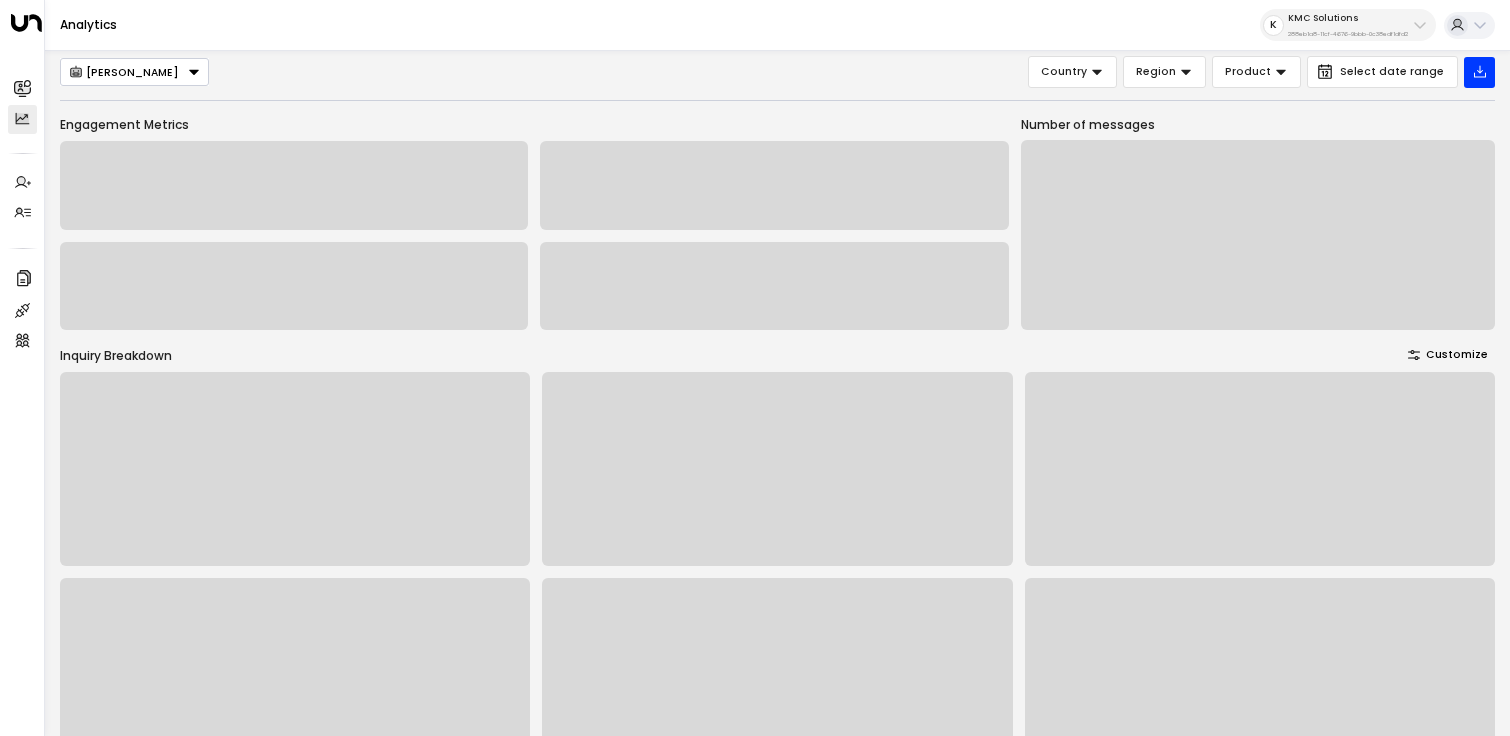click on "KMC Solutions 288eb1a8-11cf-4676-9bbb-0c38edf1dfd2" at bounding box center (1348, 25) 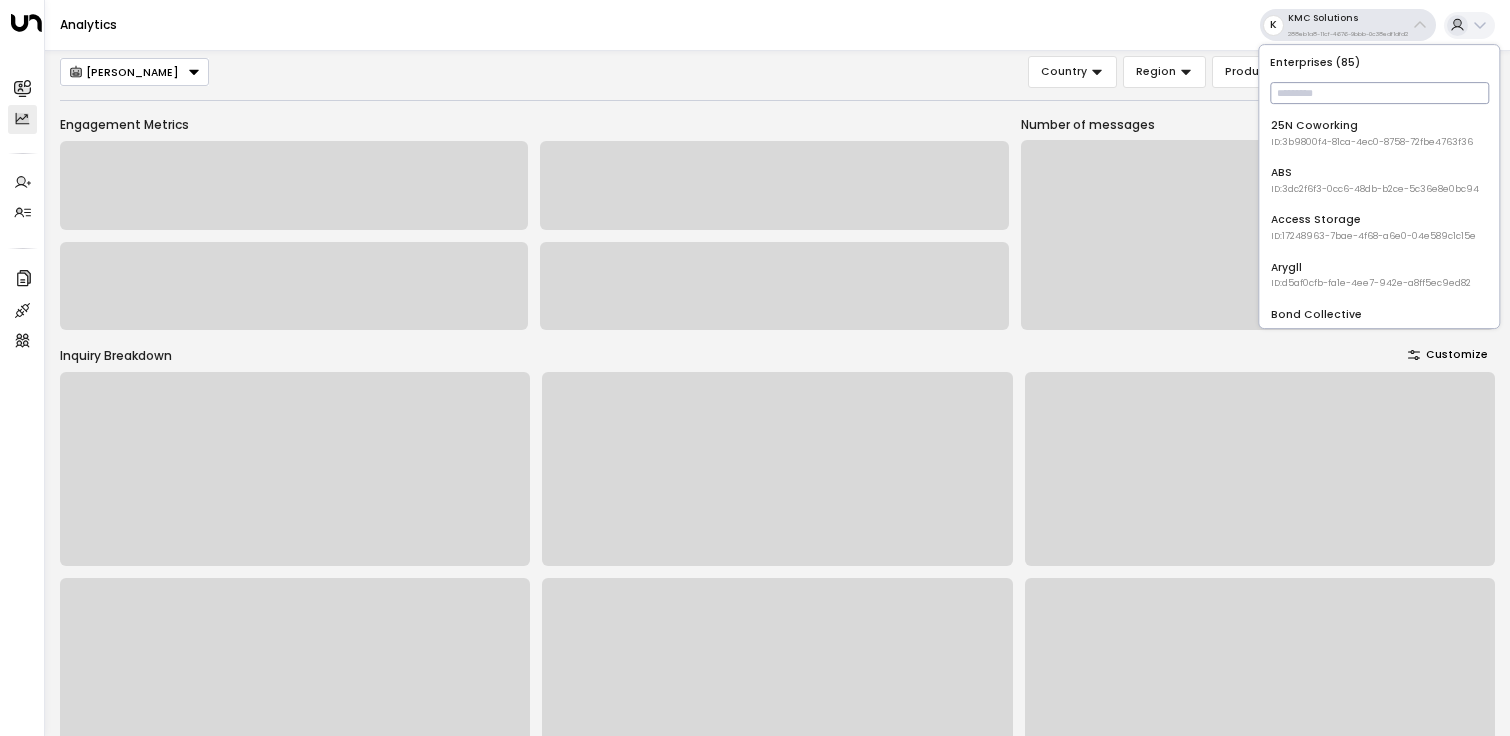 click at bounding box center [1379, 93] 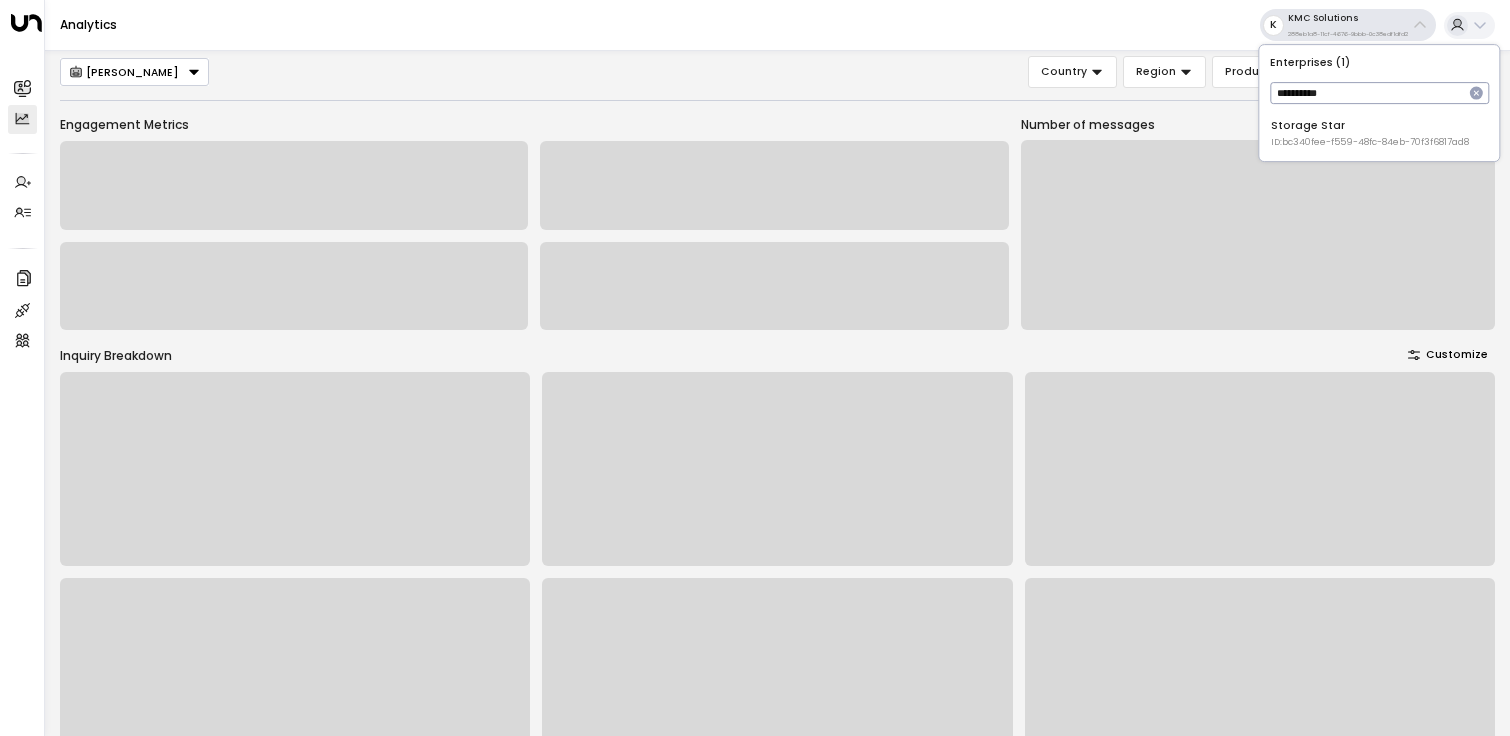 type on "**********" 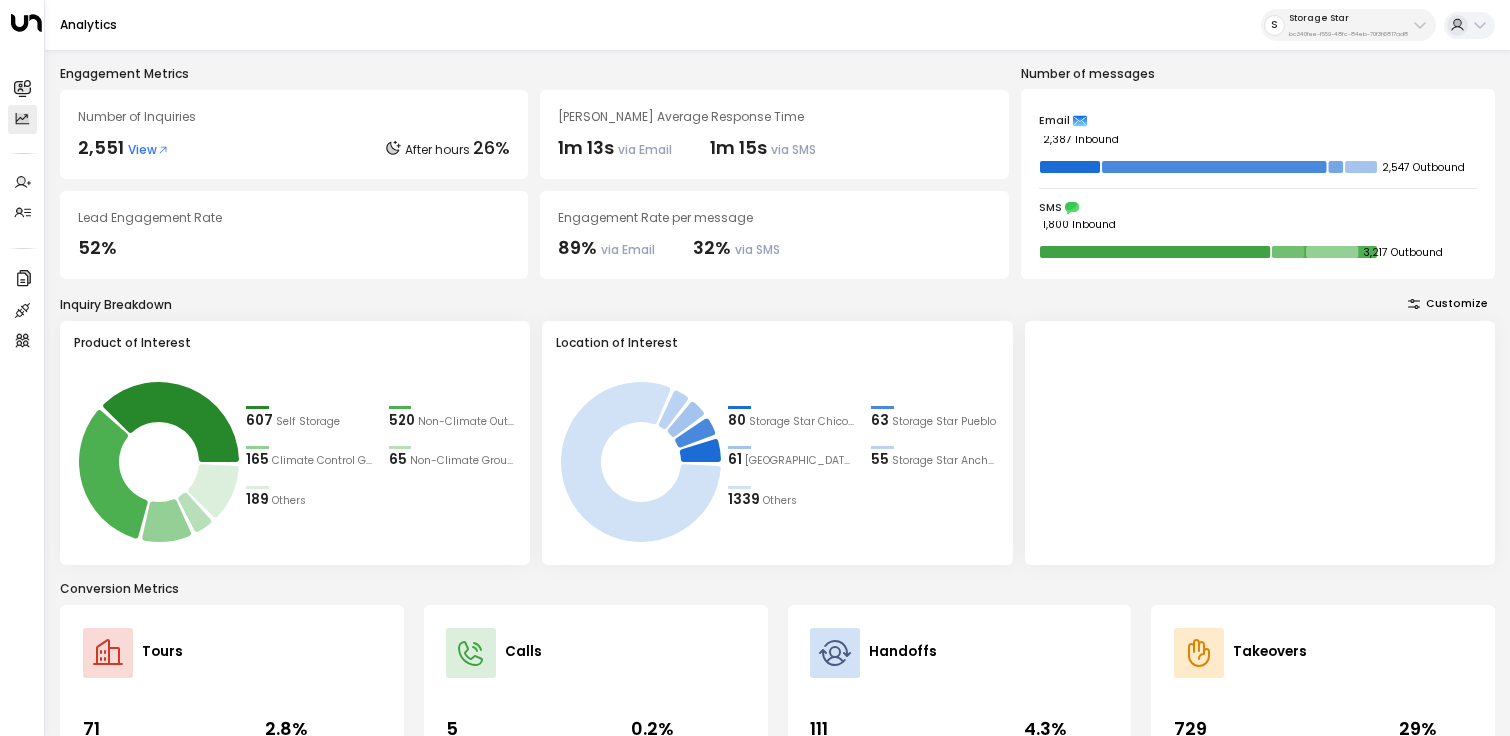 scroll, scrollTop: 0, scrollLeft: 0, axis: both 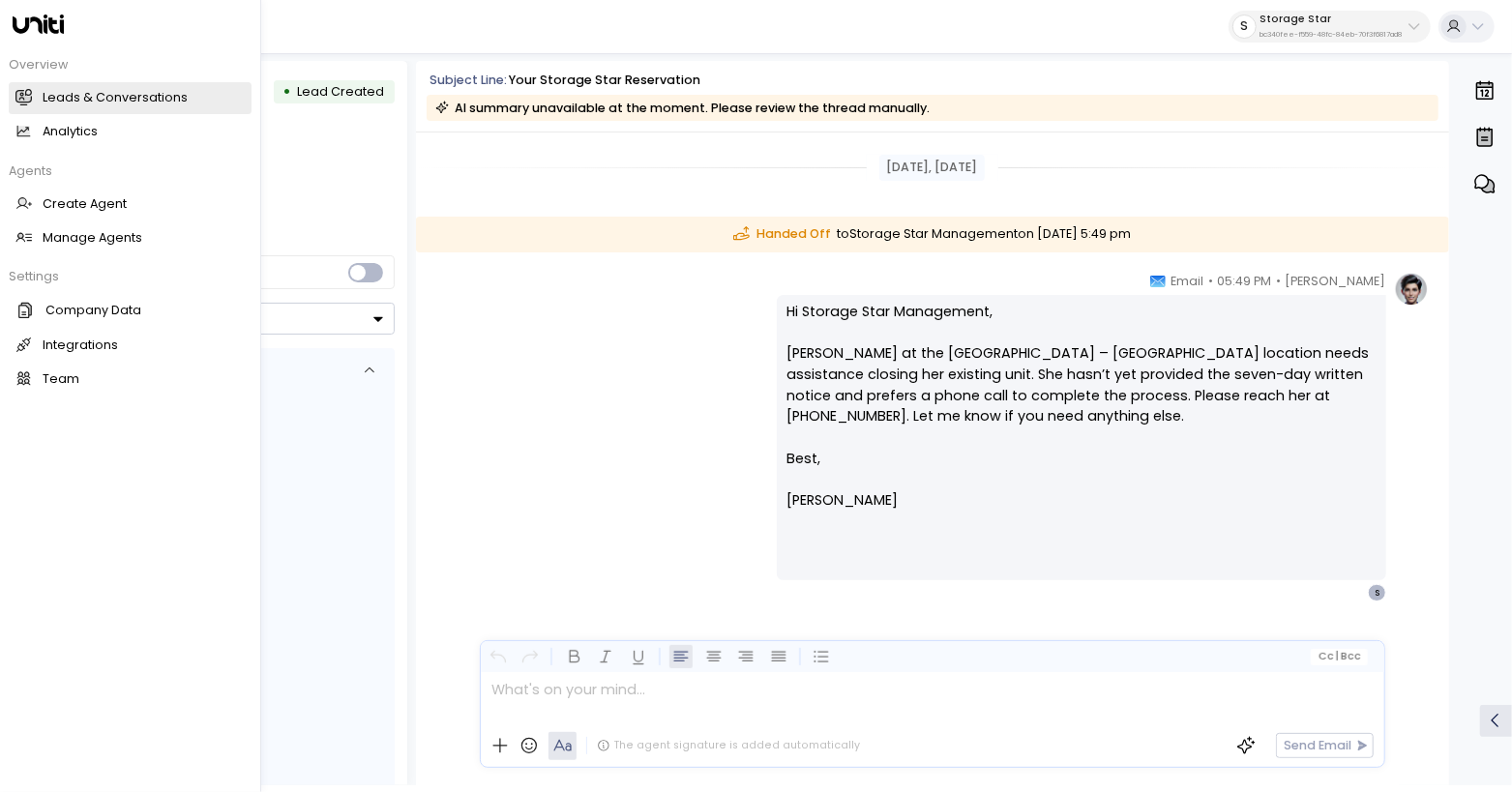 click 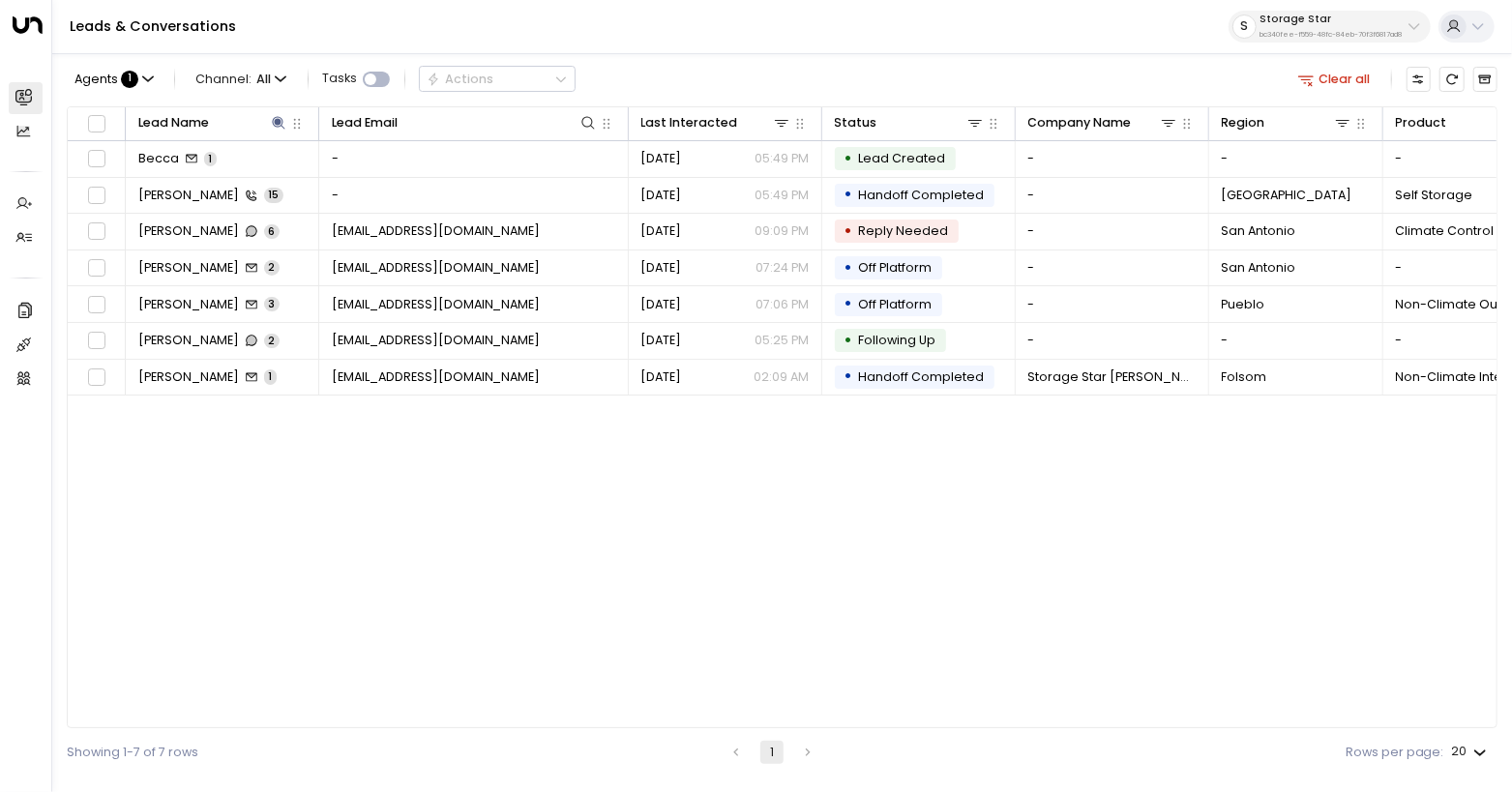 click on "Clear all" at bounding box center [1394, 79] 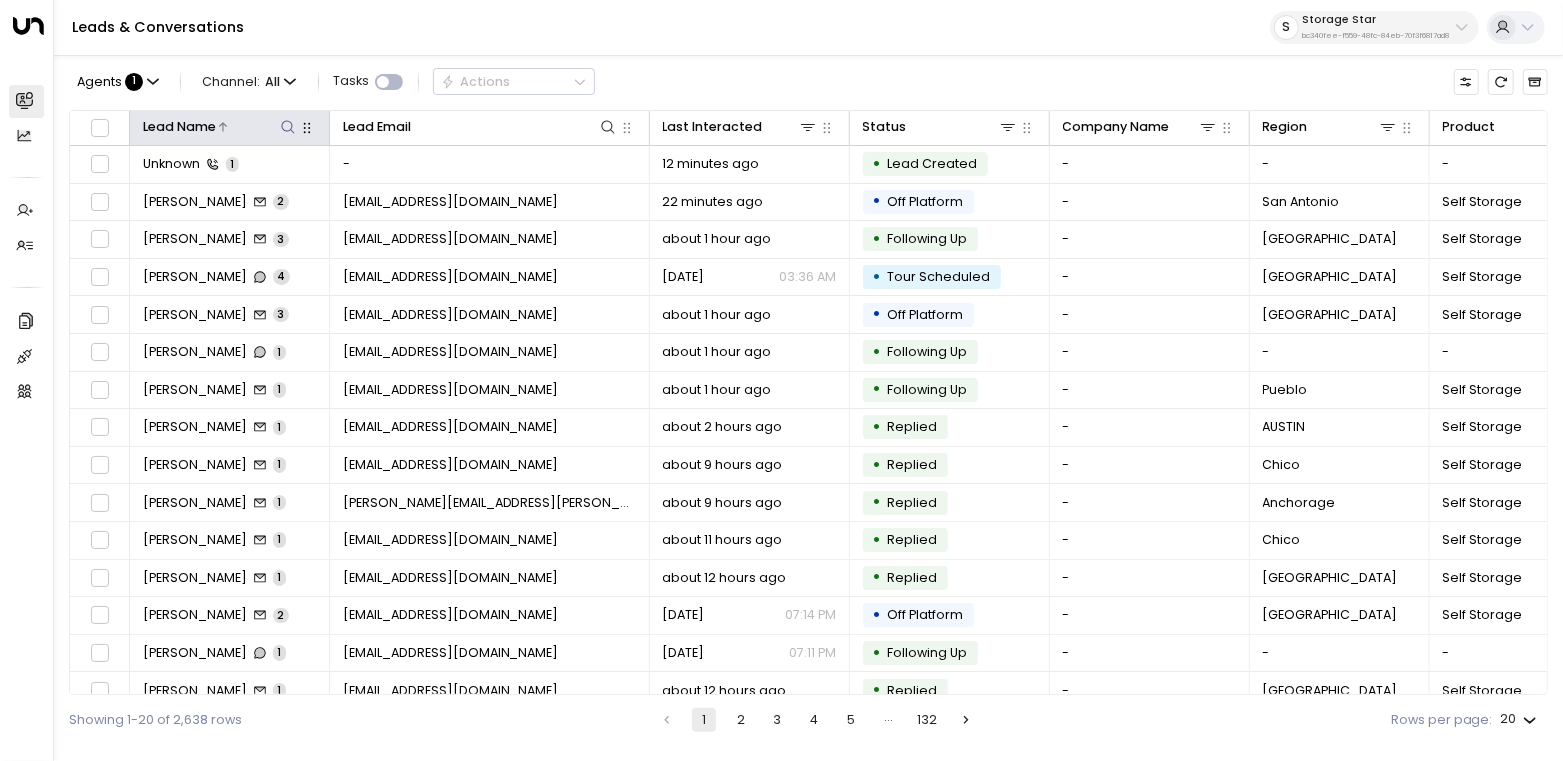 click 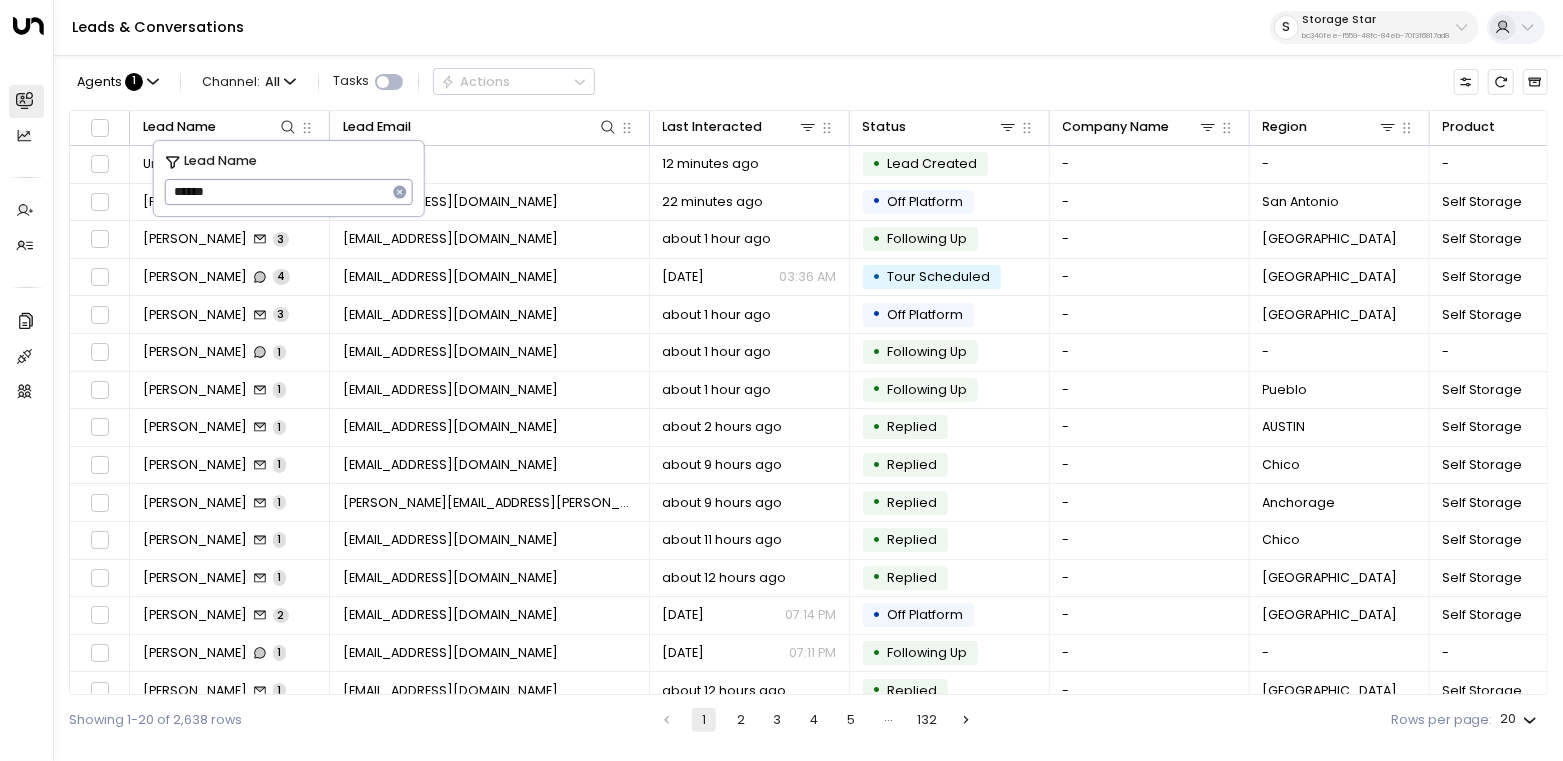 type on "******" 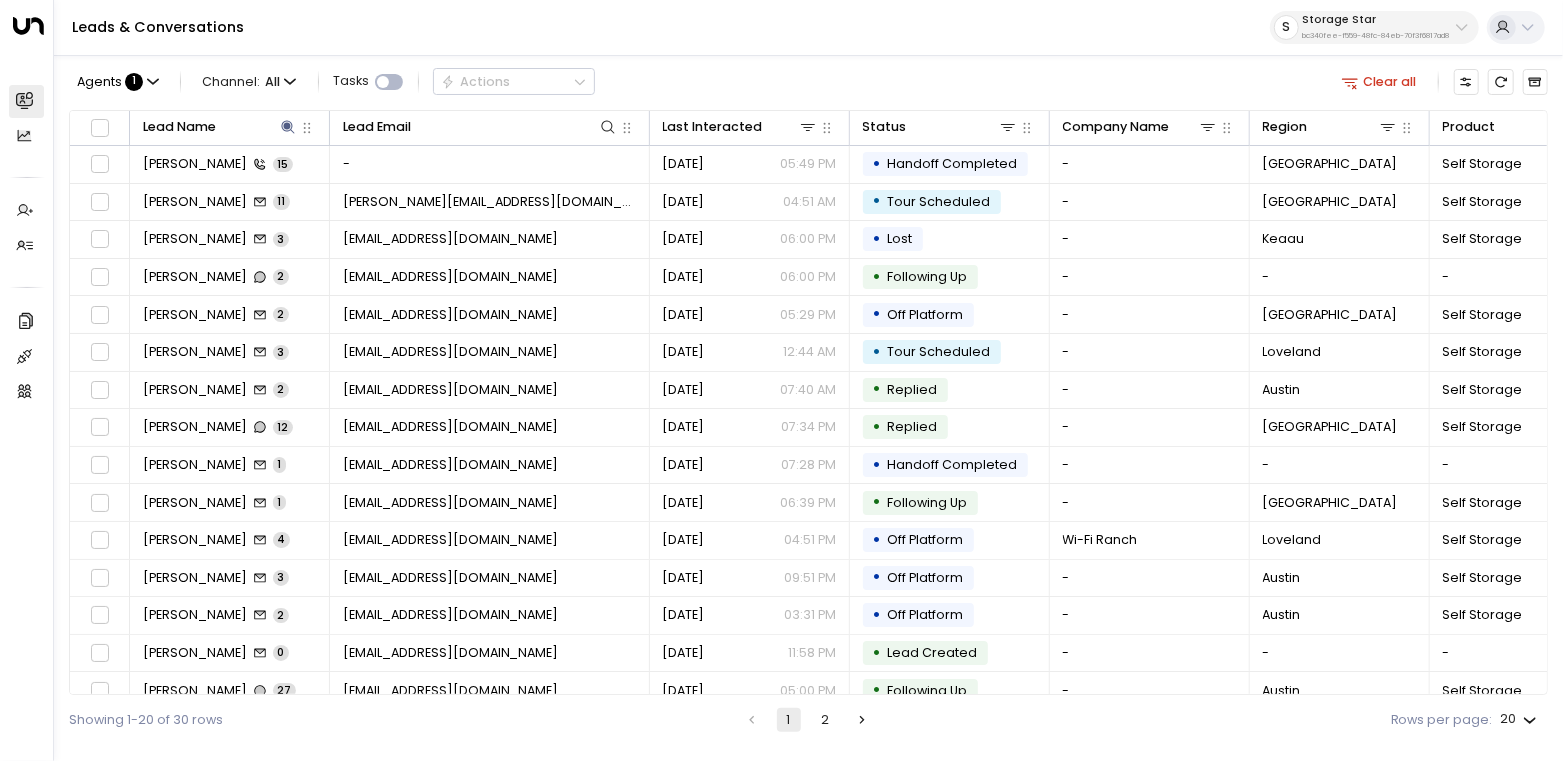 click on "Agents : 1 Channel: All Tasks   Actions Clear all" at bounding box center (808, 82) 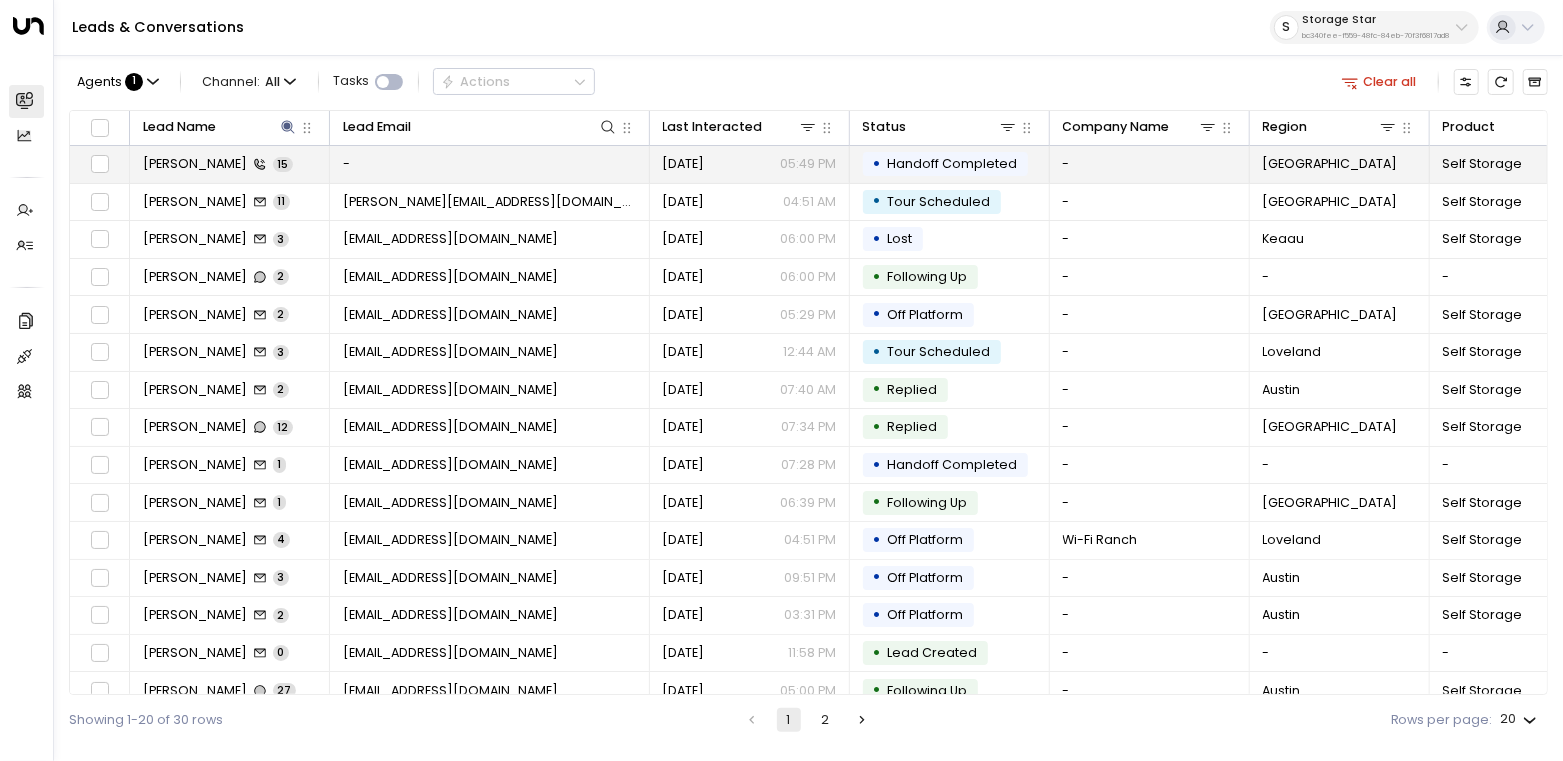 click on "-" at bounding box center [490, 164] 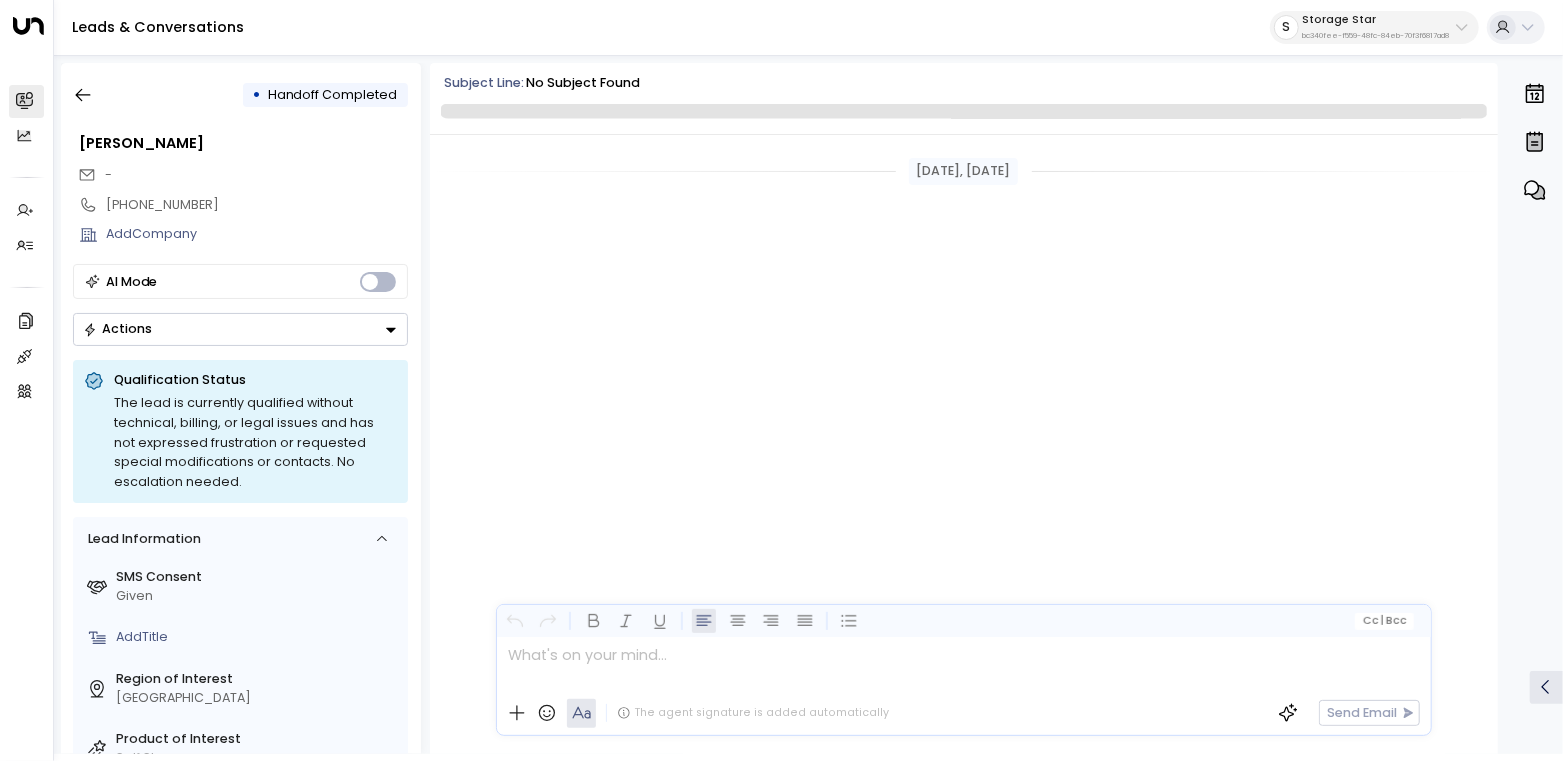 scroll, scrollTop: 1815, scrollLeft: 0, axis: vertical 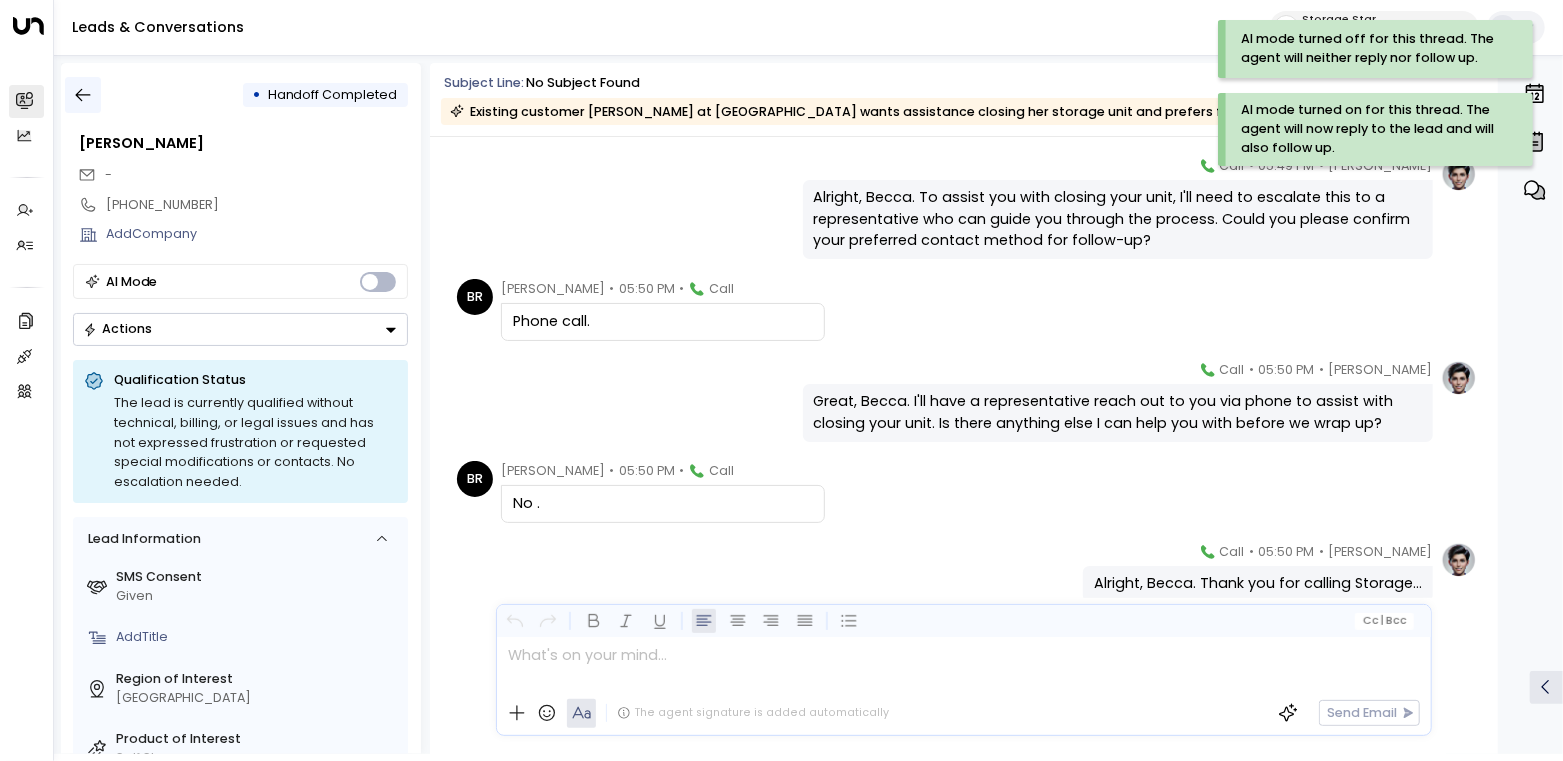 click 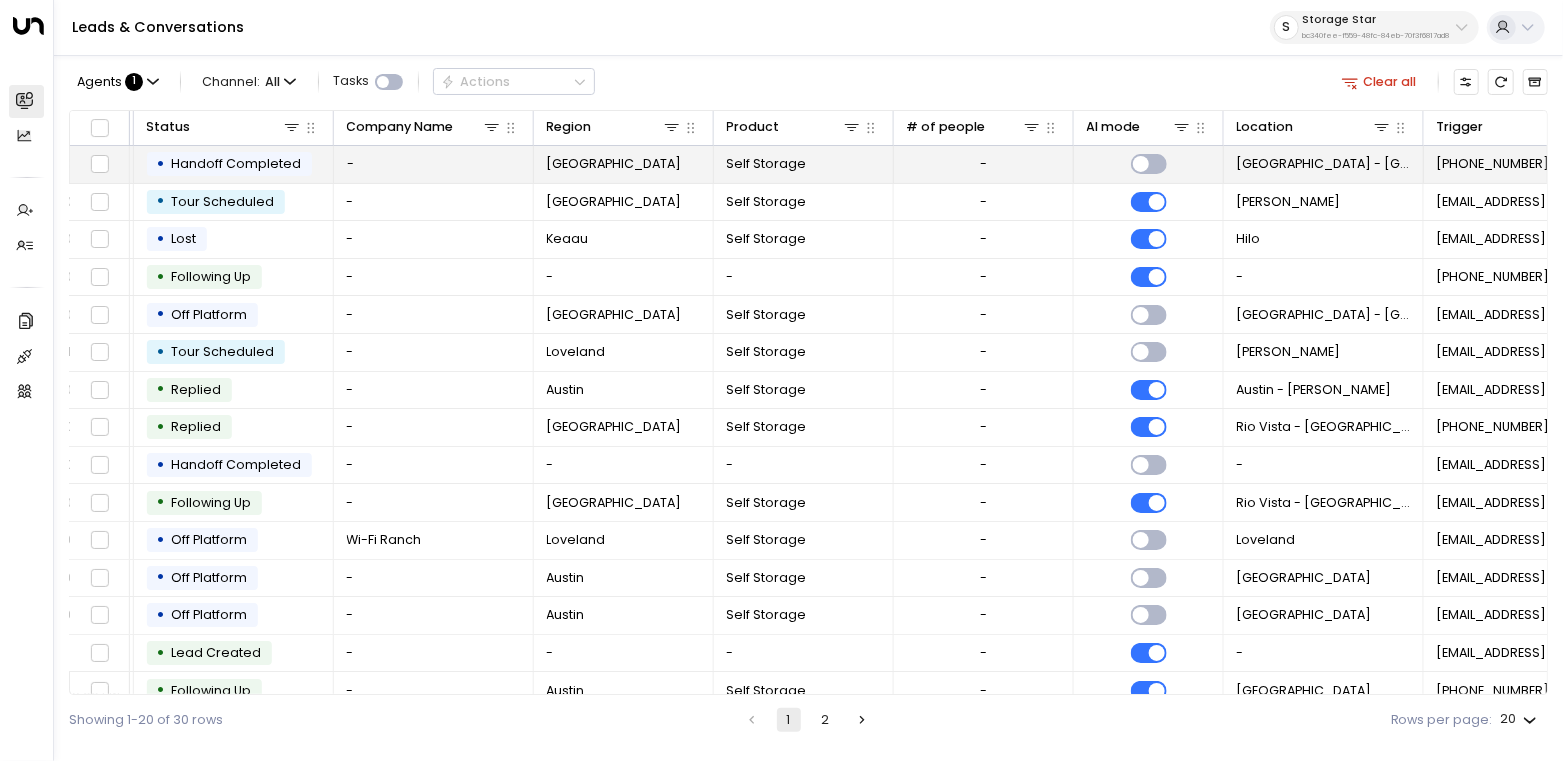 scroll, scrollTop: 0, scrollLeft: 772, axis: horizontal 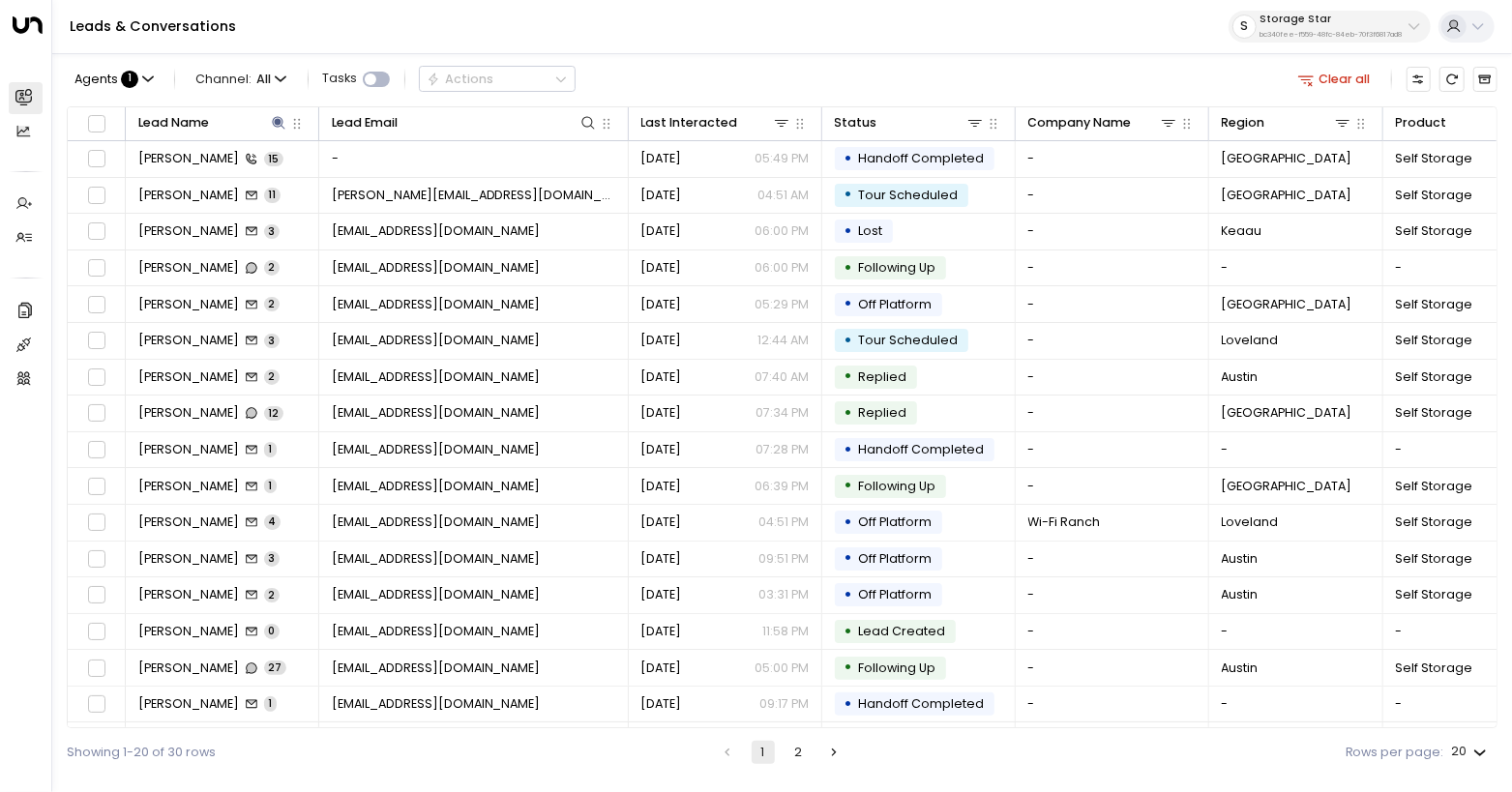 drag, startPoint x: 447, startPoint y: 128, endPoint x: 399, endPoint y: 2, distance: 134.83323 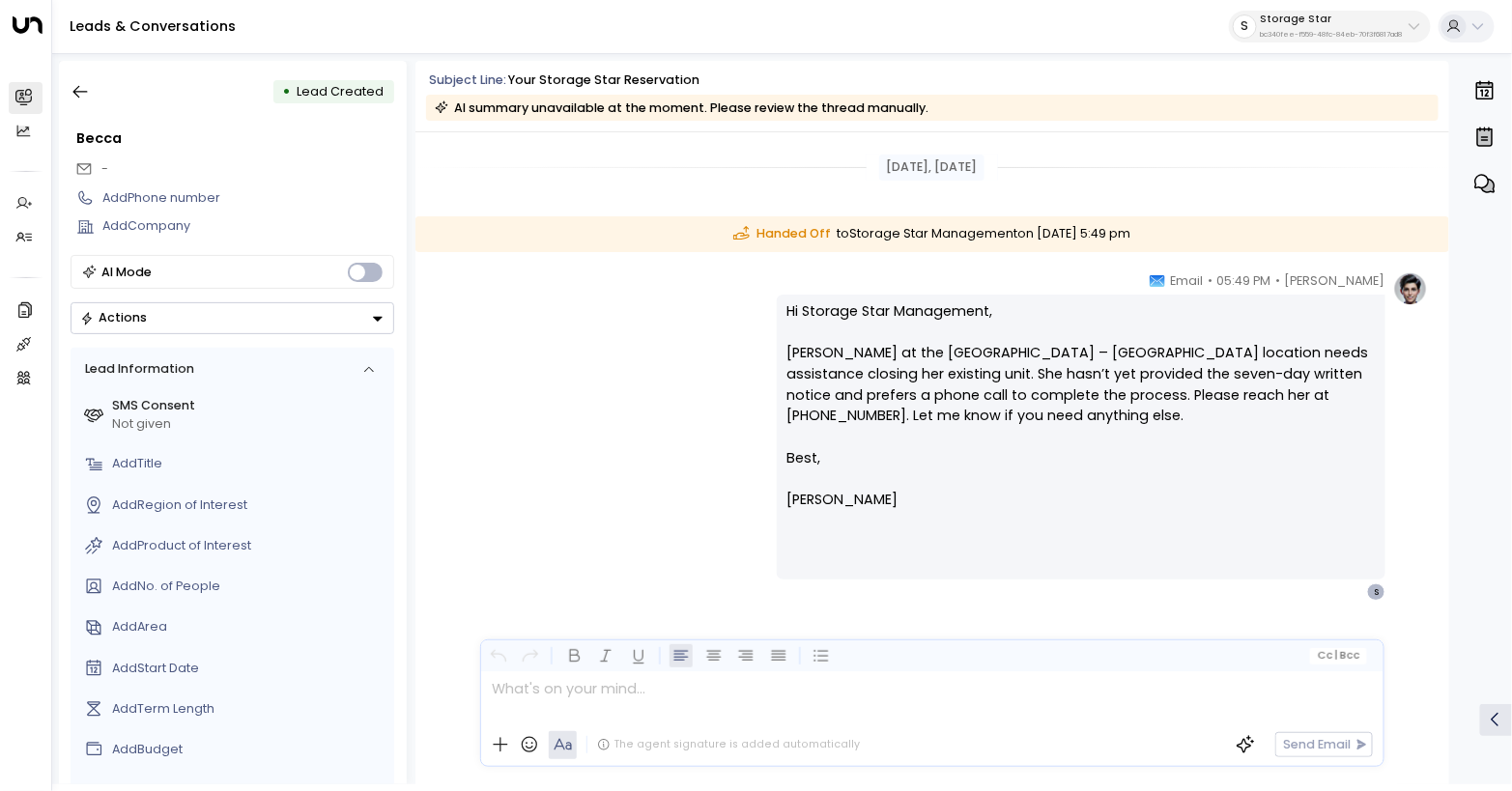 drag, startPoint x: 792, startPoint y: 313, endPoint x: 889, endPoint y: 493, distance: 204.47249 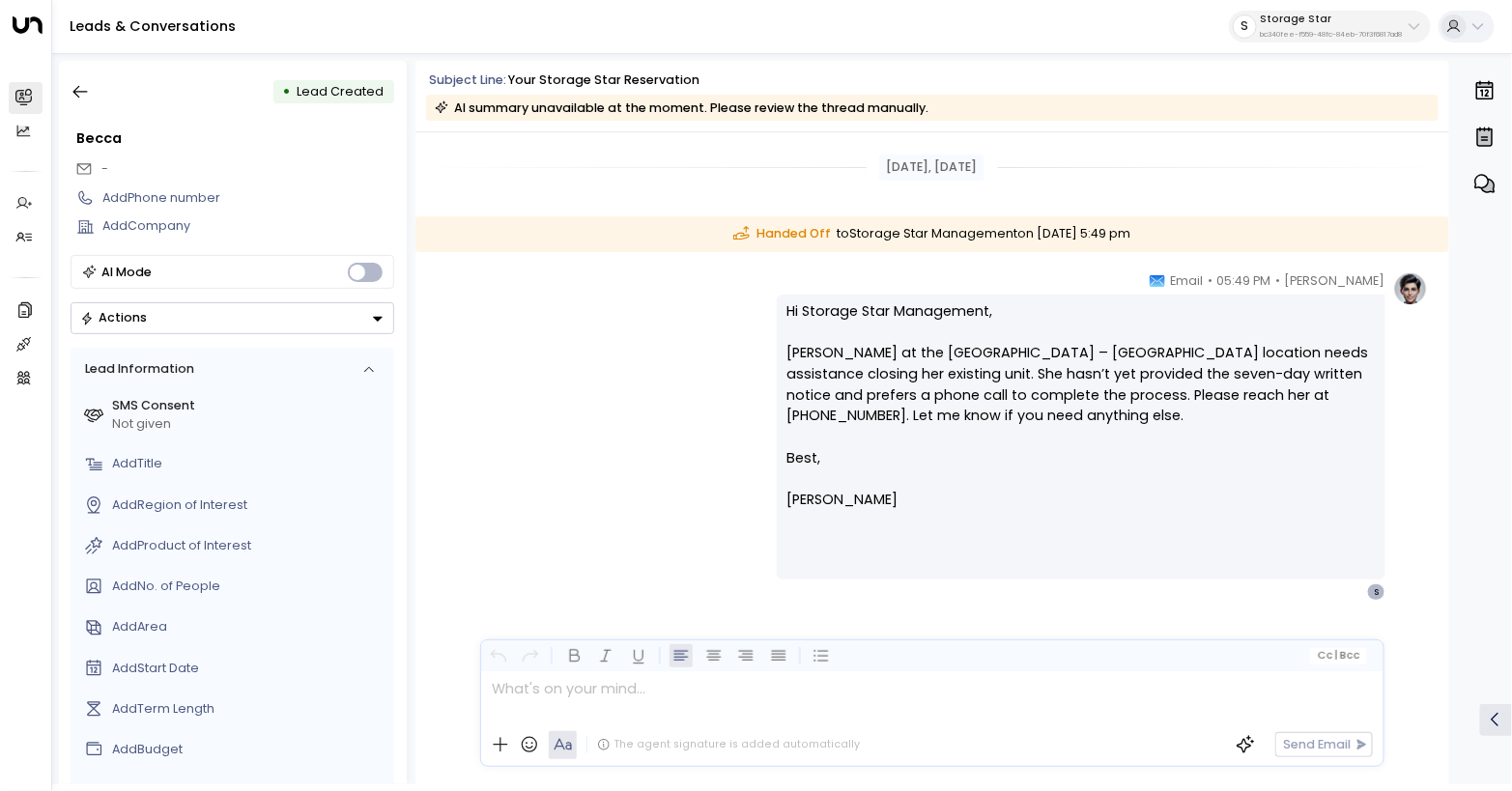 click on "Storage Star" at bounding box center (1331, 19) 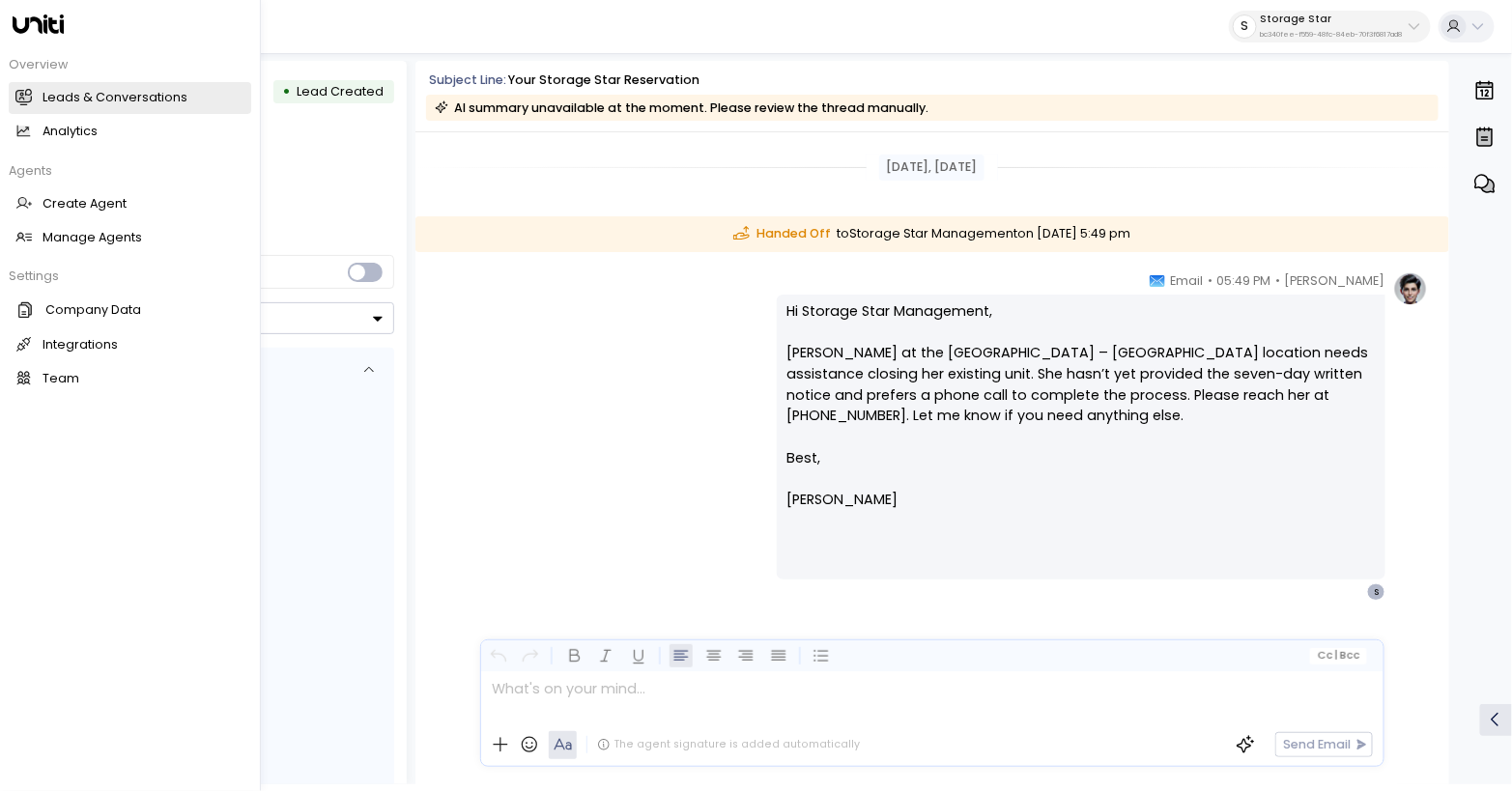 click on "Leads & Conversations" at bounding box center [115, 98] 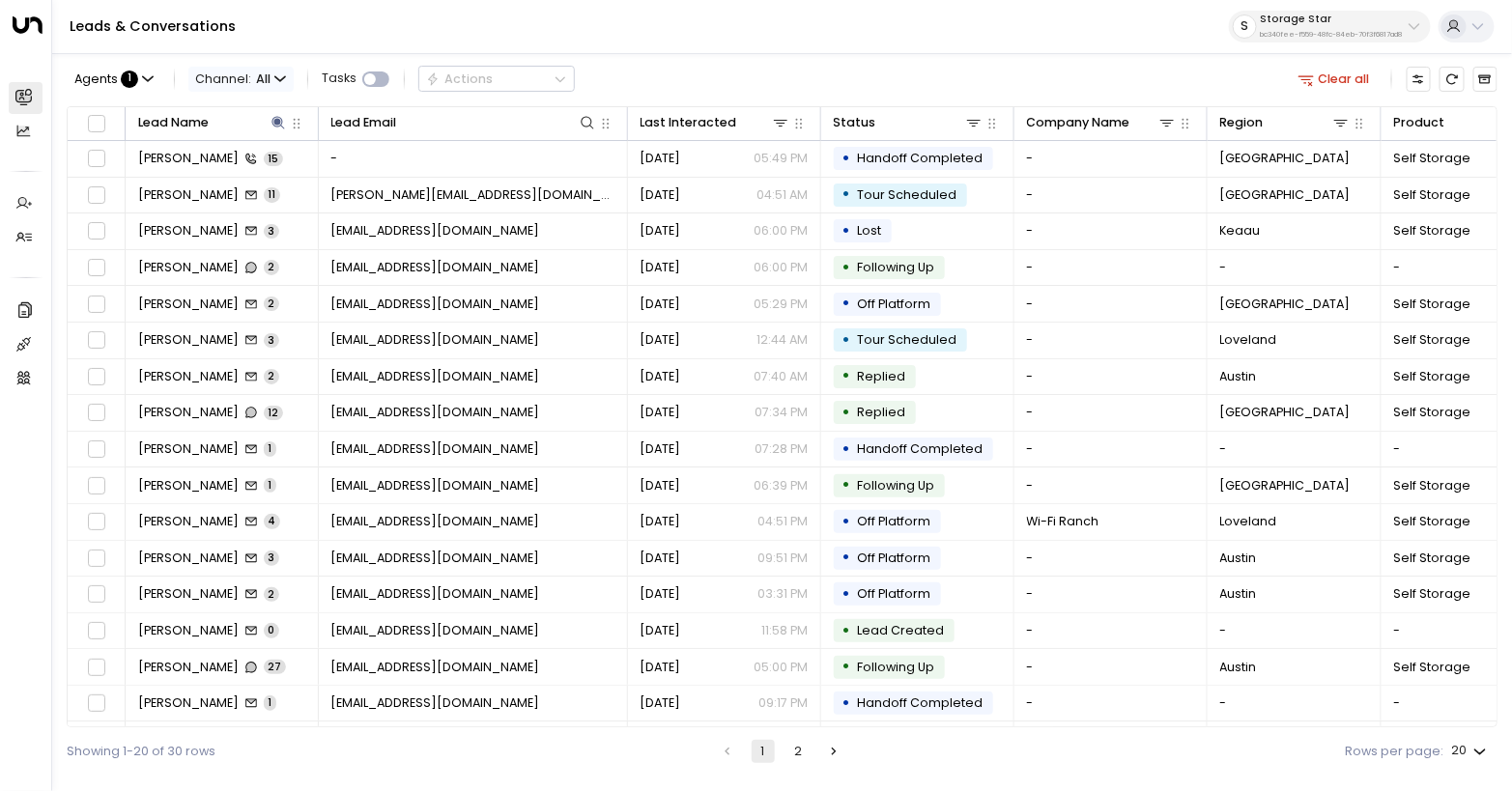 click on "Channel: All" at bounding box center [241, 78] 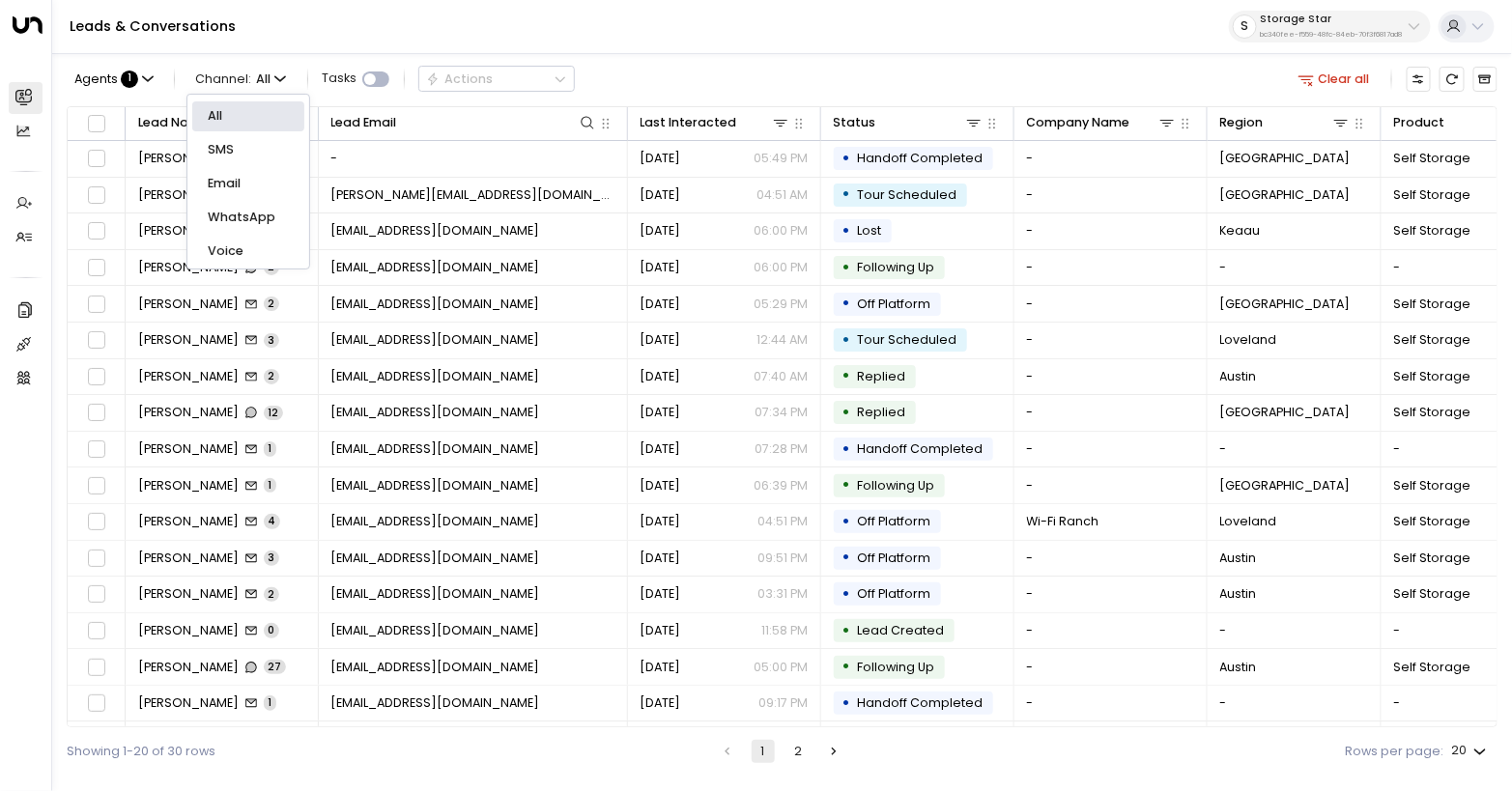 click on "SMS" at bounding box center [247, 150] 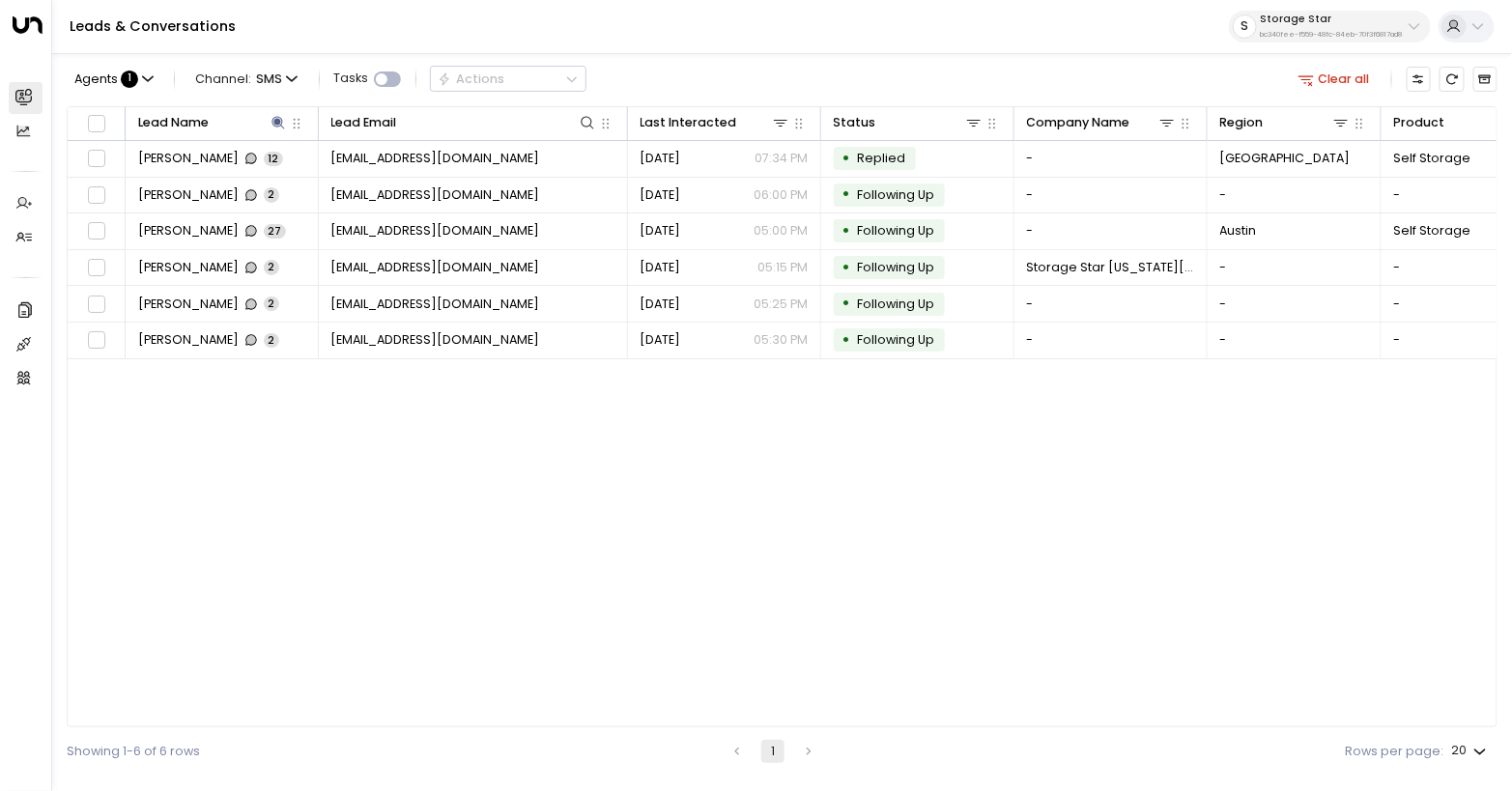 click on "Clear all" at bounding box center [1334, 78] 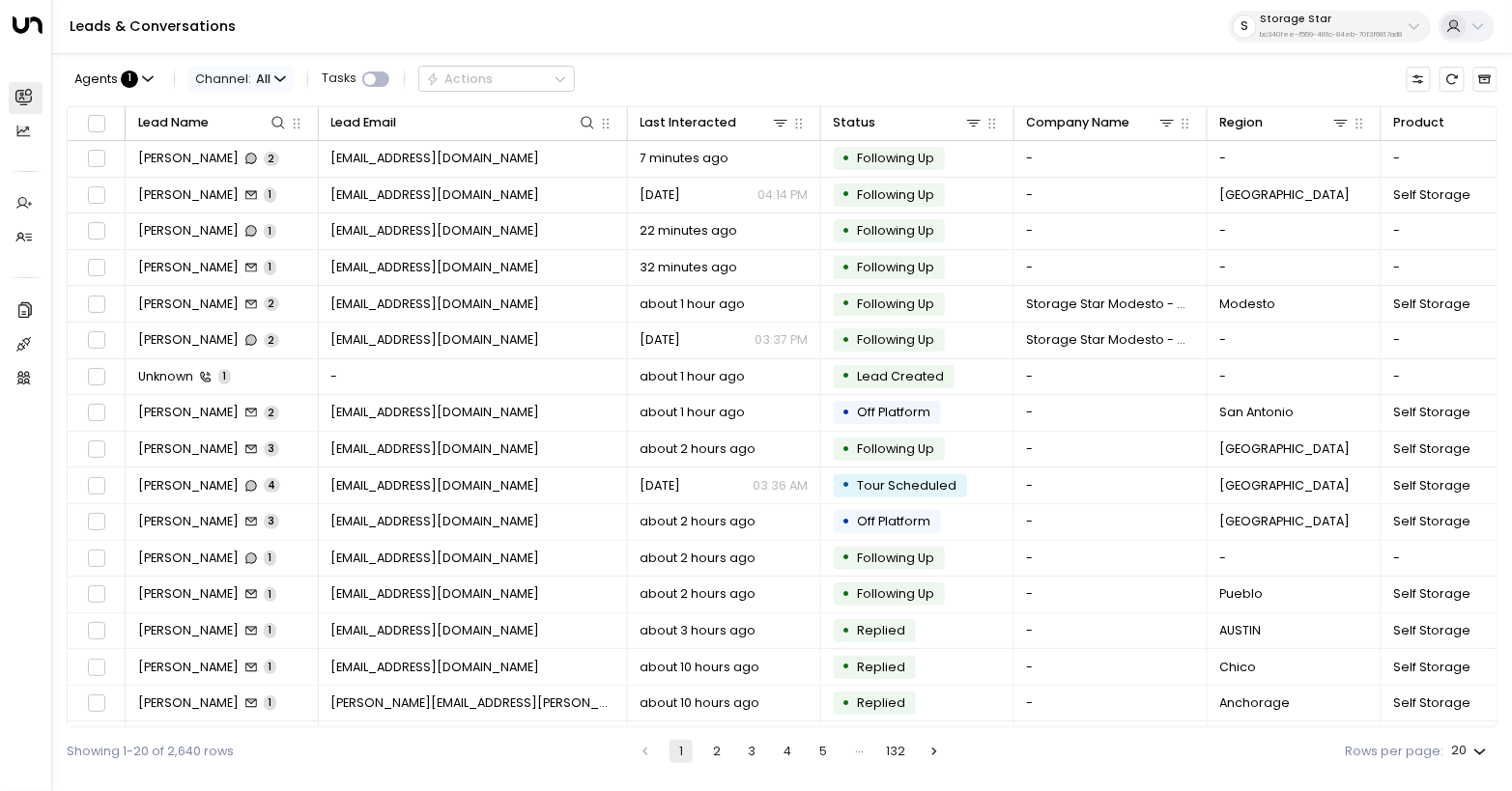 click 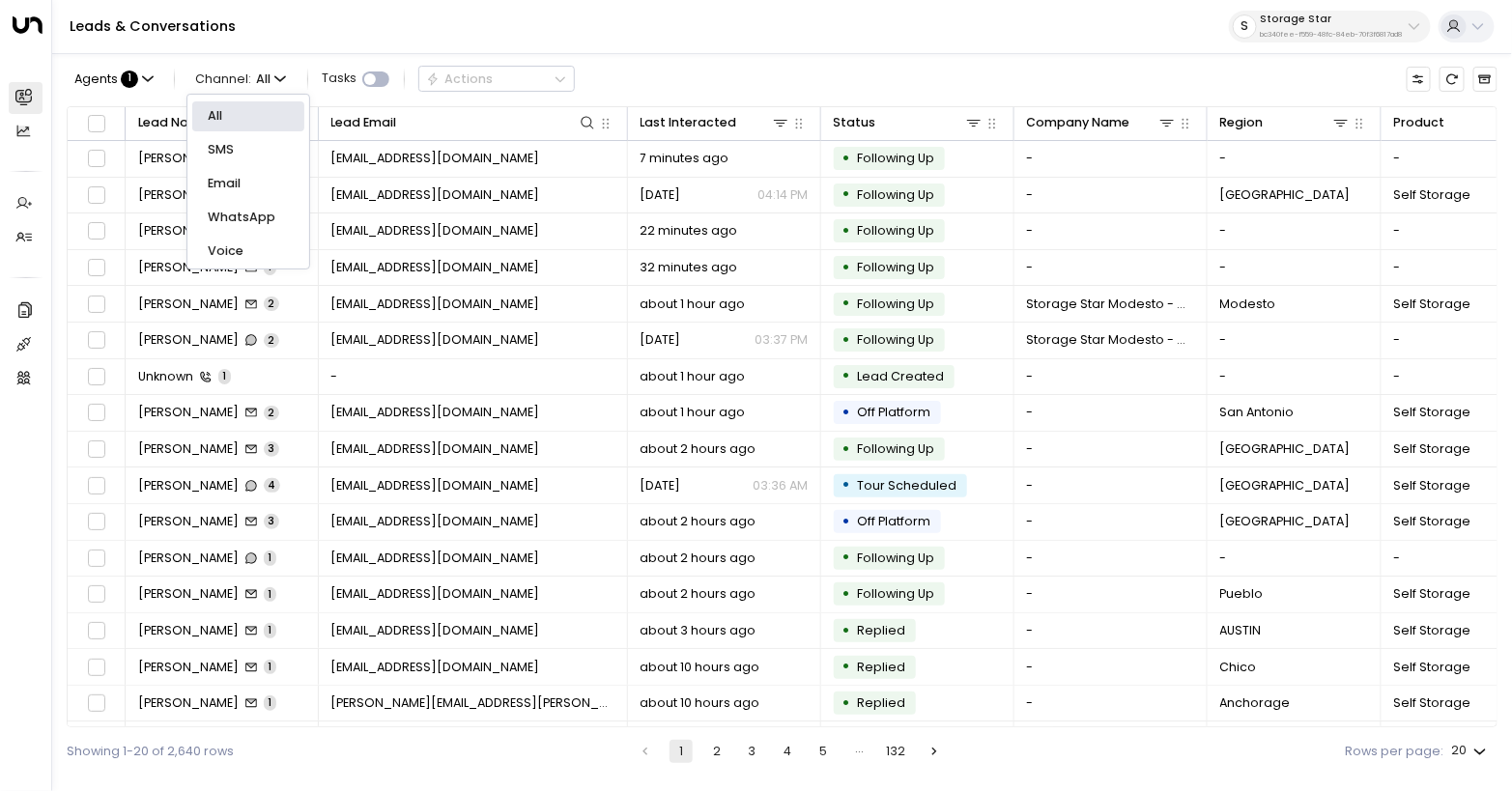 click on "SMS" at bounding box center [247, 150] 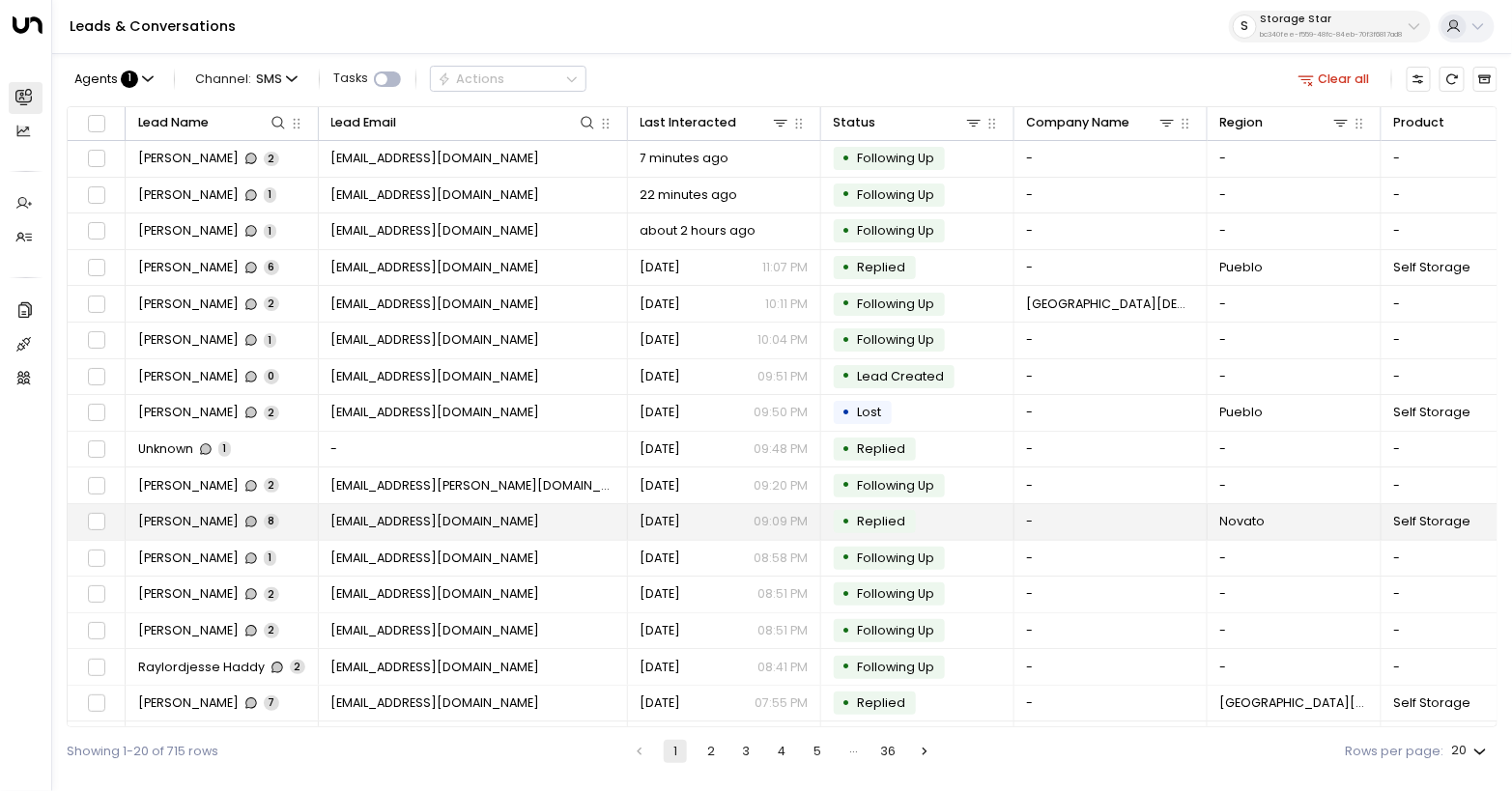 click on "[EMAIL_ADDRESS][DOMAIN_NAME]" at bounding box center (436, 522) 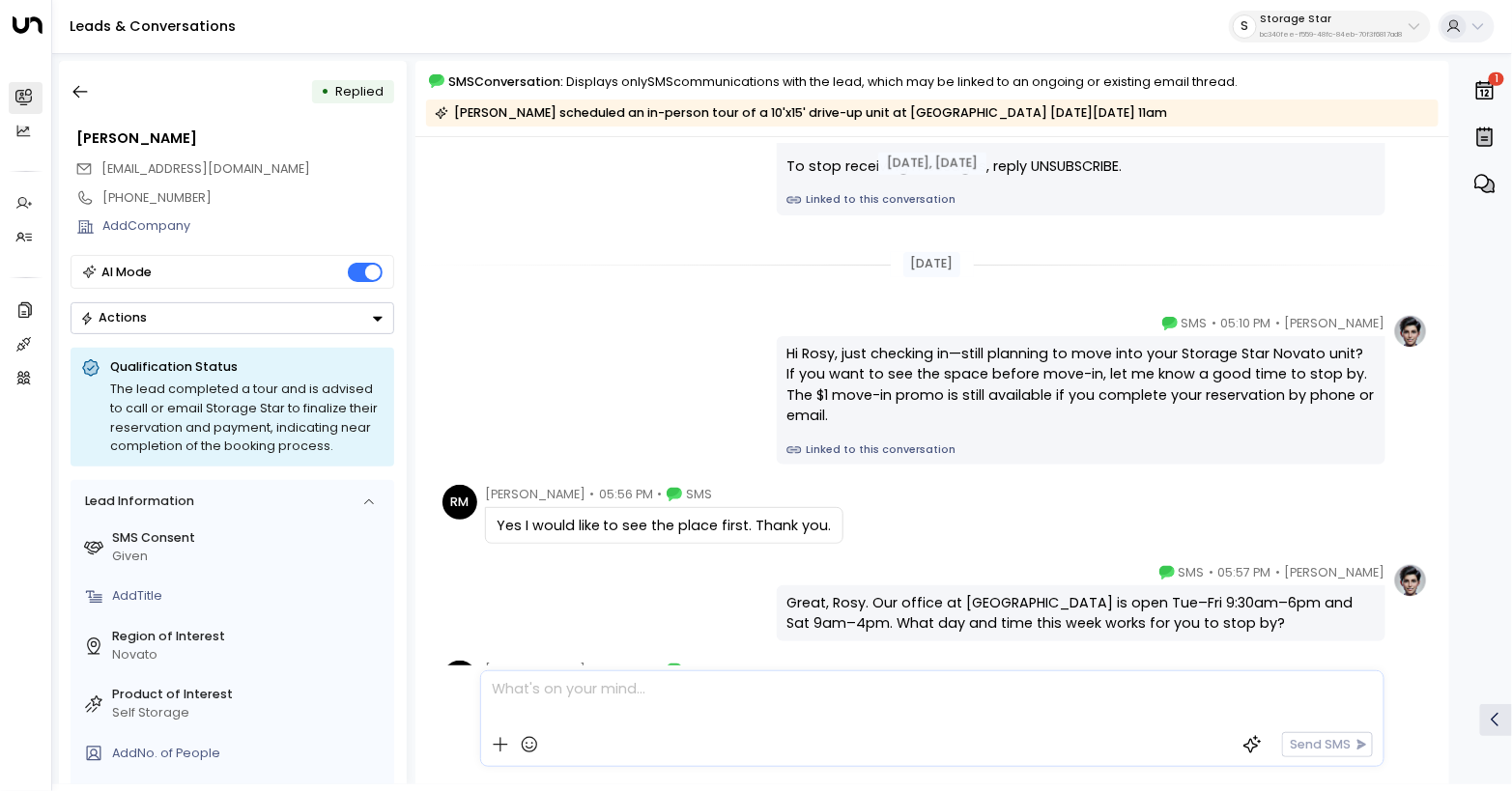 scroll, scrollTop: 0, scrollLeft: 0, axis: both 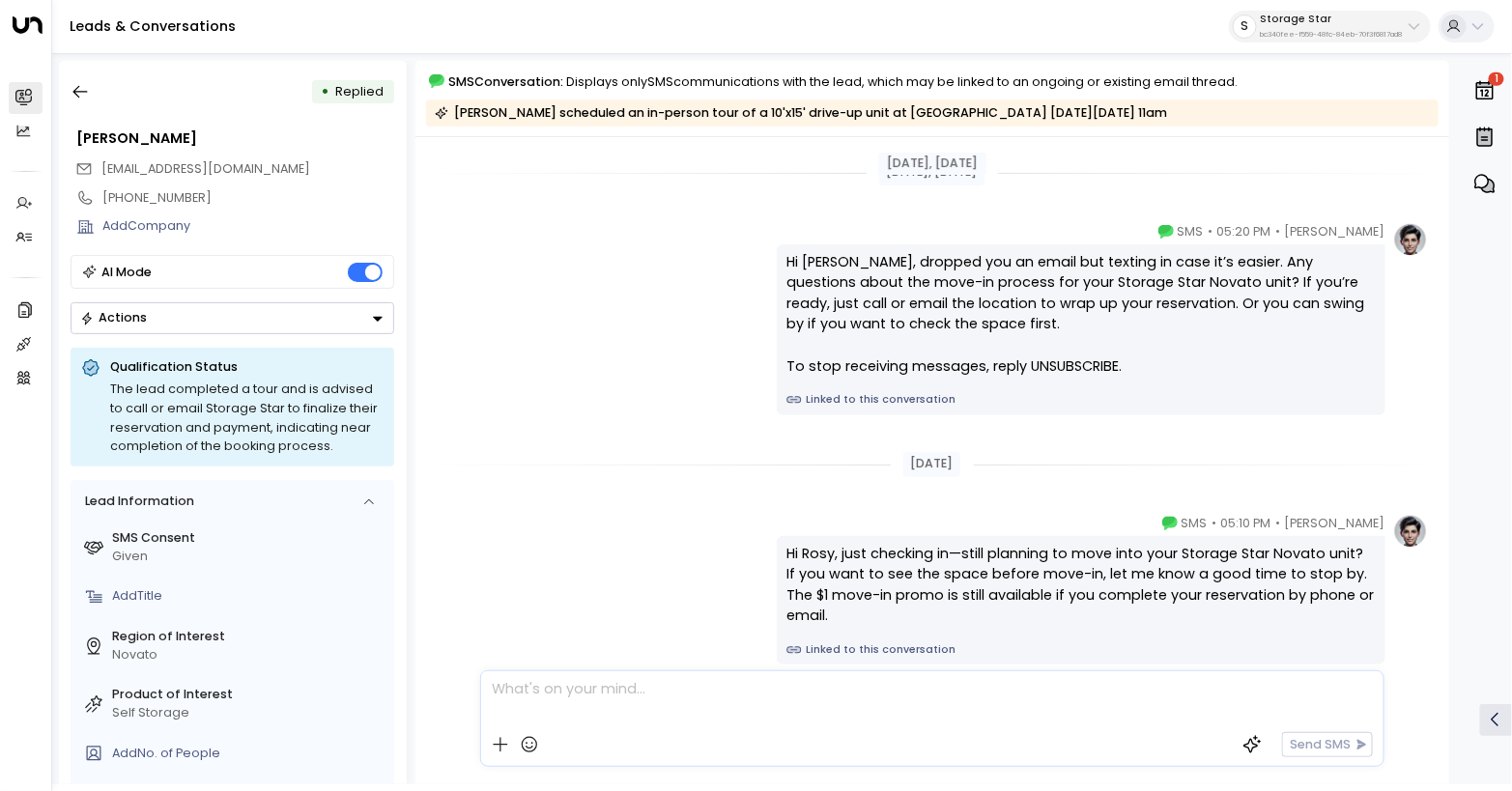 click on "Linked to this conversation" at bounding box center (1080, 400) 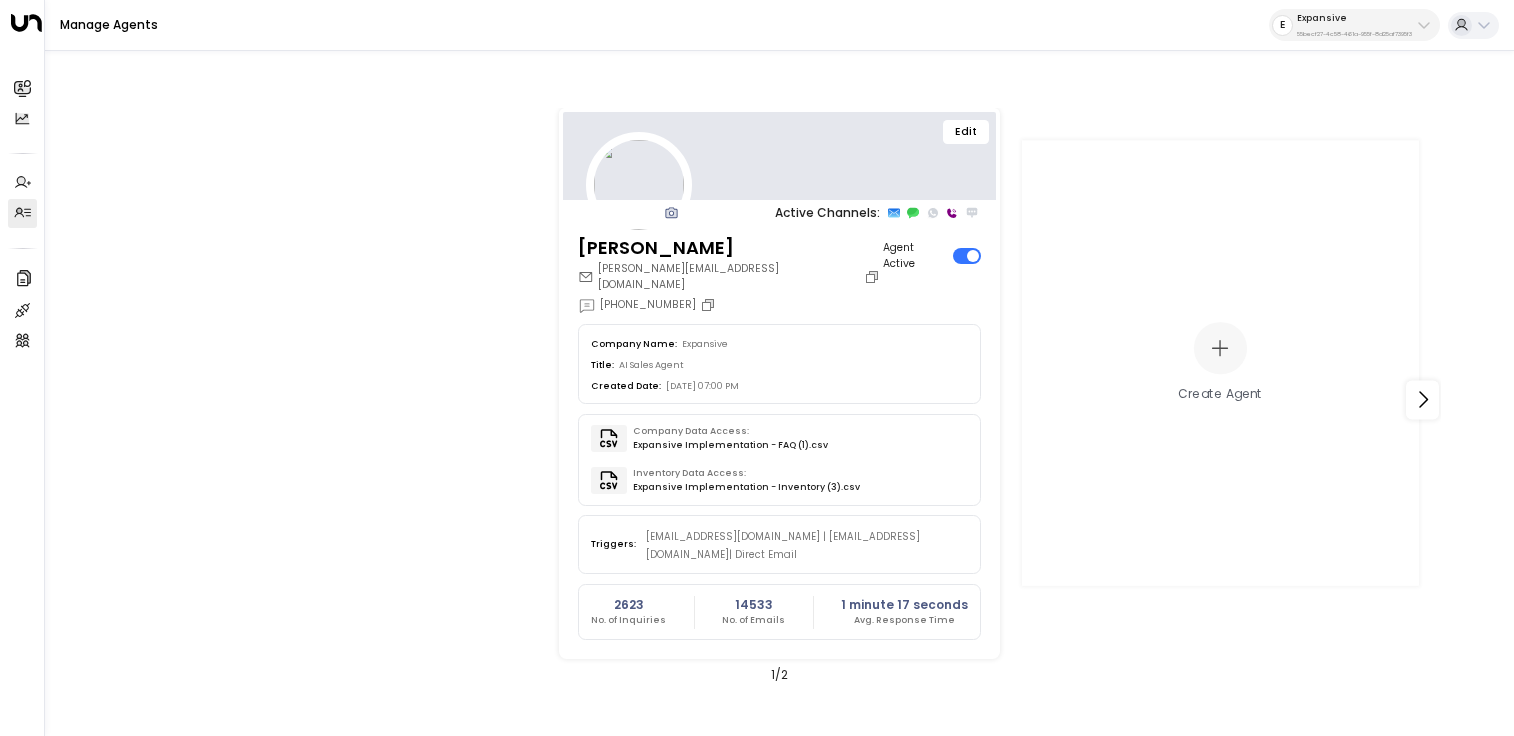 scroll, scrollTop: 0, scrollLeft: 0, axis: both 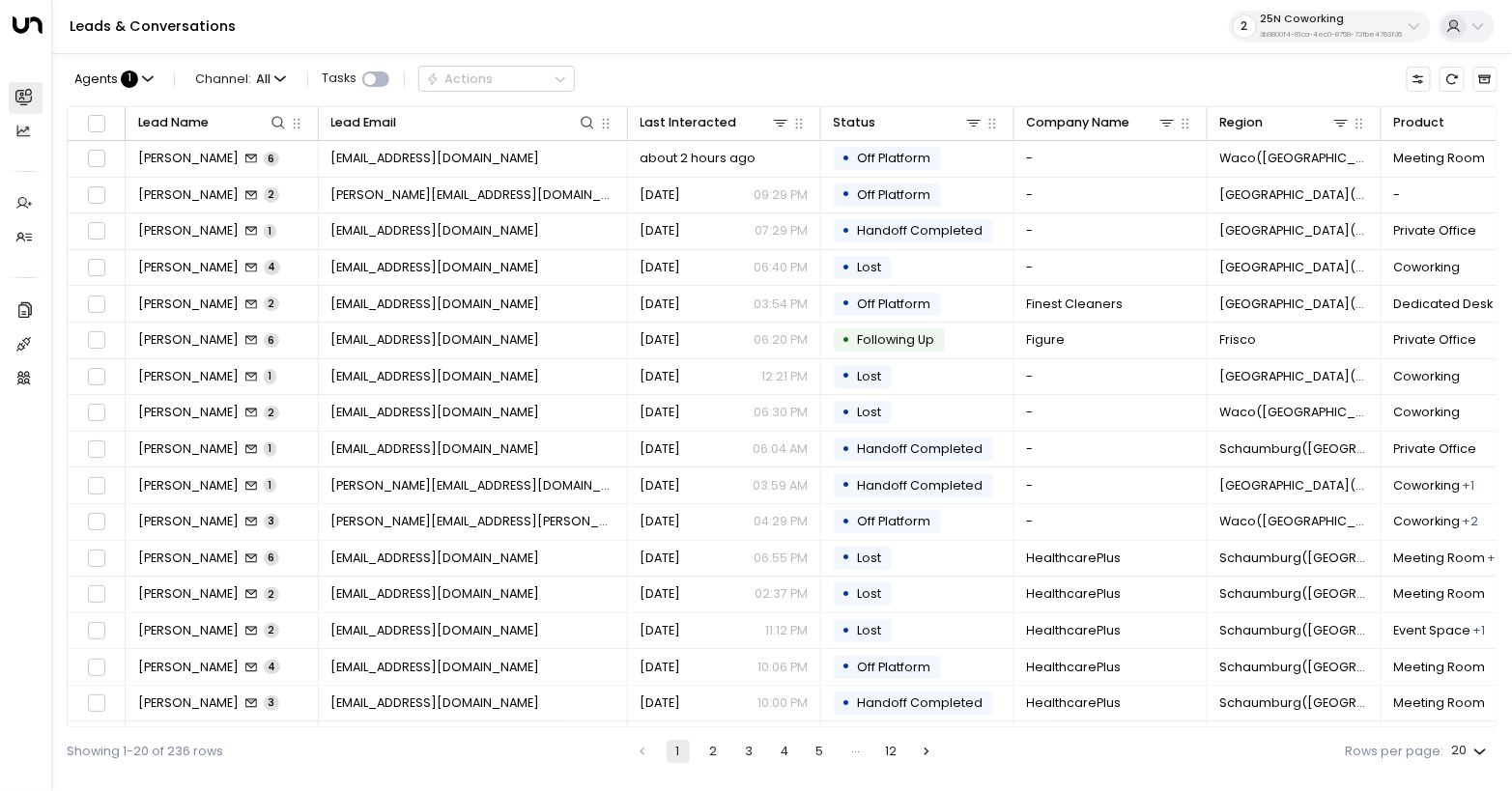click on "3b9800f4-81ca-4ec0-8758-72fbe4763f36" at bounding box center [1331, 35] 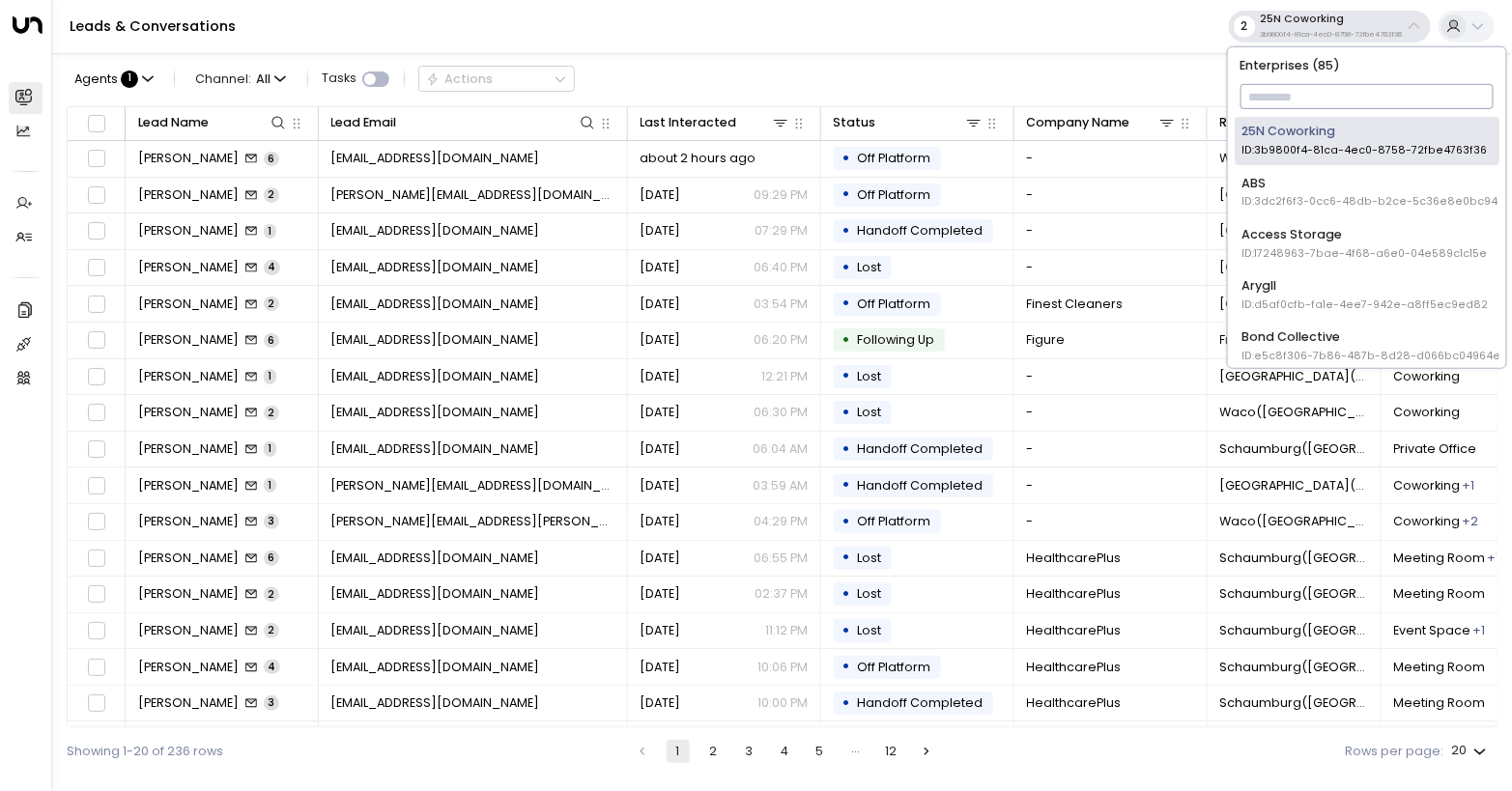 click at bounding box center [1367, 97] 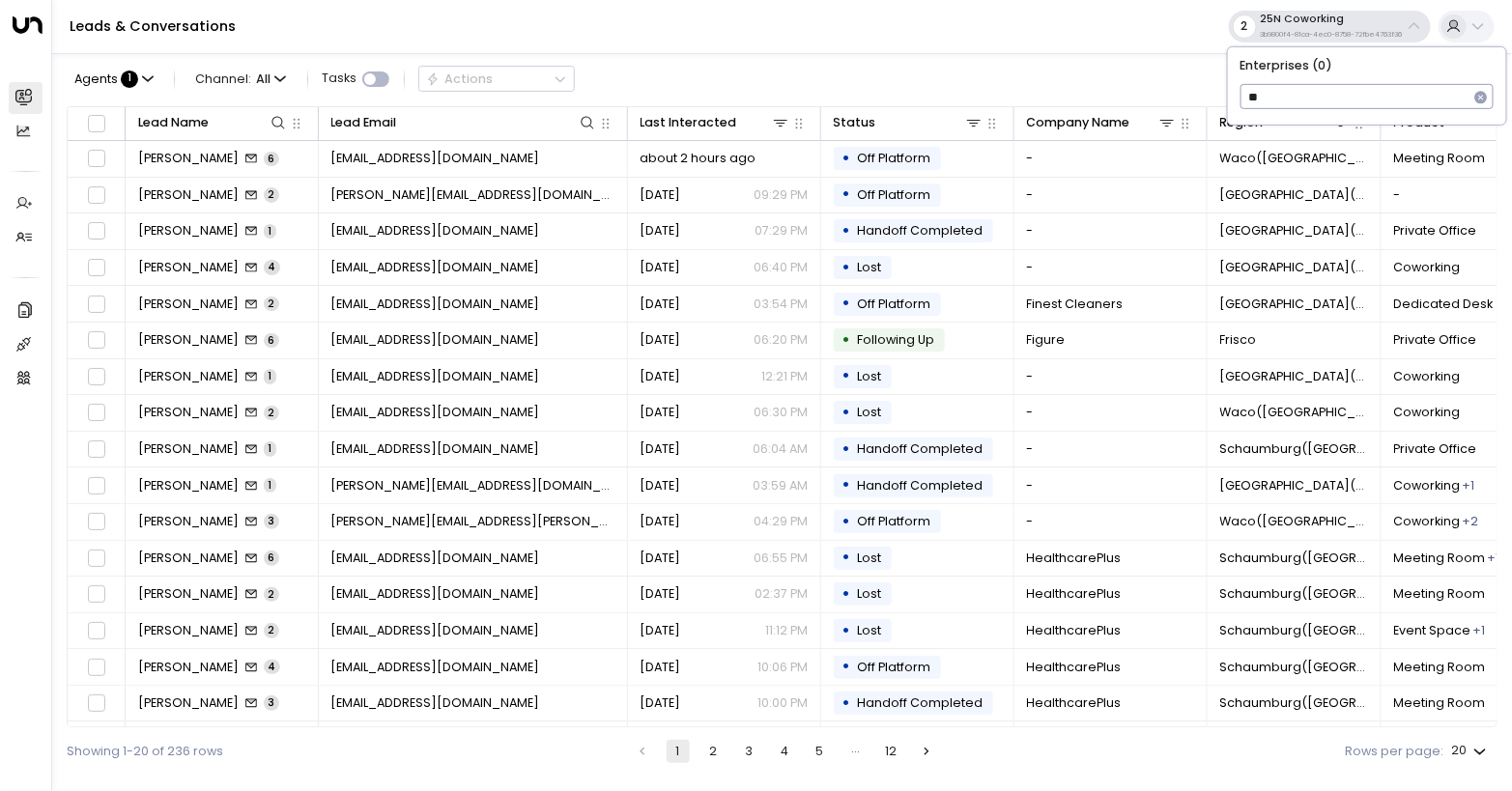 type on "*" 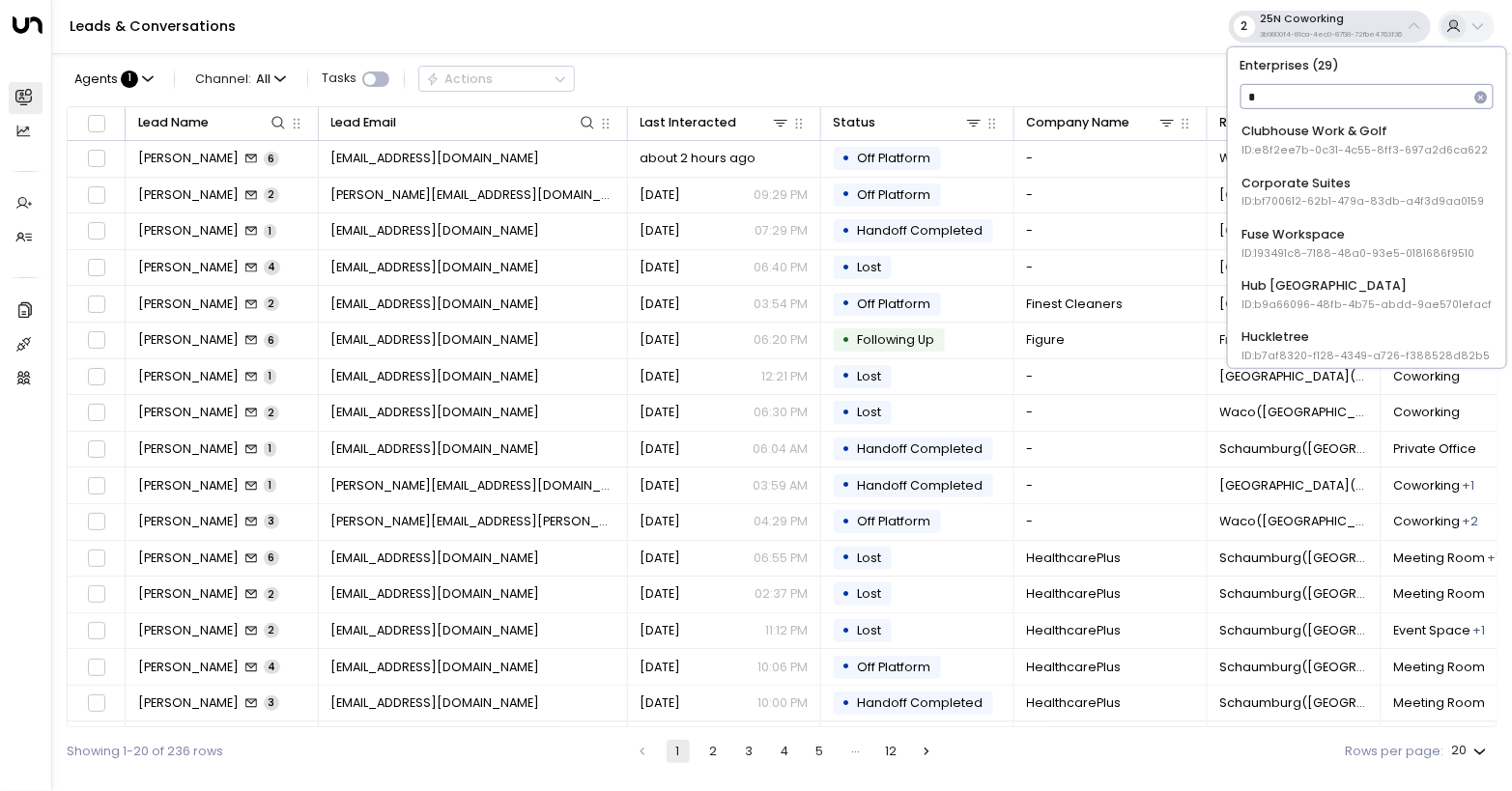 type 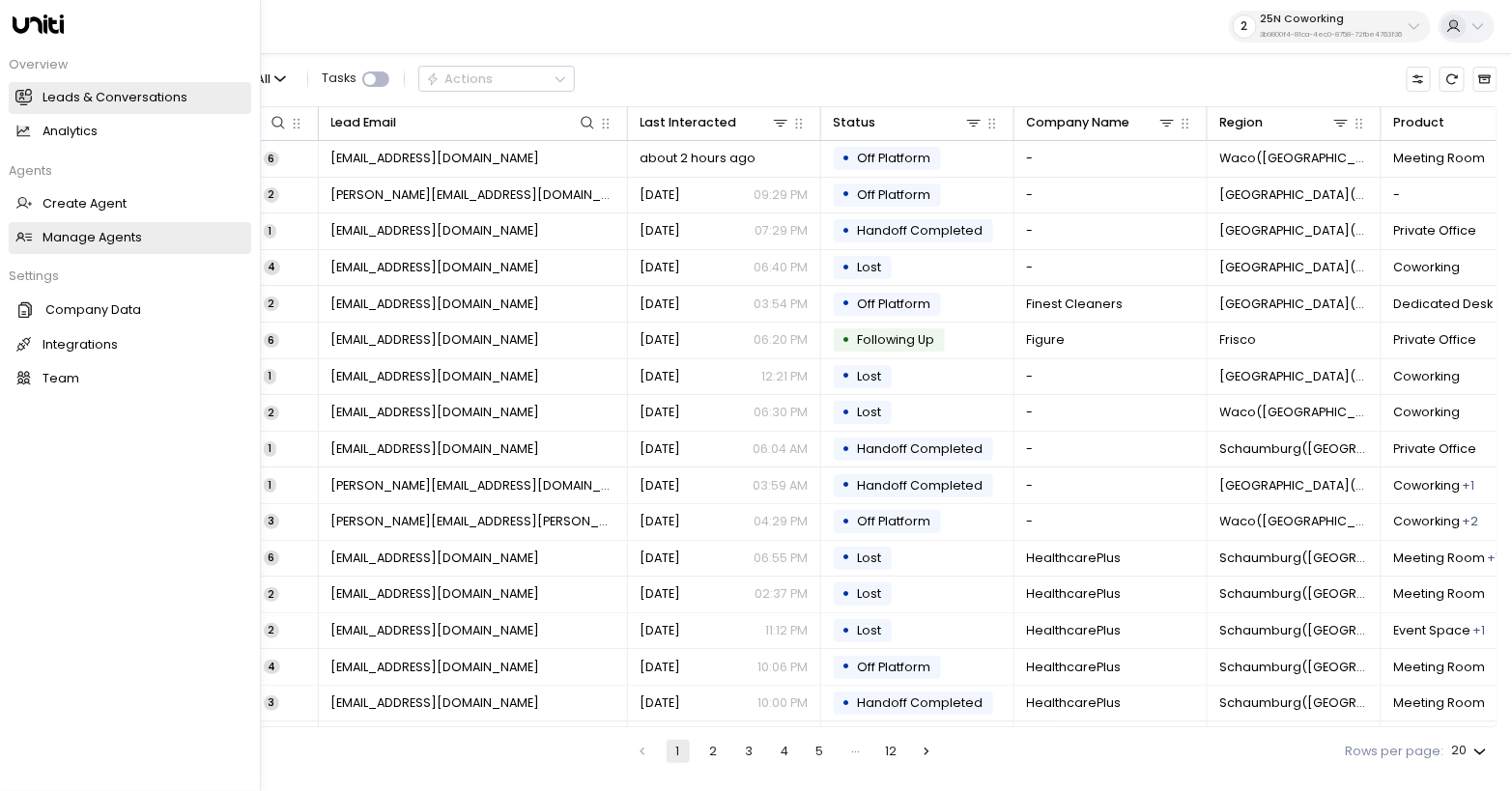 click on "Manage Agents" at bounding box center (92, 238) 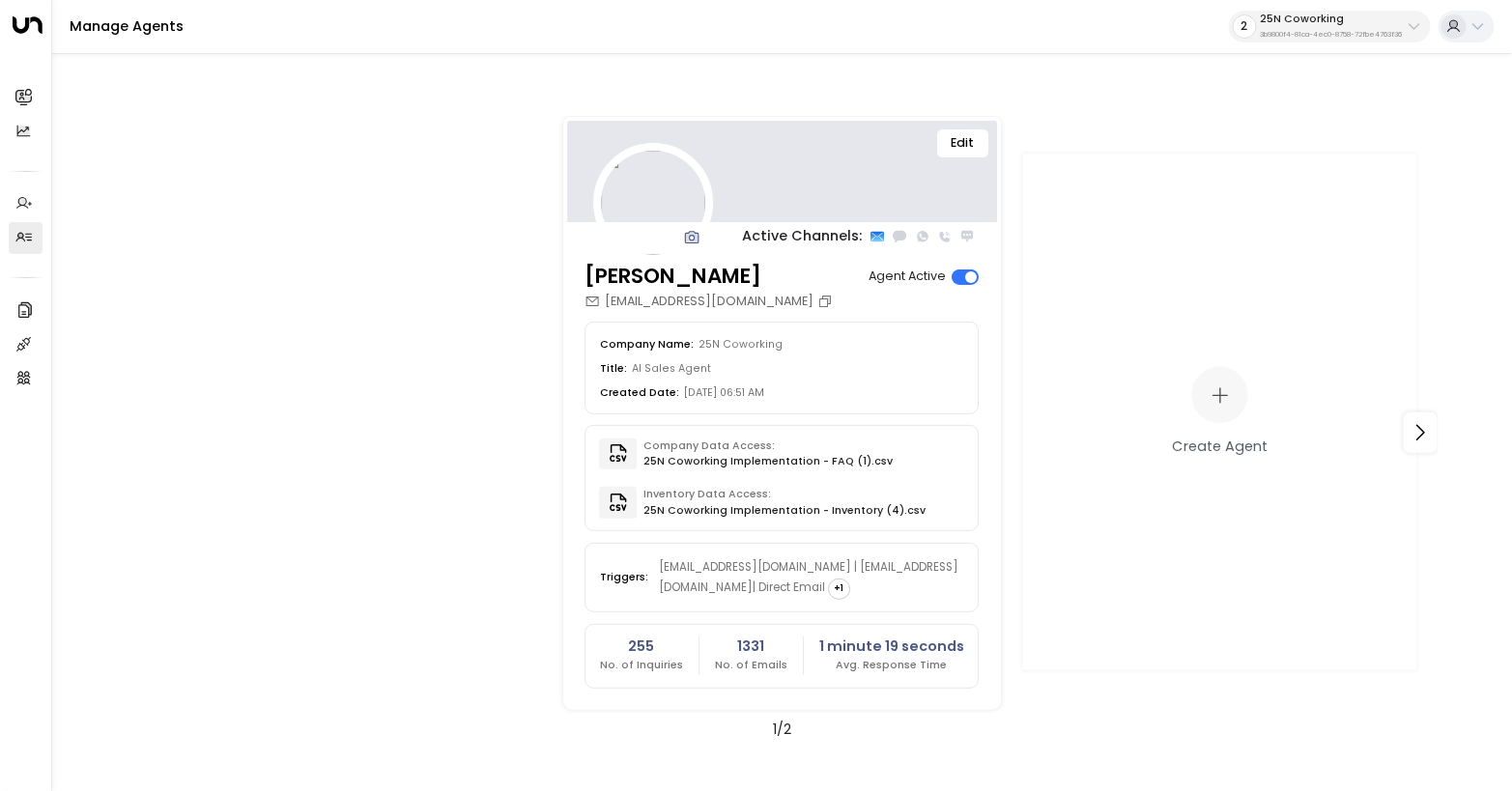 click on "3b9800f4-81ca-4ec0-8758-72fbe4763f36" at bounding box center (1331, 35) 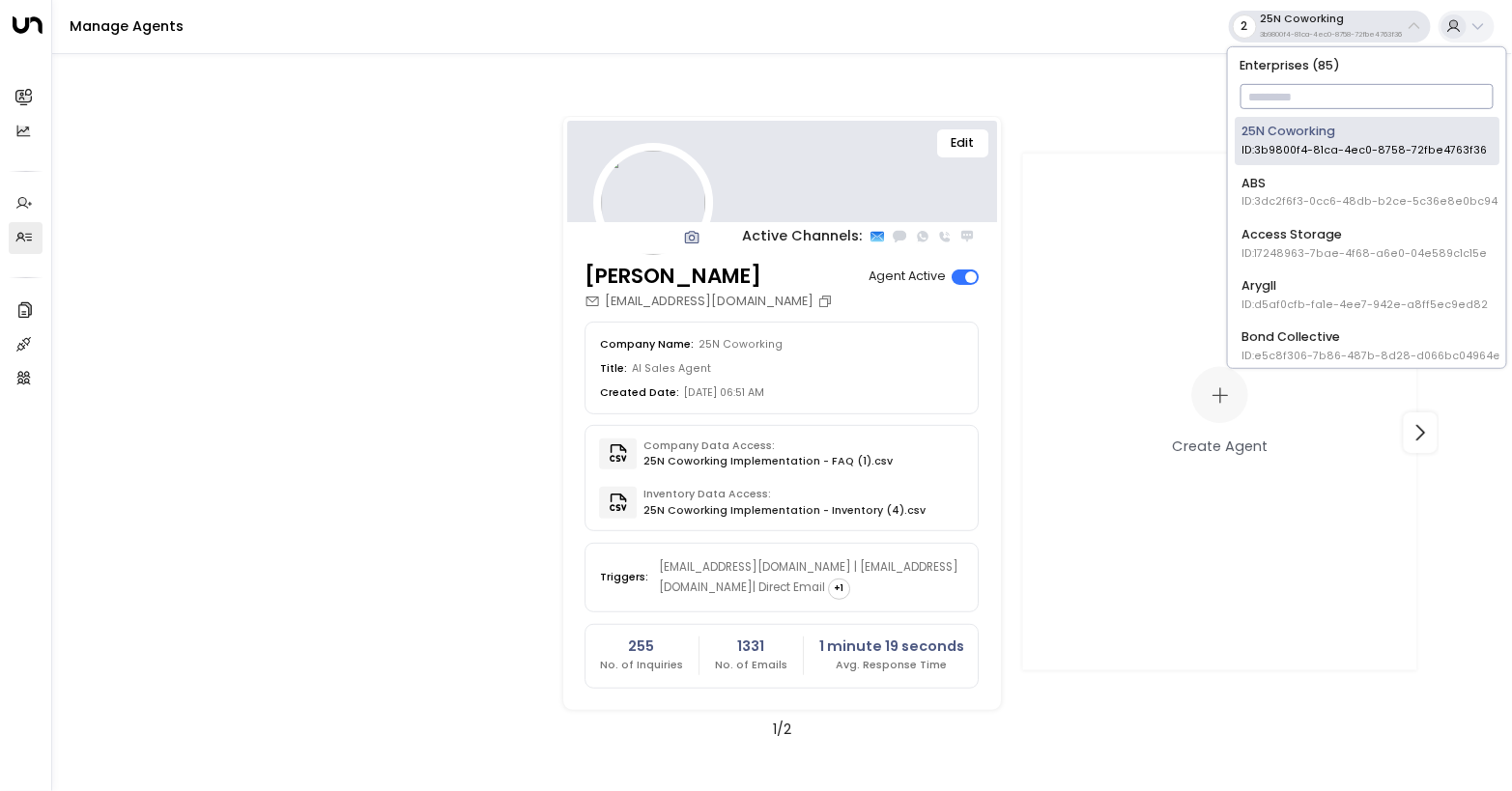 click at bounding box center (1367, 97) 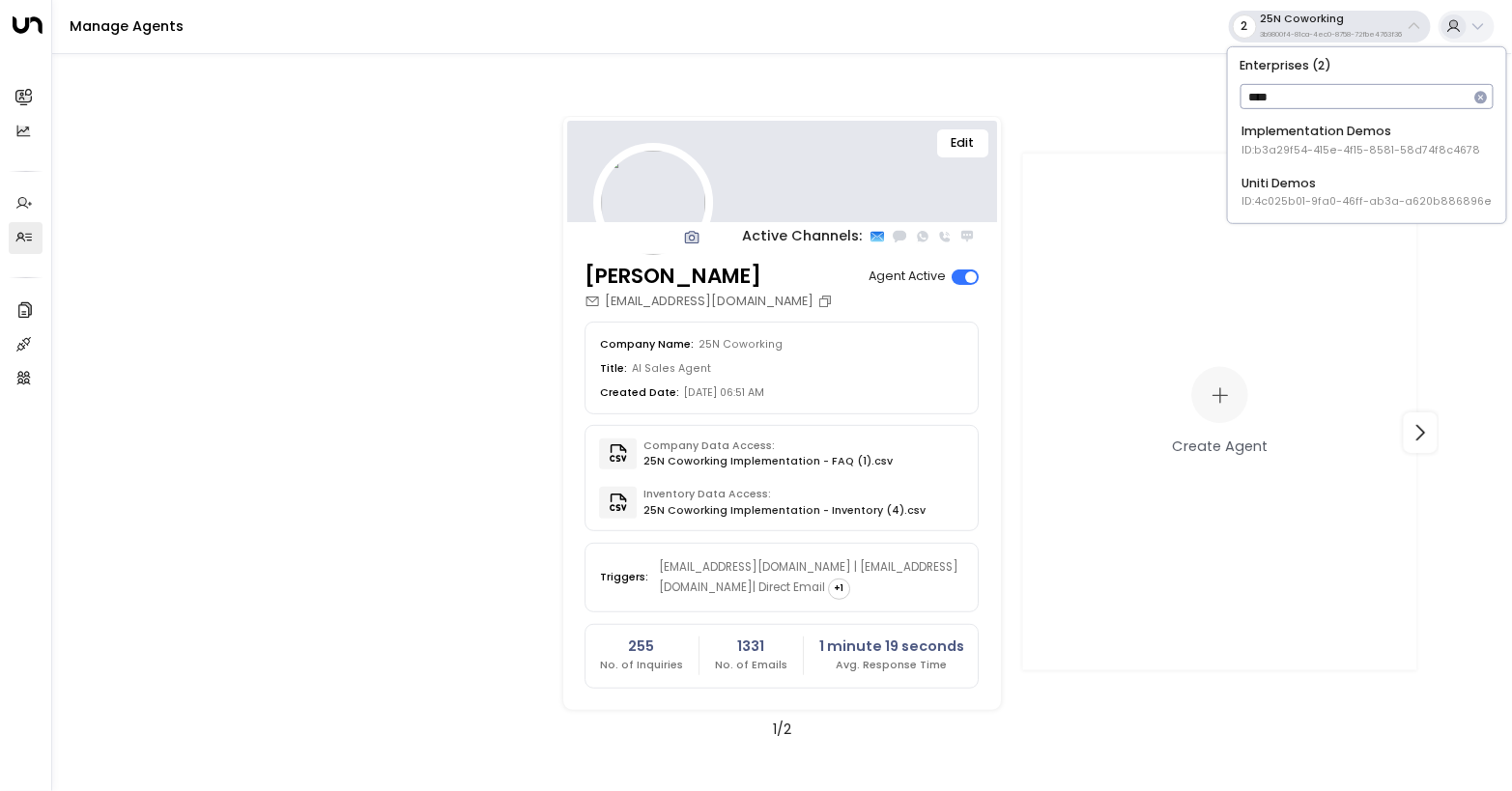 type on "****" 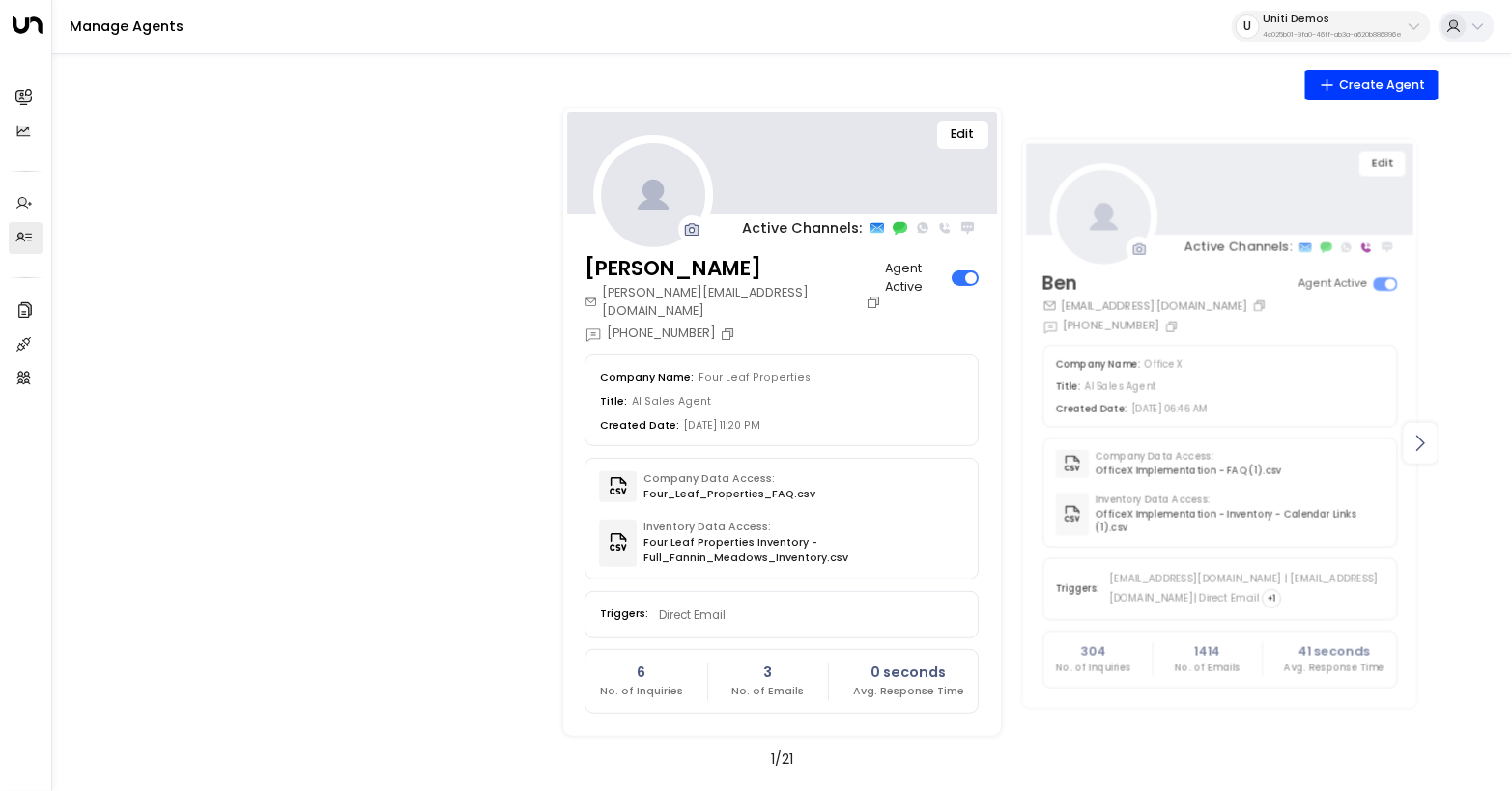 click 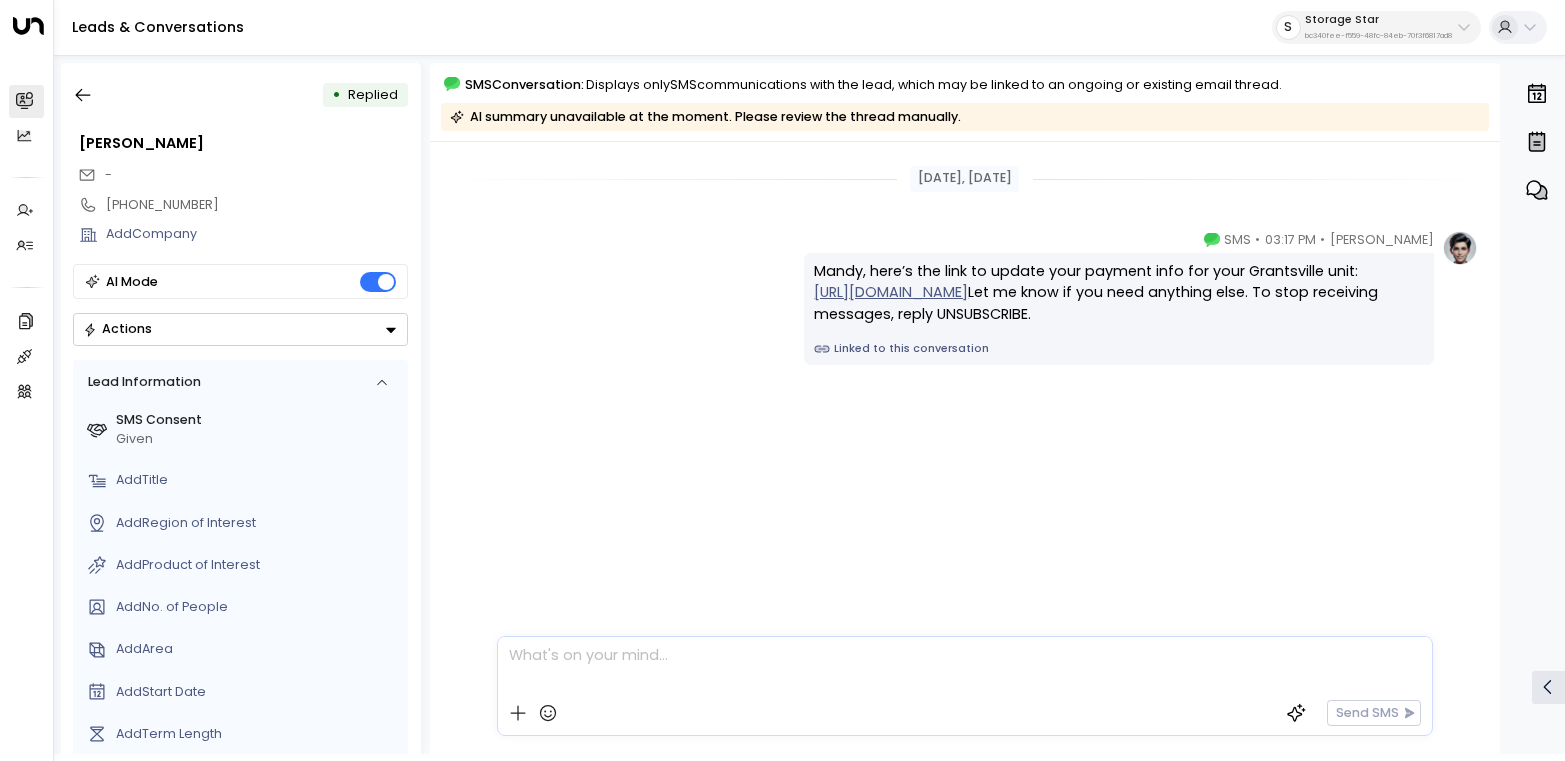 scroll, scrollTop: 0, scrollLeft: 0, axis: both 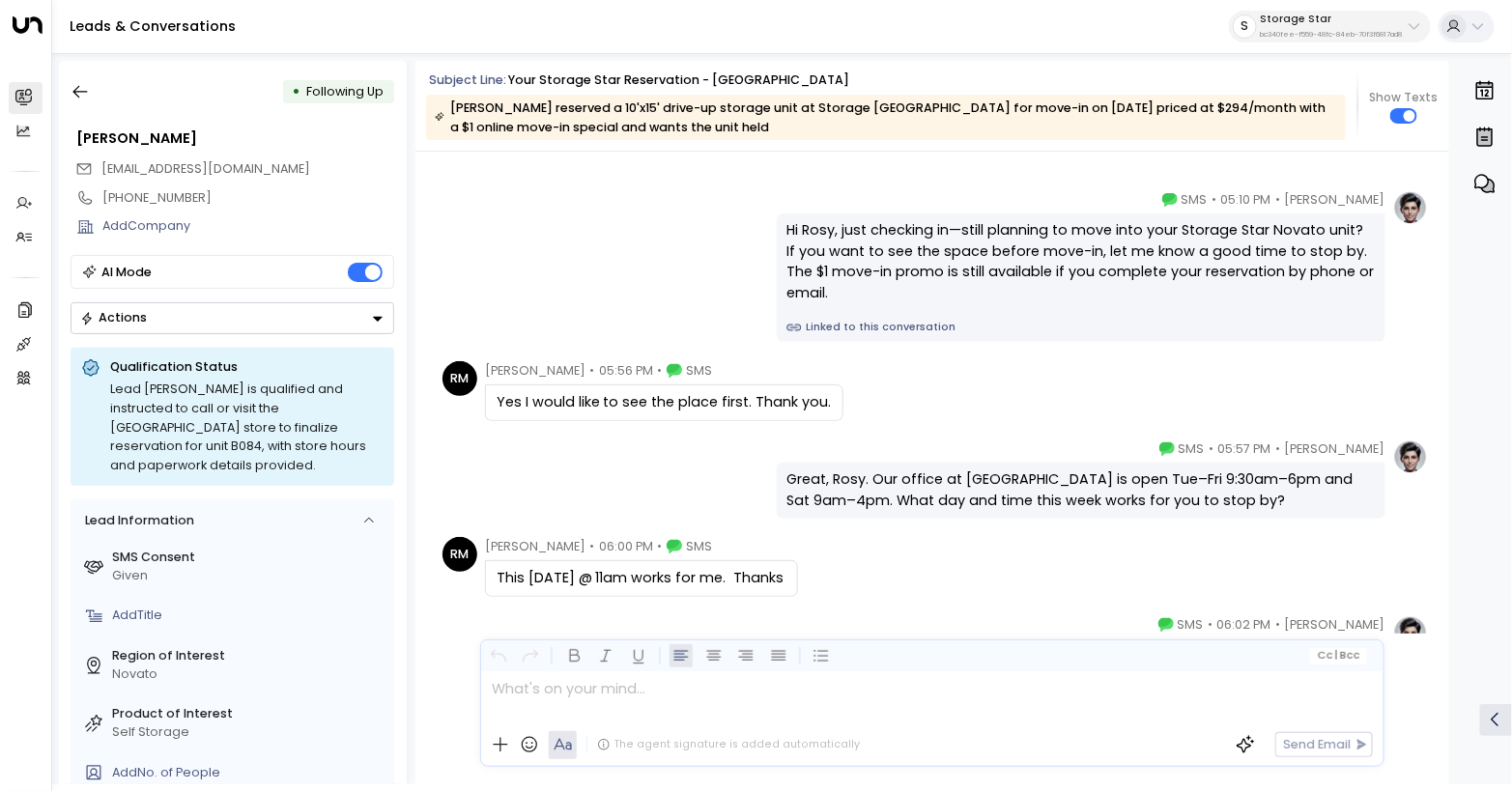 drag, startPoint x: 761, startPoint y: 405, endPoint x: 778, endPoint y: 405, distance: 17 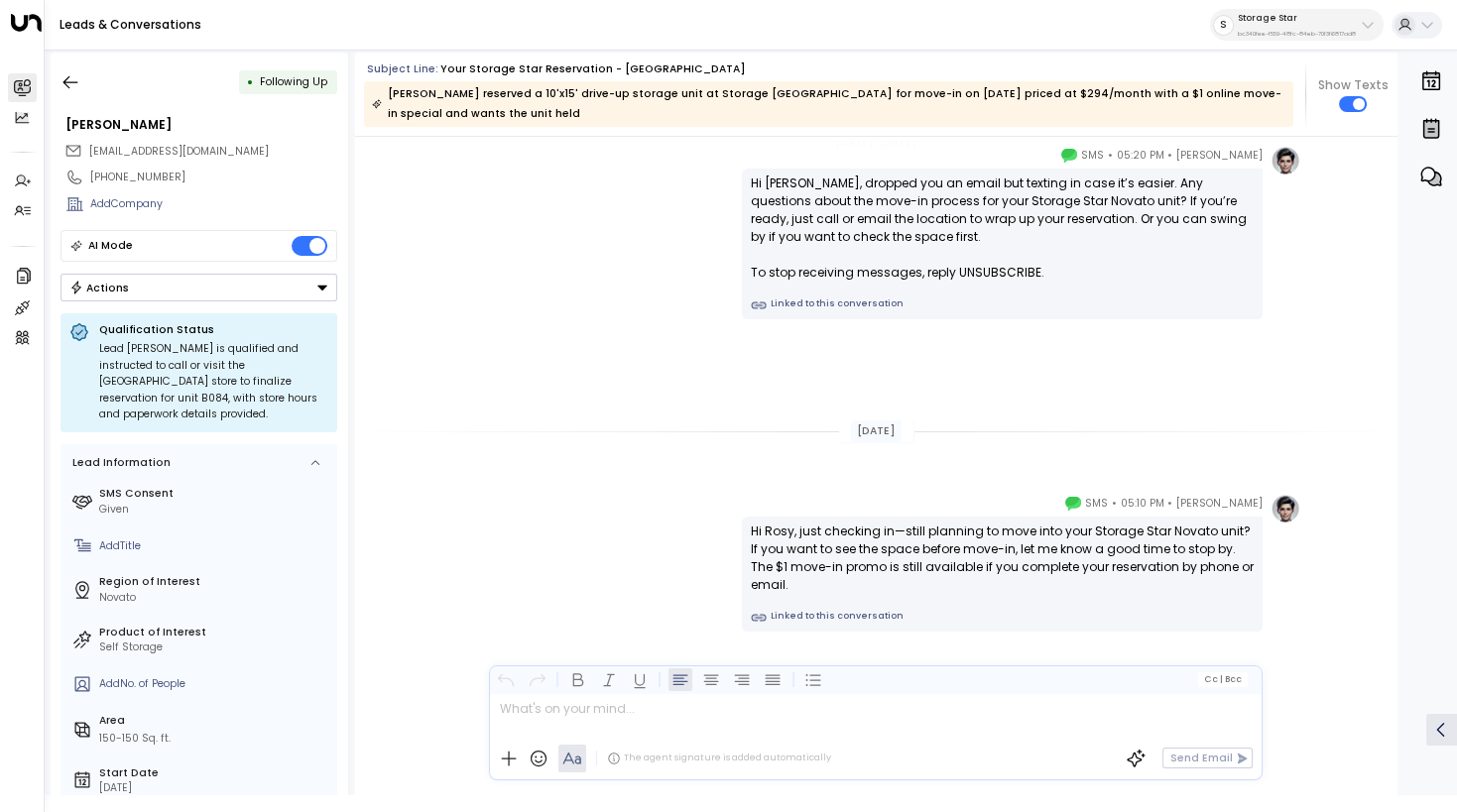 scroll, scrollTop: 2277, scrollLeft: 0, axis: vertical 